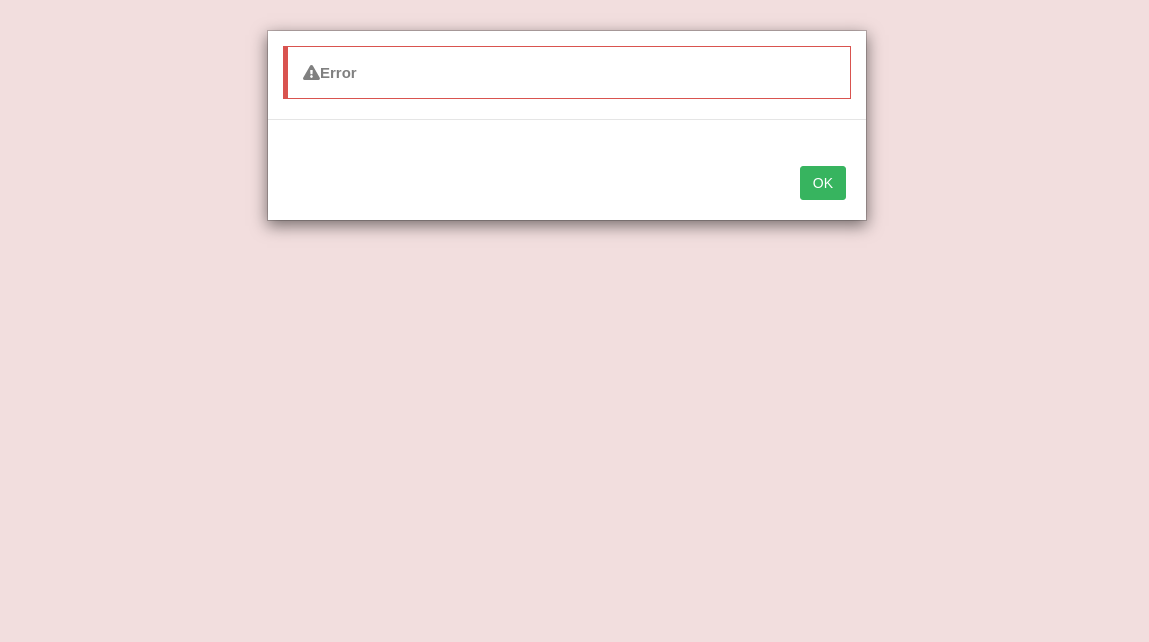 scroll, scrollTop: 0, scrollLeft: 0, axis: both 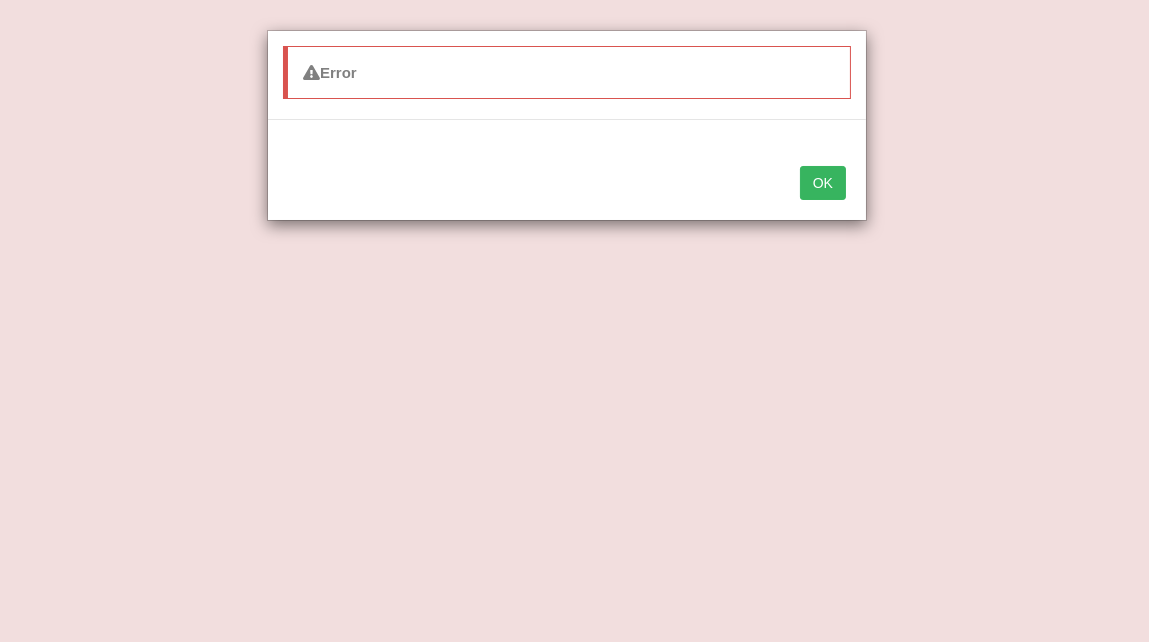 click on "OK" at bounding box center [823, 183] 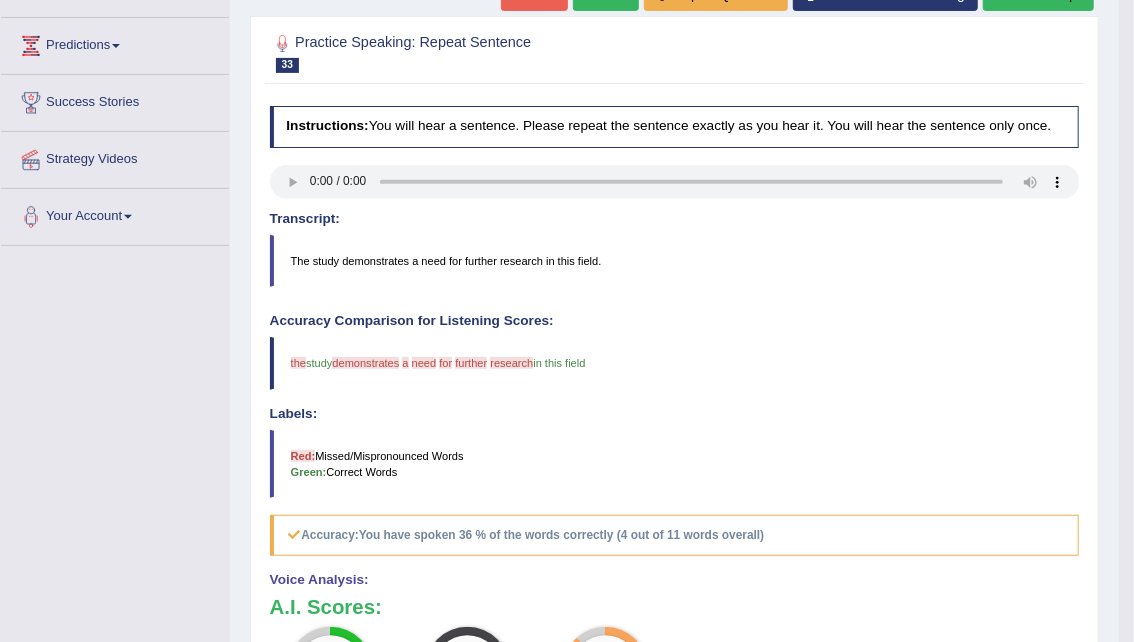 scroll, scrollTop: 248, scrollLeft: 0, axis: vertical 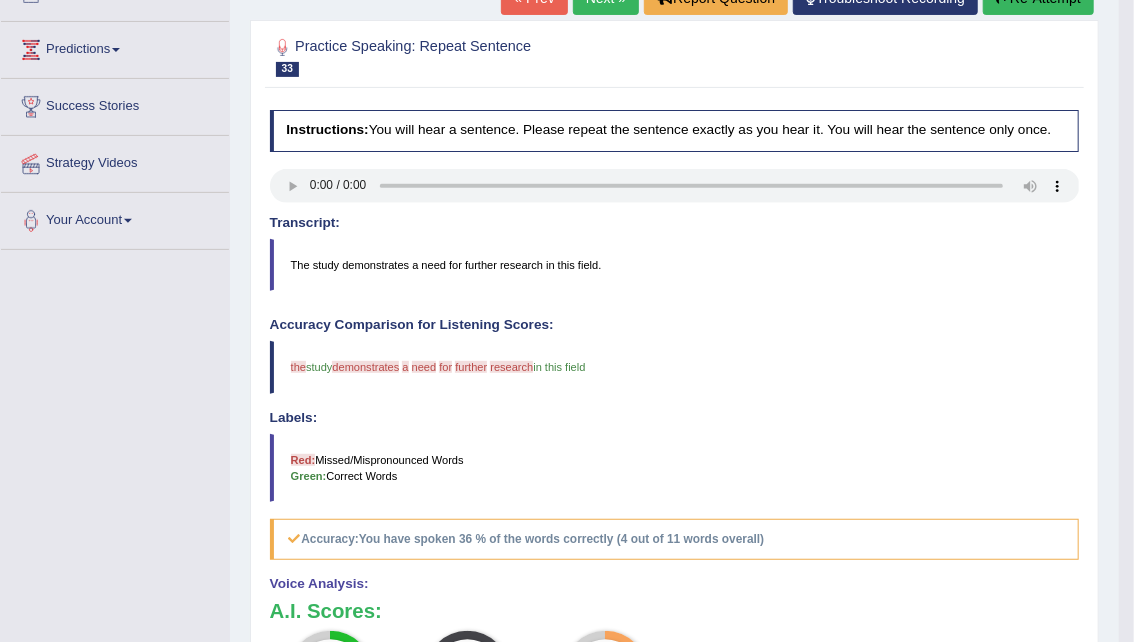 click on "the does  study  demonstrates demonstrate   a in   need this   for field   further the   research study demonstrate  in this field" at bounding box center (675, 367) 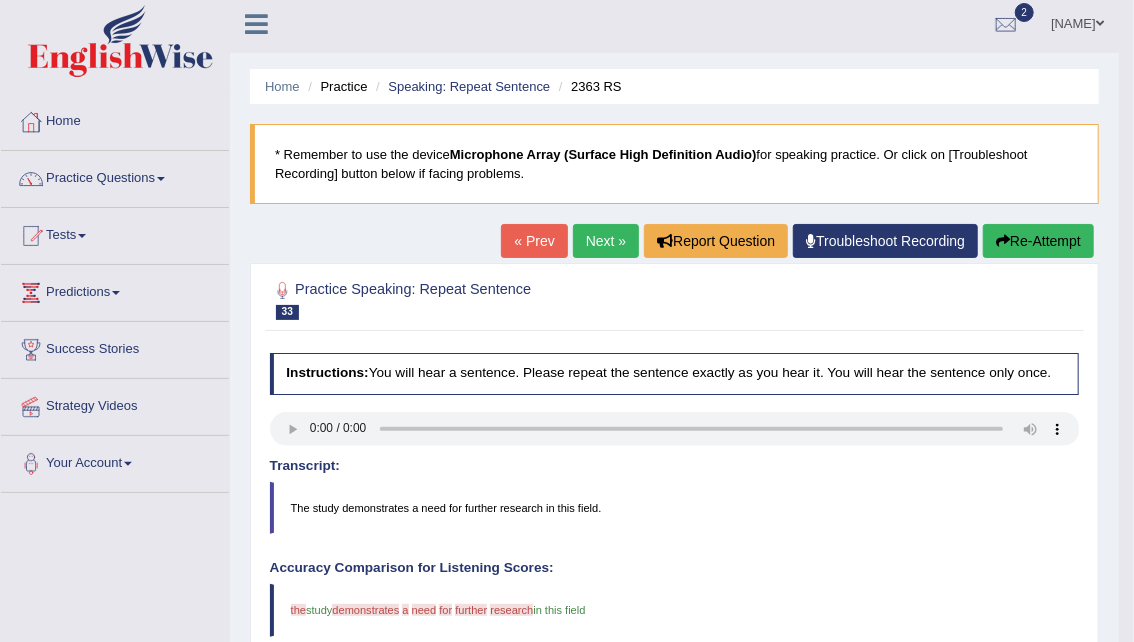 scroll, scrollTop: 0, scrollLeft: 0, axis: both 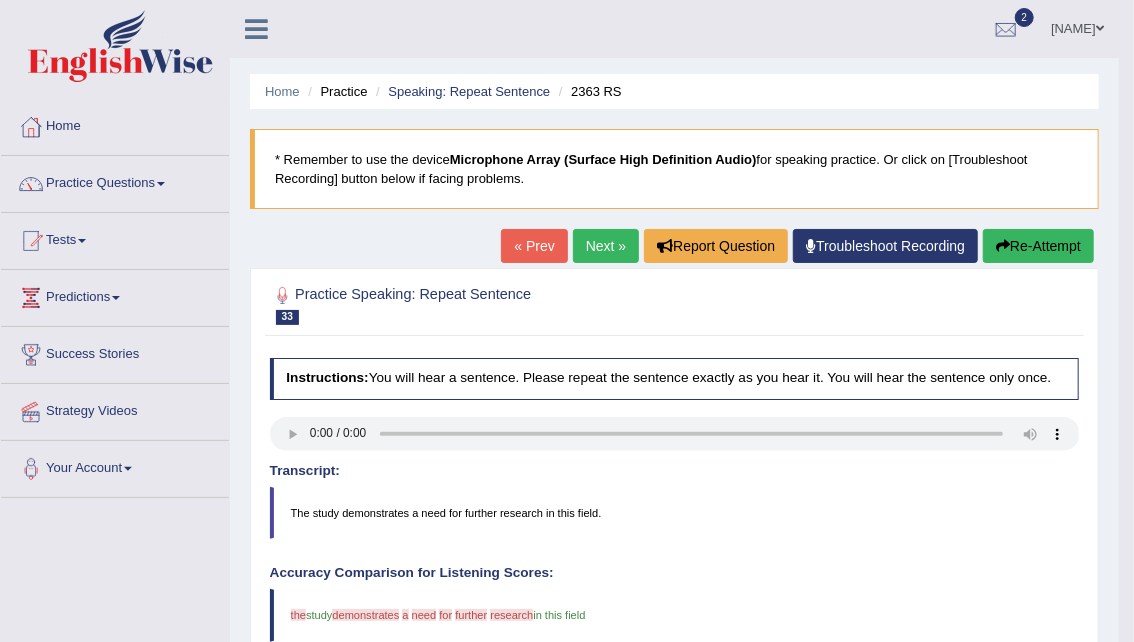 click on "Accuracy Comparison for Listening Scores:" at bounding box center (675, 573) 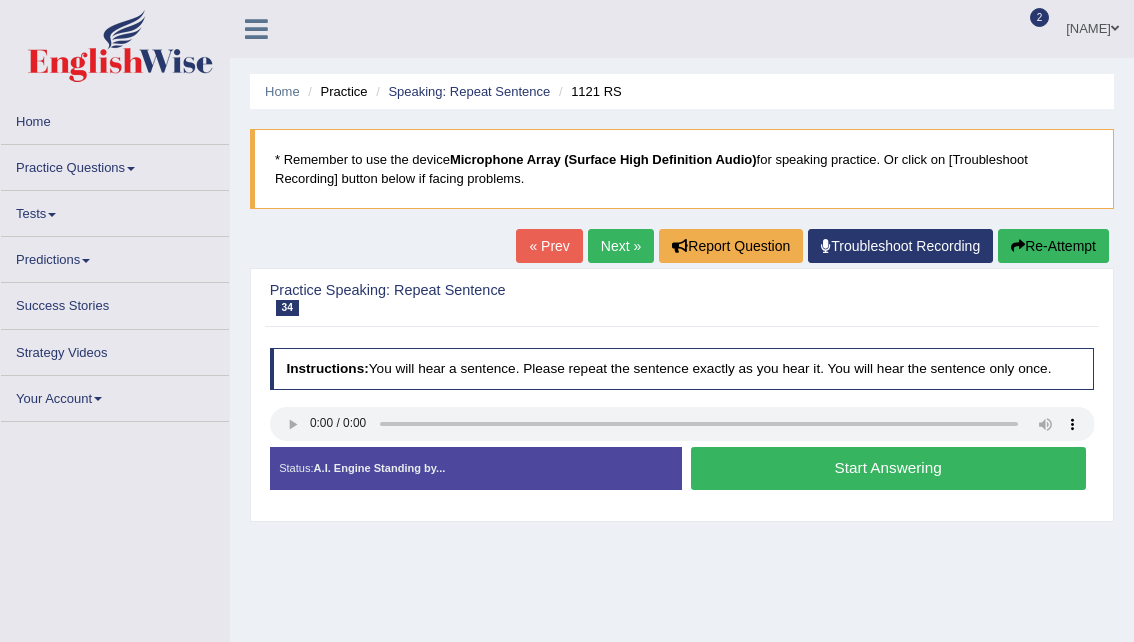 scroll, scrollTop: 0, scrollLeft: 0, axis: both 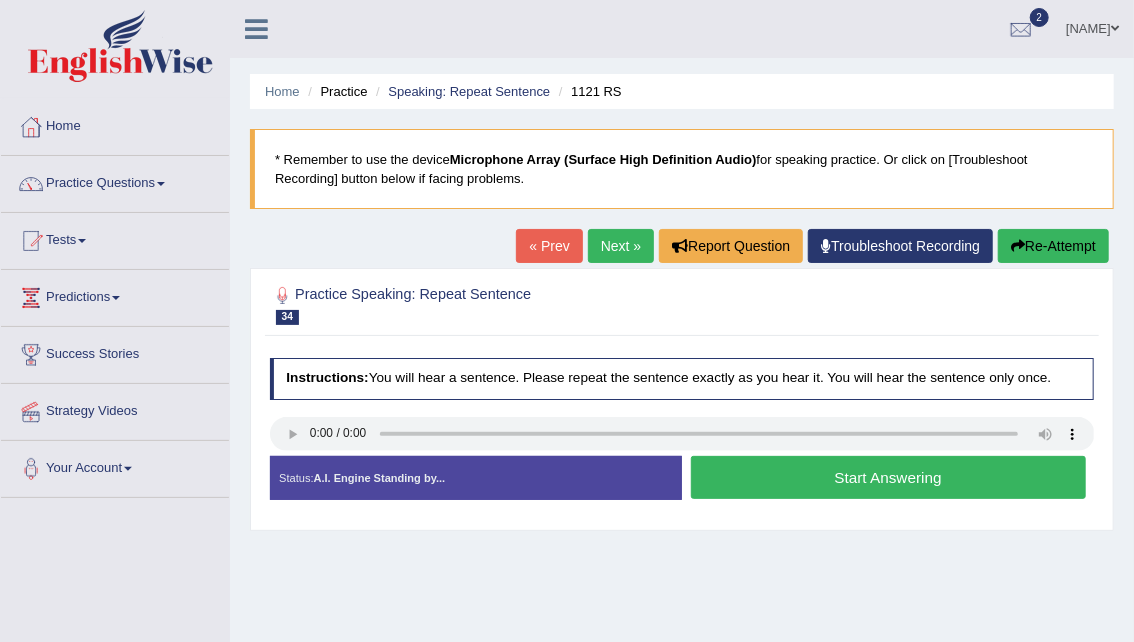 click on "Start Answering" at bounding box center (888, 477) 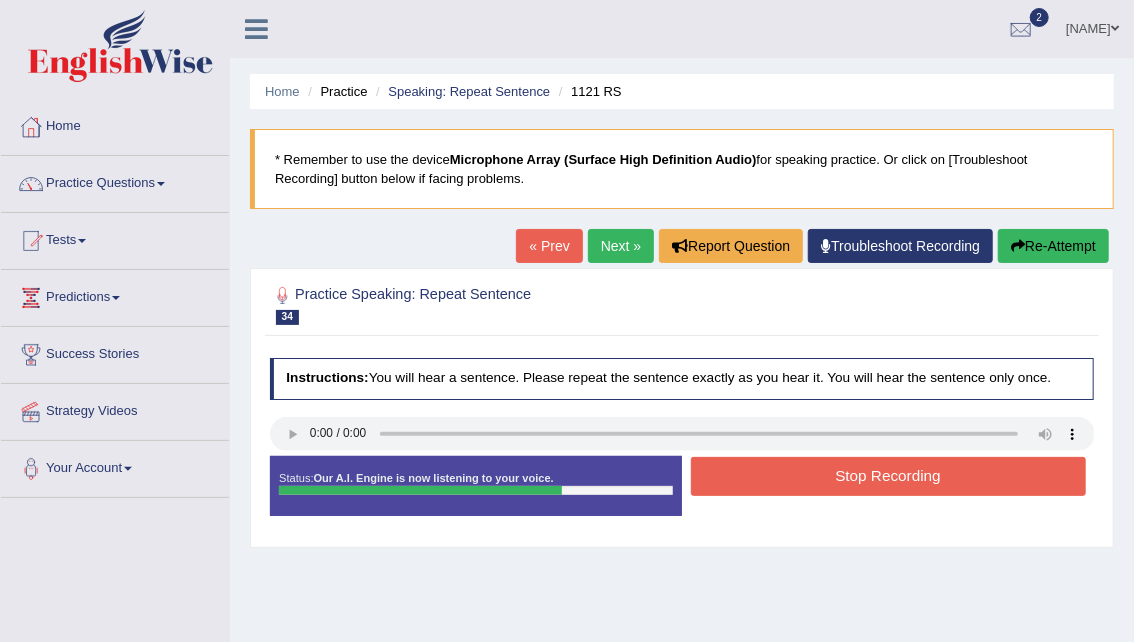 click on "Stop Recording" at bounding box center [888, 476] 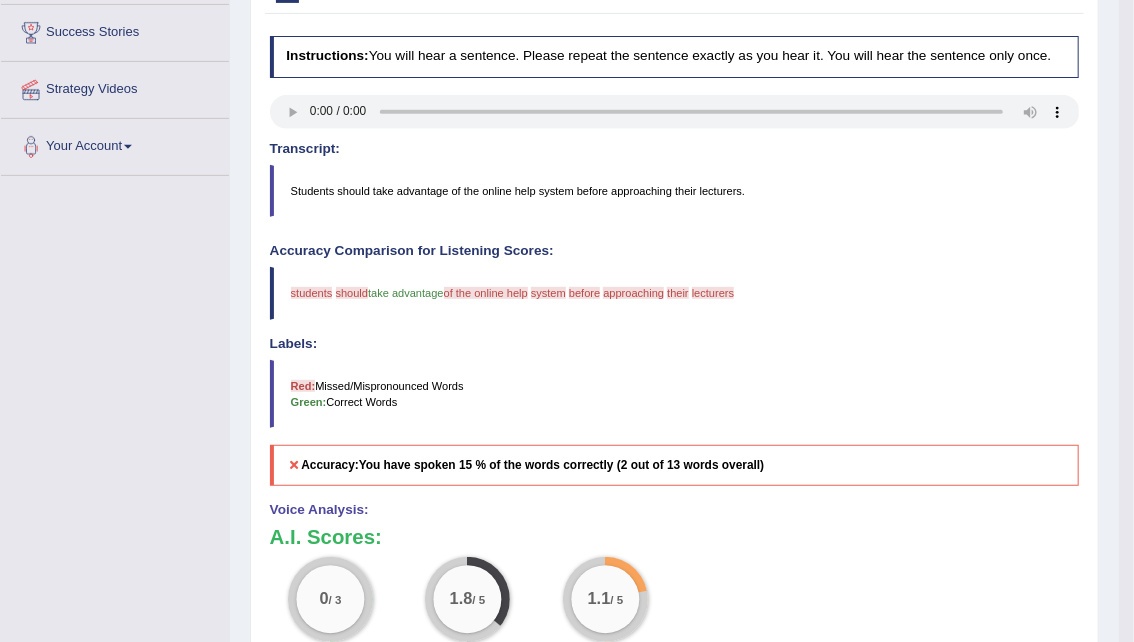 scroll, scrollTop: 350, scrollLeft: 0, axis: vertical 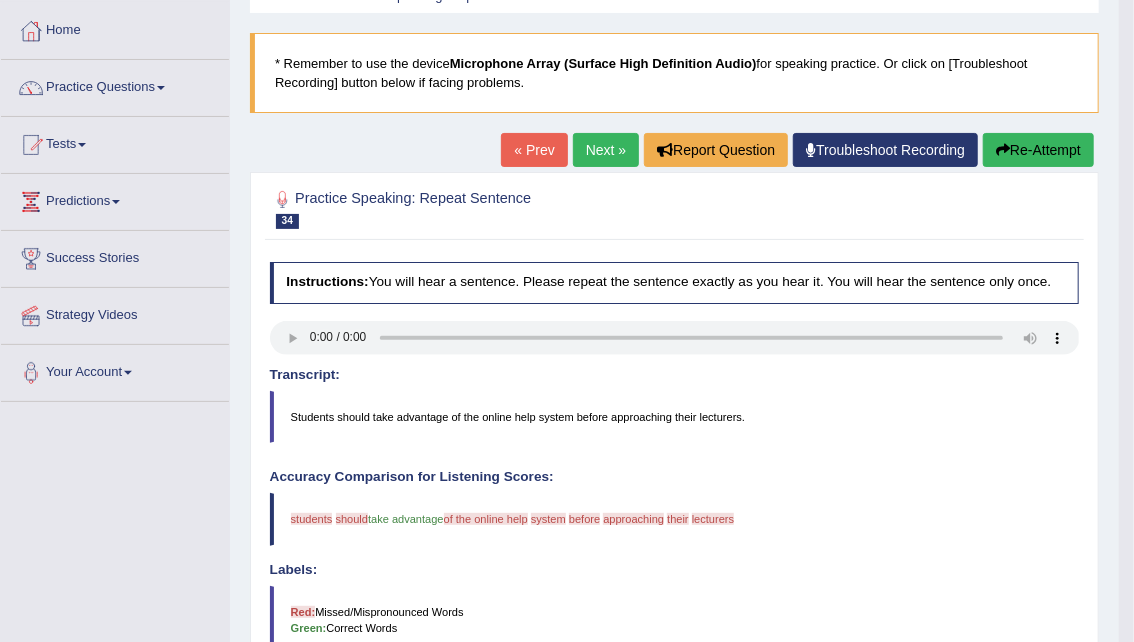 click on "Re-Attempt" at bounding box center [1038, 150] 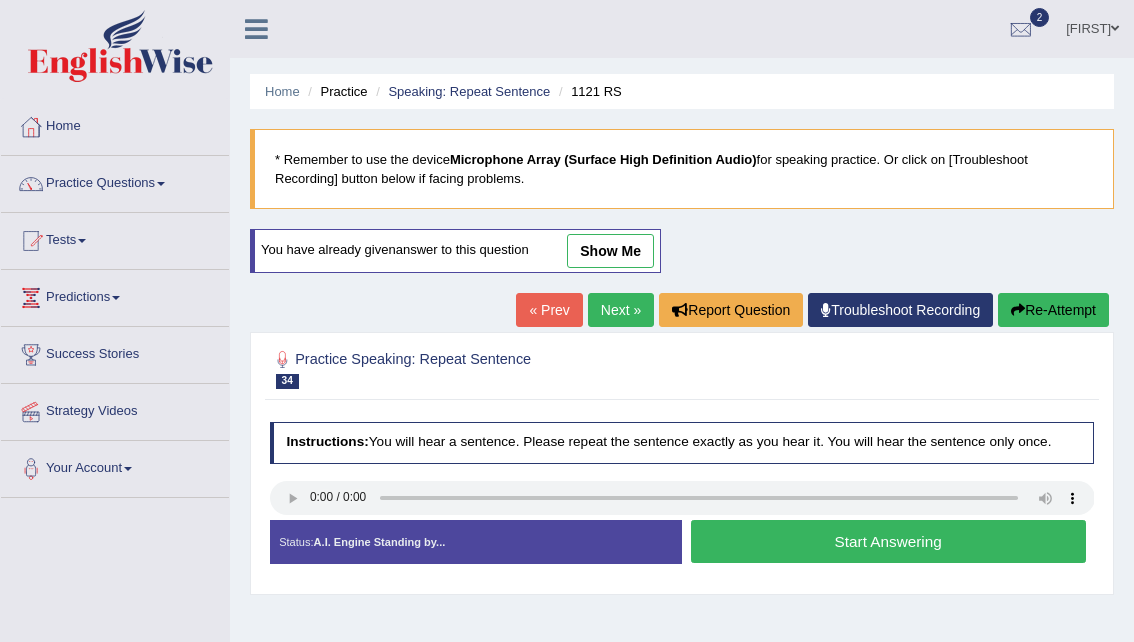 scroll, scrollTop: 96, scrollLeft: 0, axis: vertical 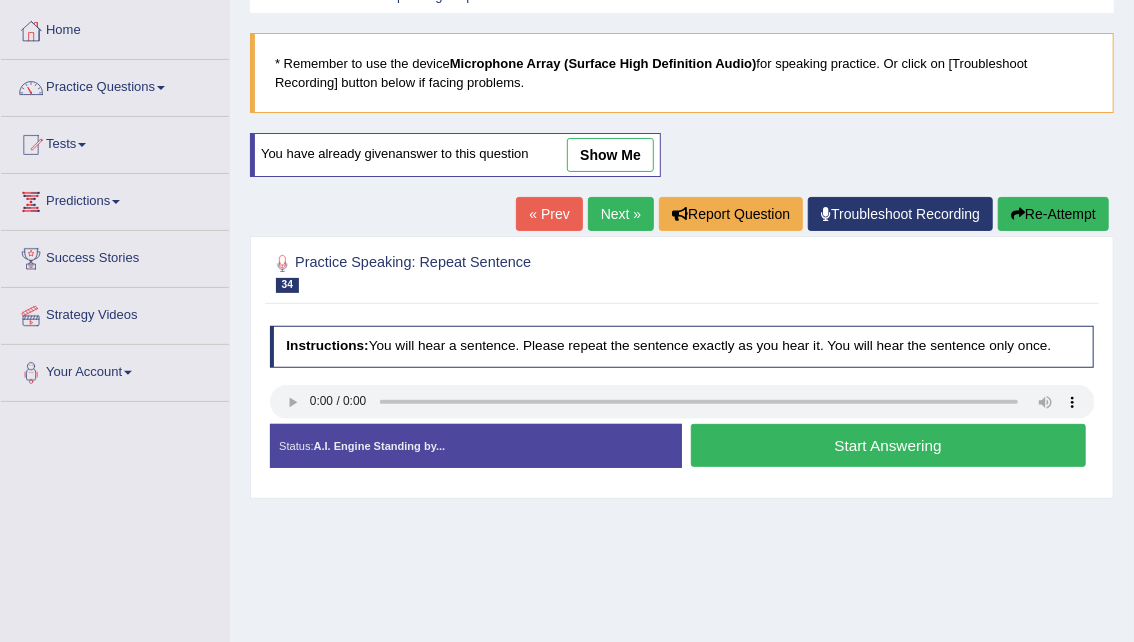 click on "Start Answering" at bounding box center (888, 445) 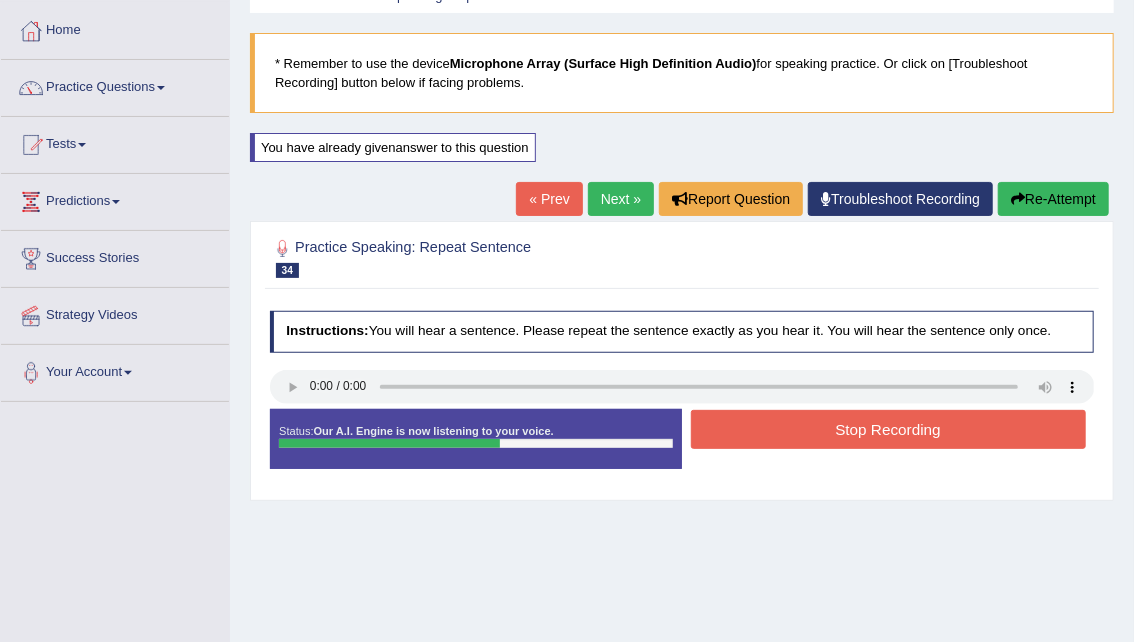 click on "Stop Recording" at bounding box center (888, 429) 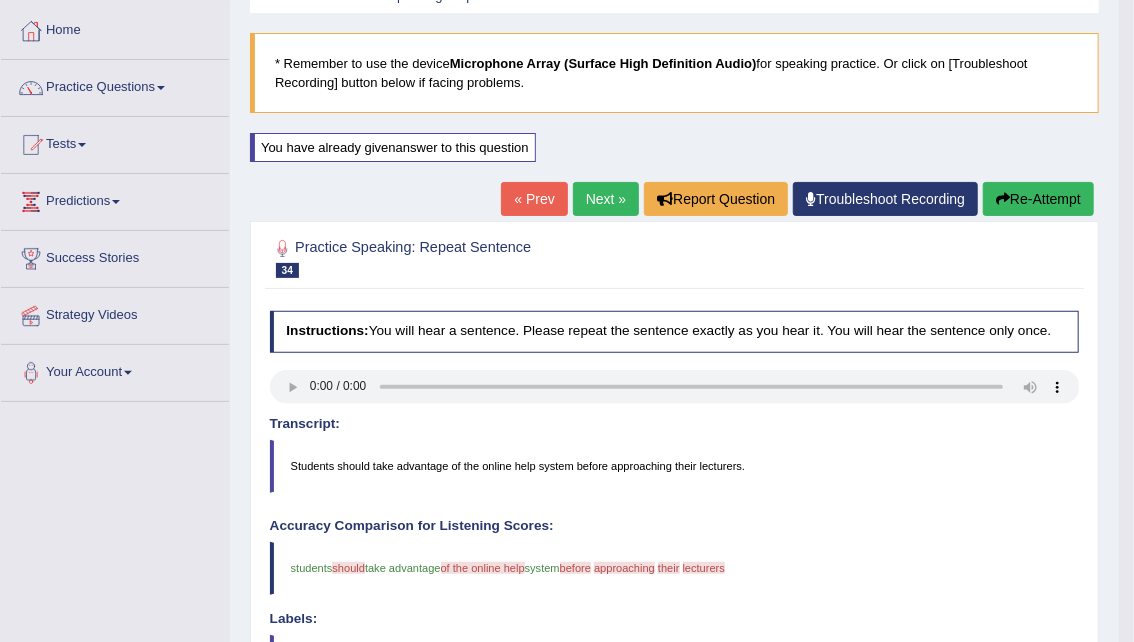 drag, startPoint x: 1147, startPoint y: 194, endPoint x: 1147, endPoint y: 351, distance: 157 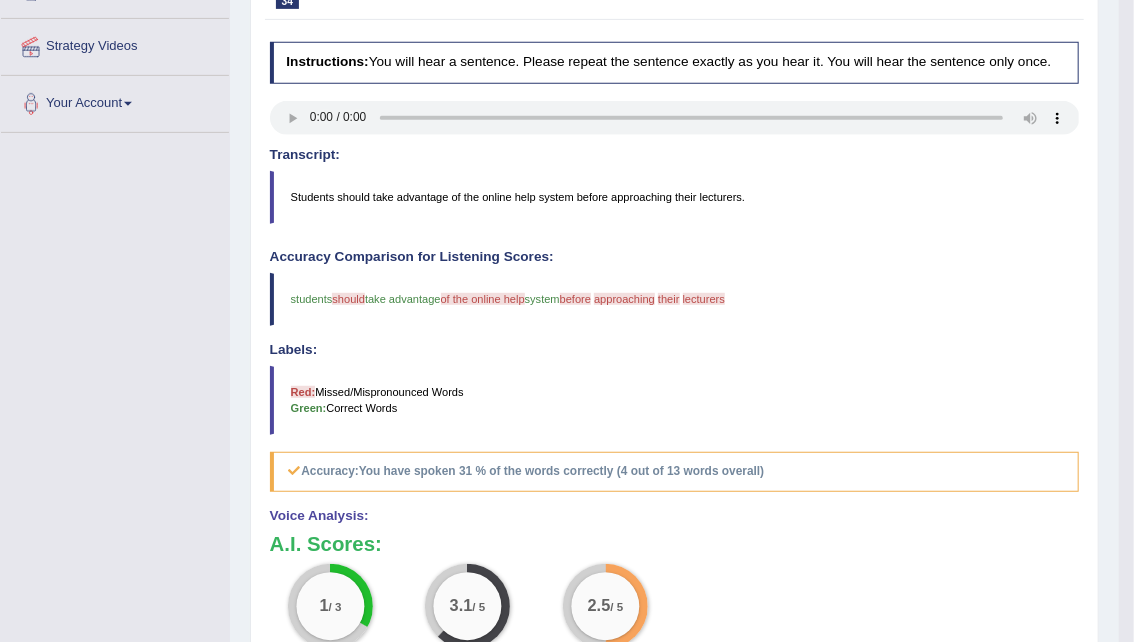 scroll, scrollTop: 397, scrollLeft: 0, axis: vertical 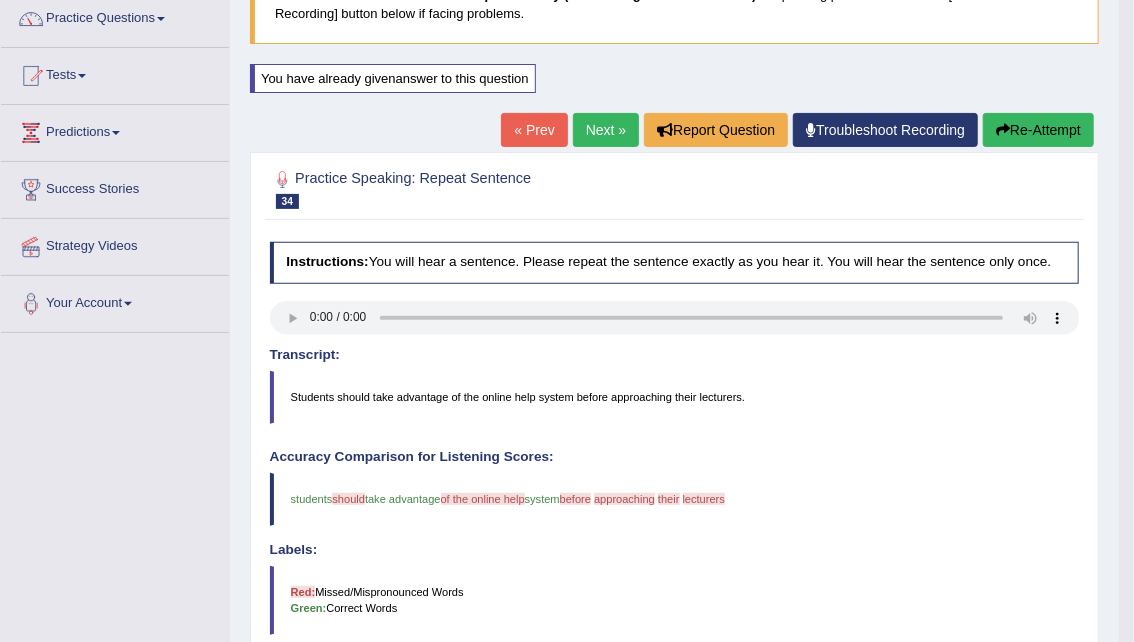 click on "Next »" at bounding box center (606, 130) 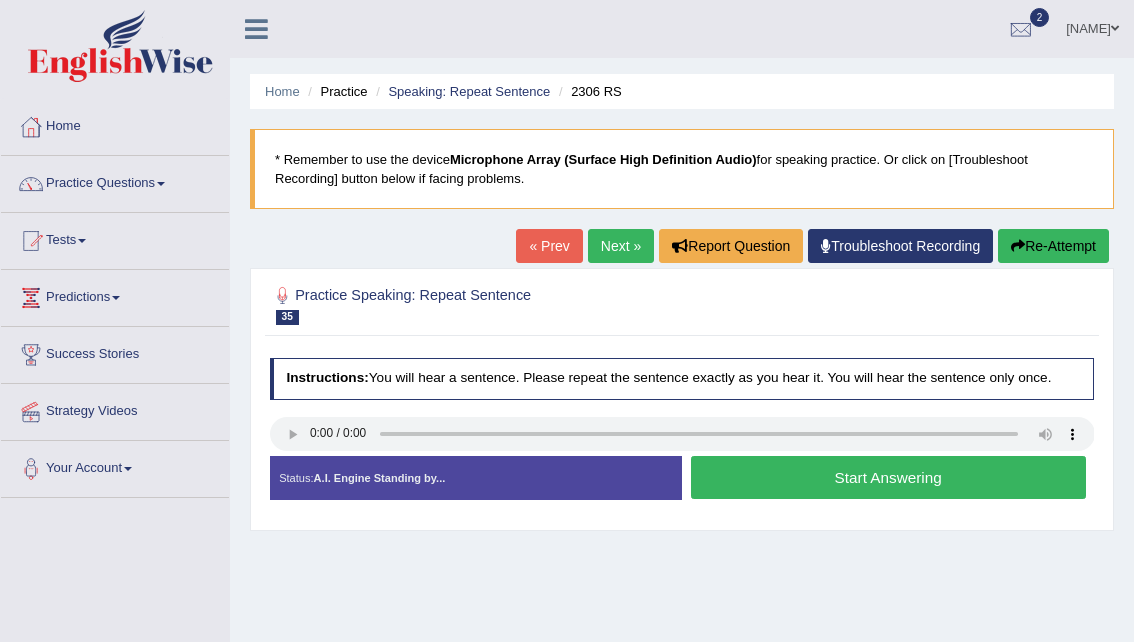 scroll, scrollTop: 0, scrollLeft: 0, axis: both 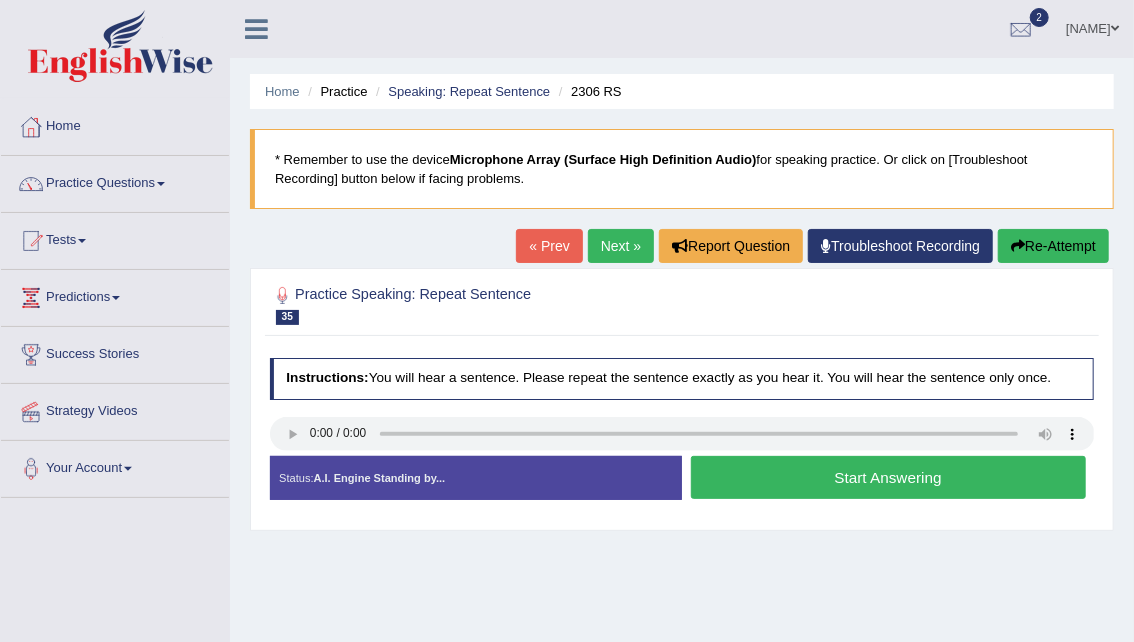 click on "Start Answering" at bounding box center (888, 477) 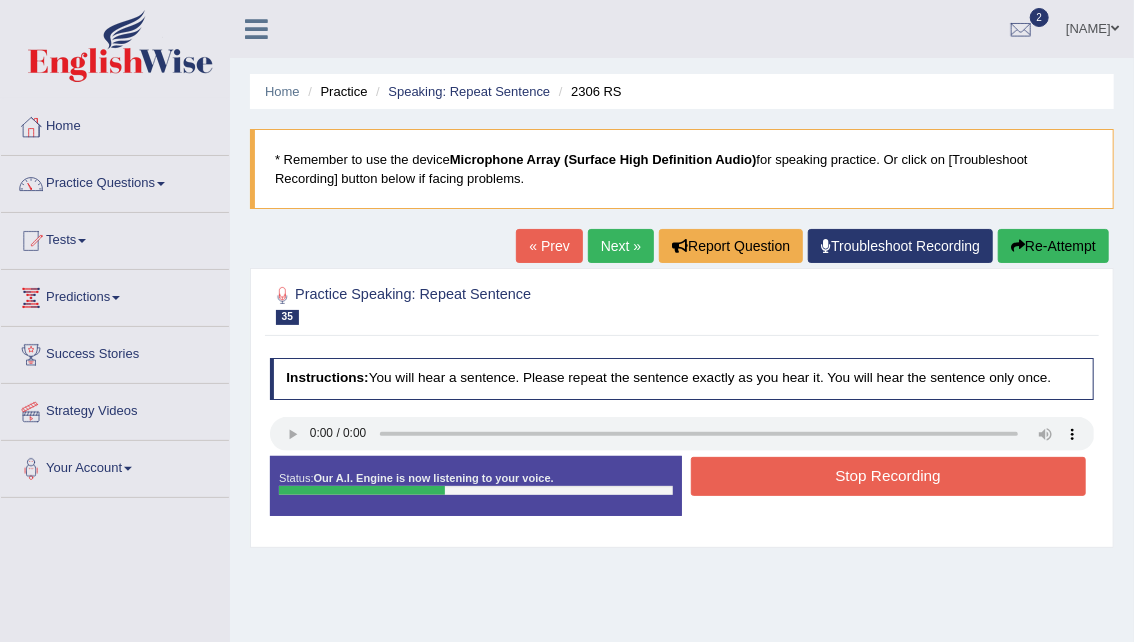 click on "Stop Recording" at bounding box center [888, 476] 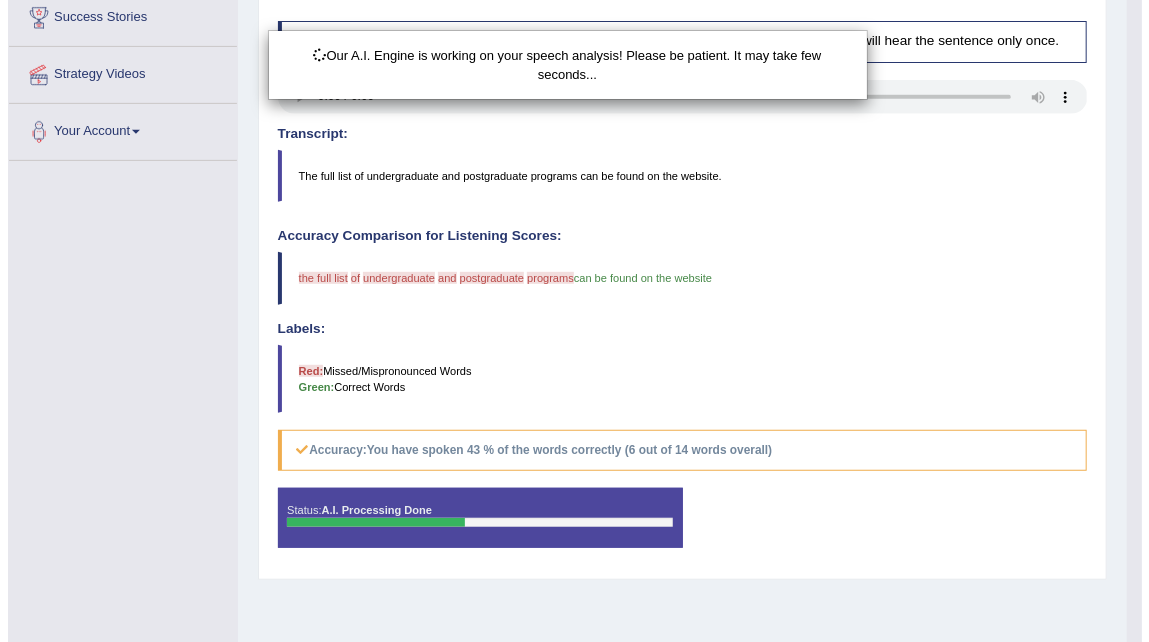 scroll, scrollTop: 336, scrollLeft: 0, axis: vertical 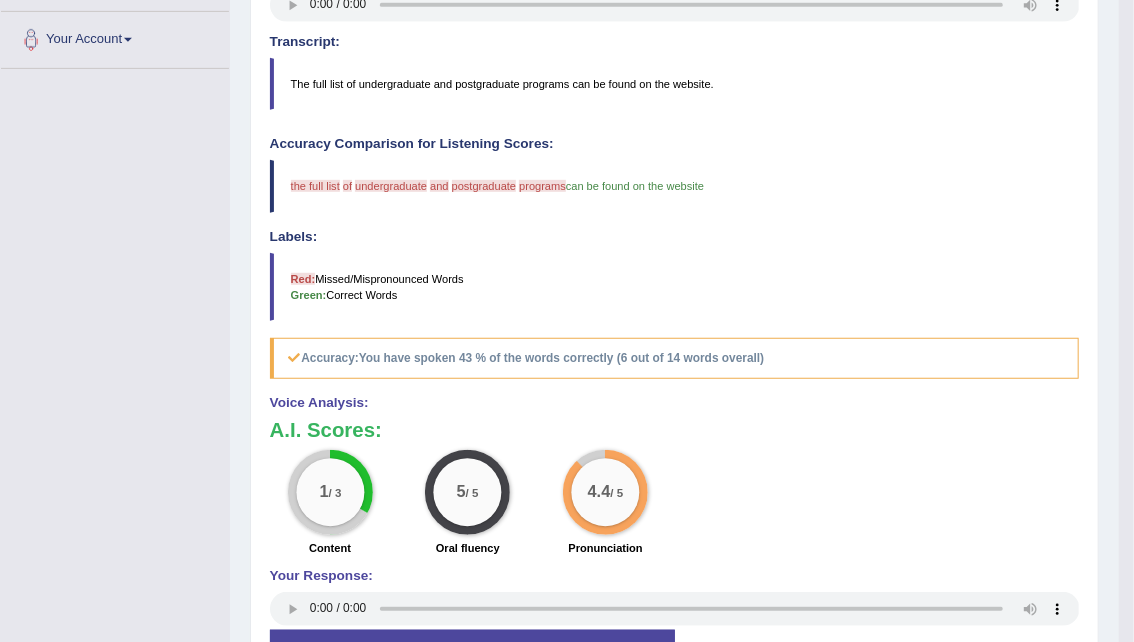 drag, startPoint x: 1147, startPoint y: 220, endPoint x: 1131, endPoint y: 486, distance: 266.48077 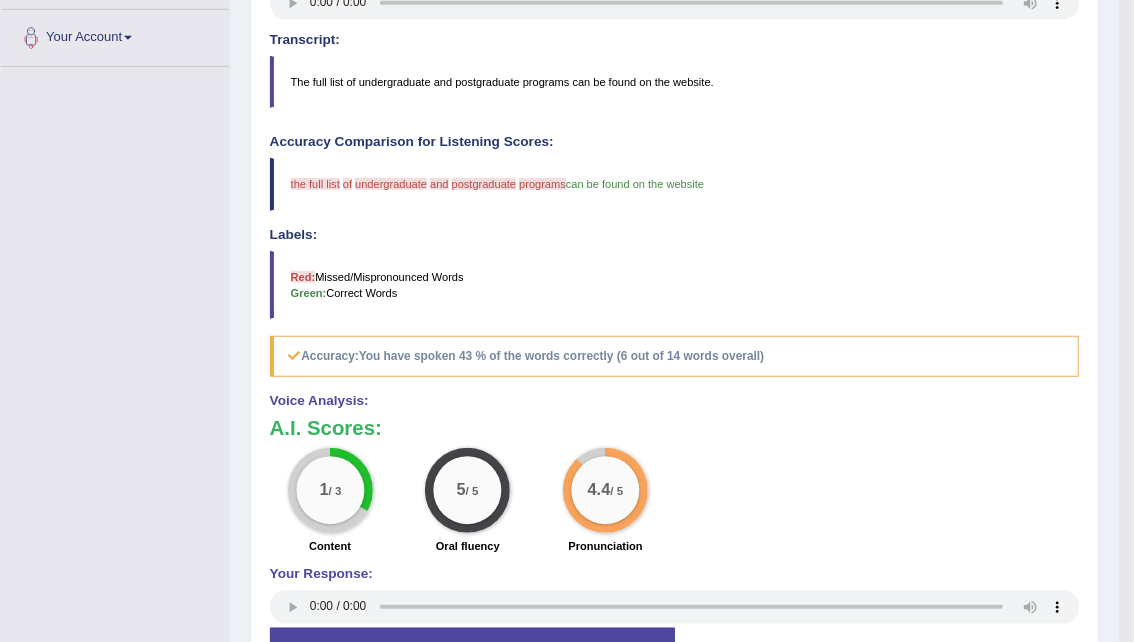 click on "Toggle navigation
Home
Practice Questions   Speaking Practice Read Aloud
Repeat Sentence
Describe Image
Re-tell Lecture
Answer Short Question
Summarize Group Discussion
Respond To A Situation
Writing Practice  Summarize Written Text
Write Essay
Reading Practice  Reading & Writing: Fill In The Blanks
Choose Multiple Answers
Re-order Paragraphs
Fill In The Blanks
Choose Single Answer
Listening Practice  Summarize Spoken Text
Highlight Incorrect Words
Highlight Correct Summary
Select Missing Word
Choose Single Answer
Choose Multiple Answers
Fill In The Blanks
Write From Dictation
Pronunciation
Tests
Take Mock Test" at bounding box center [567, -110] 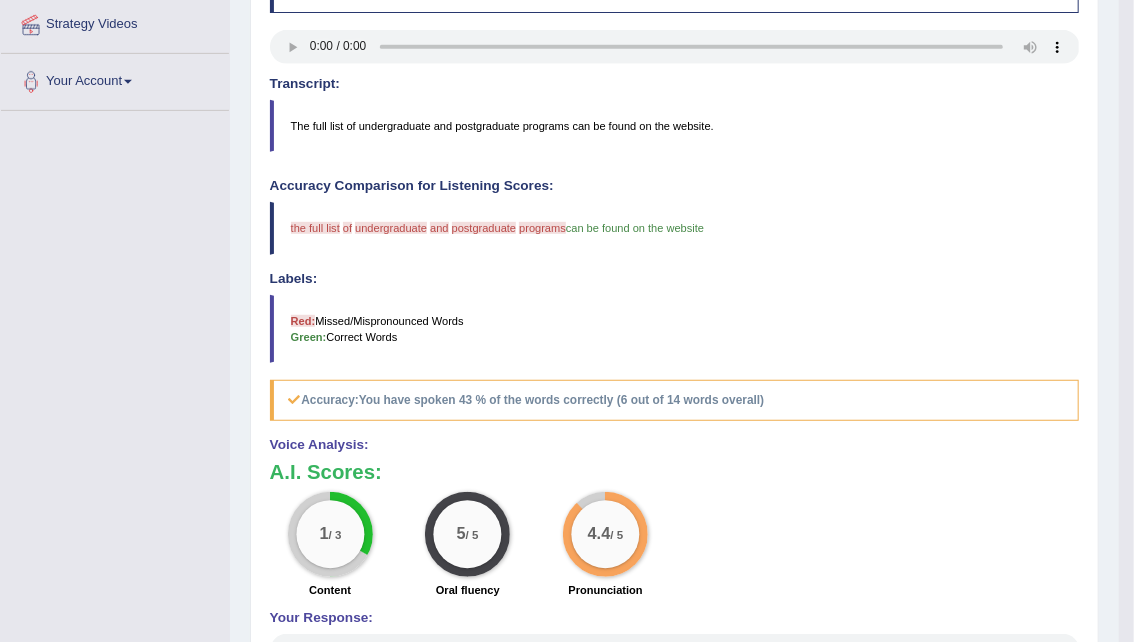 scroll, scrollTop: 380, scrollLeft: 0, axis: vertical 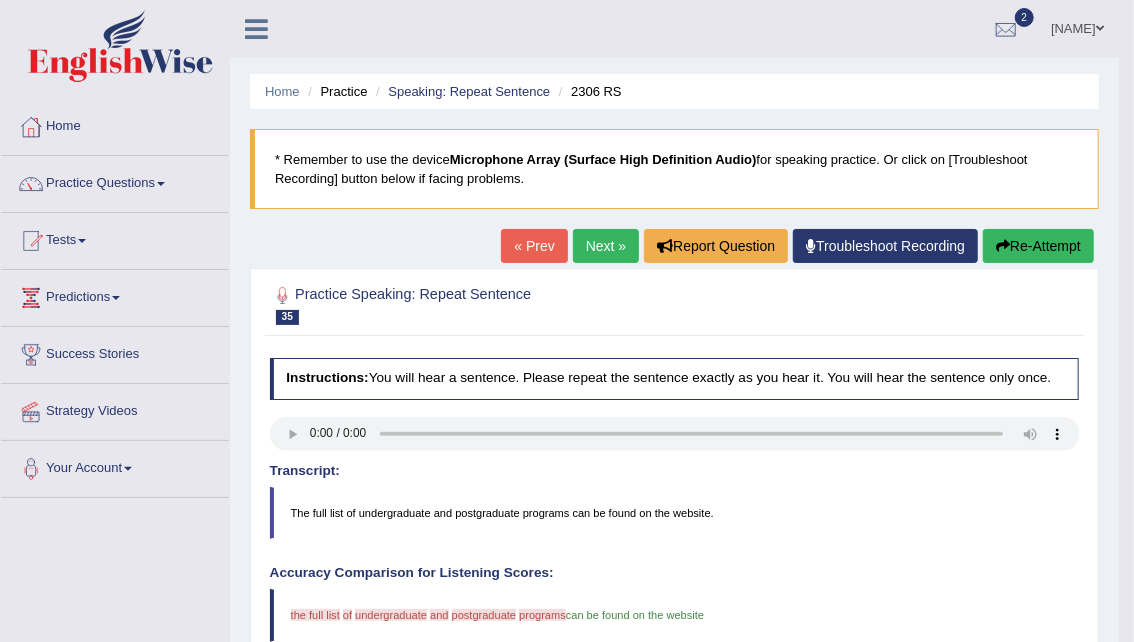 click on "Next »" at bounding box center [606, 246] 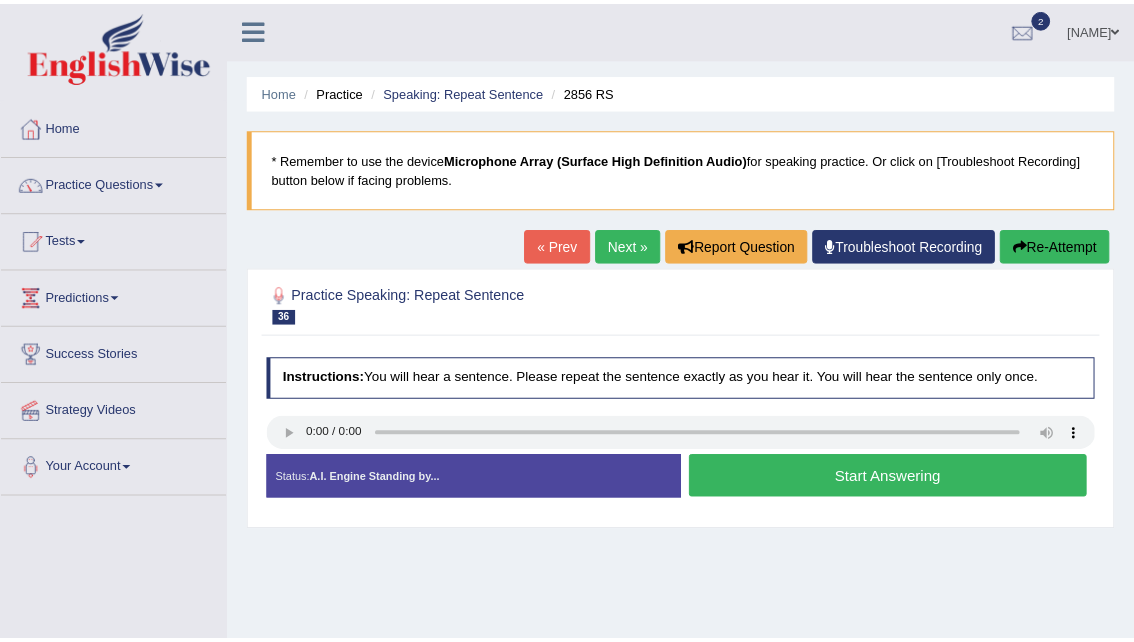 scroll, scrollTop: 0, scrollLeft: 0, axis: both 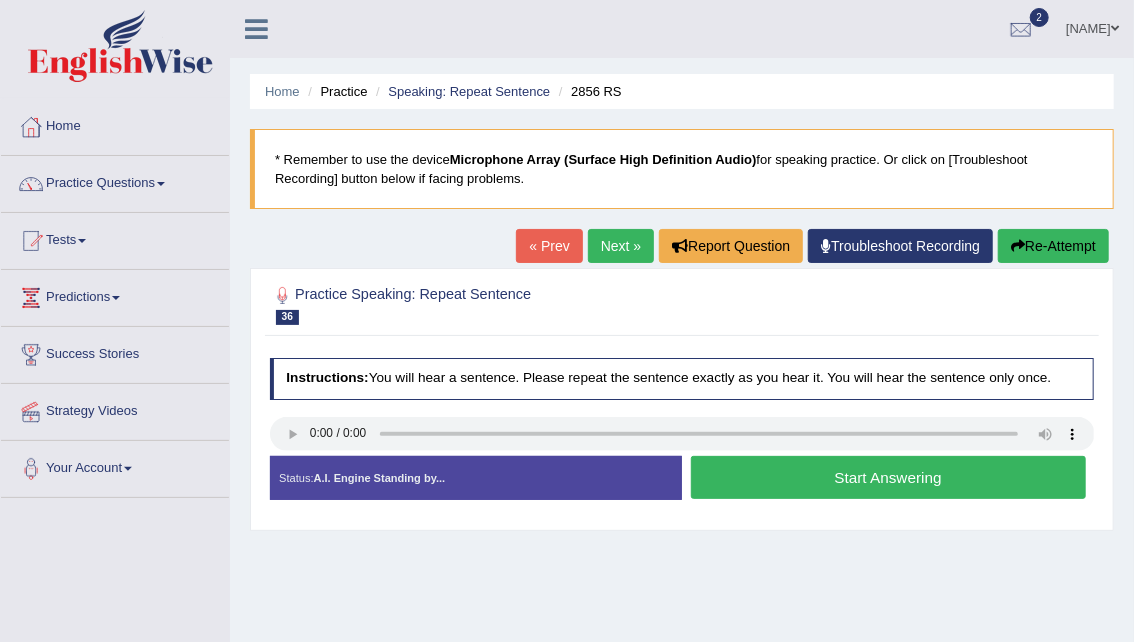 click on "Start Answering" at bounding box center [888, 477] 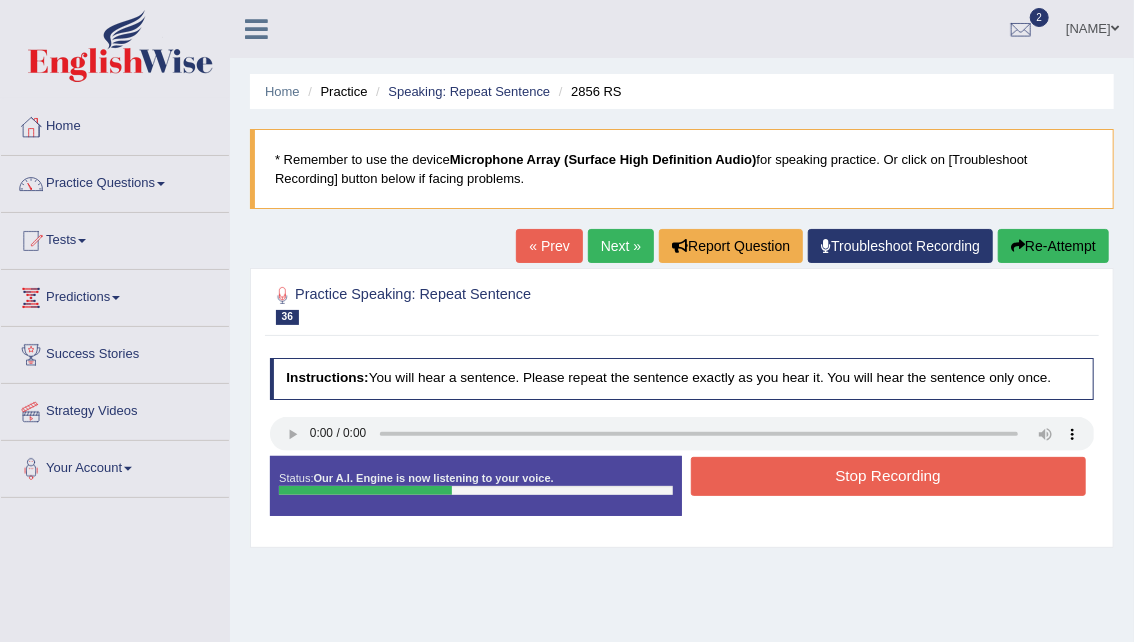 click on "Stop Recording" at bounding box center [888, 476] 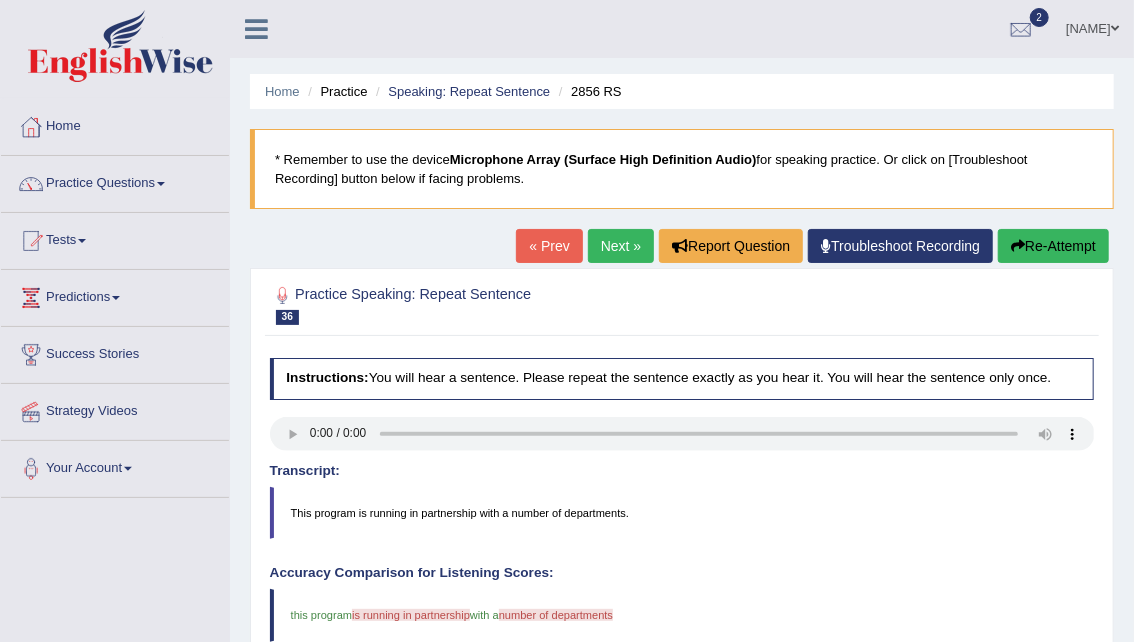 drag, startPoint x: 1147, startPoint y: 143, endPoint x: 1147, endPoint y: 257, distance: 114 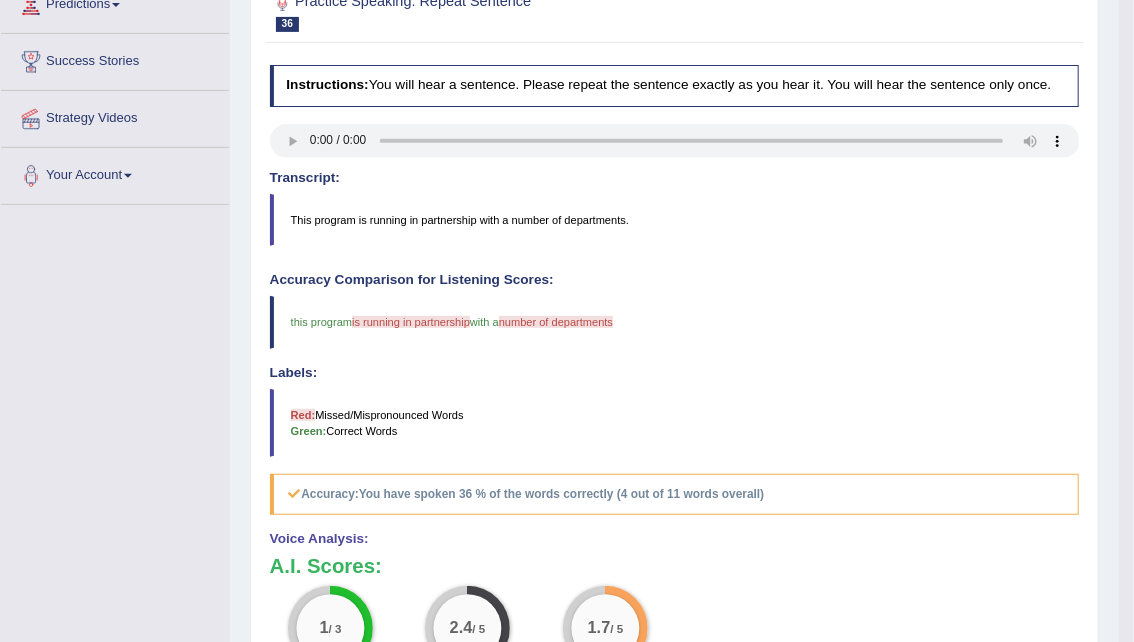 scroll, scrollTop: 313, scrollLeft: 0, axis: vertical 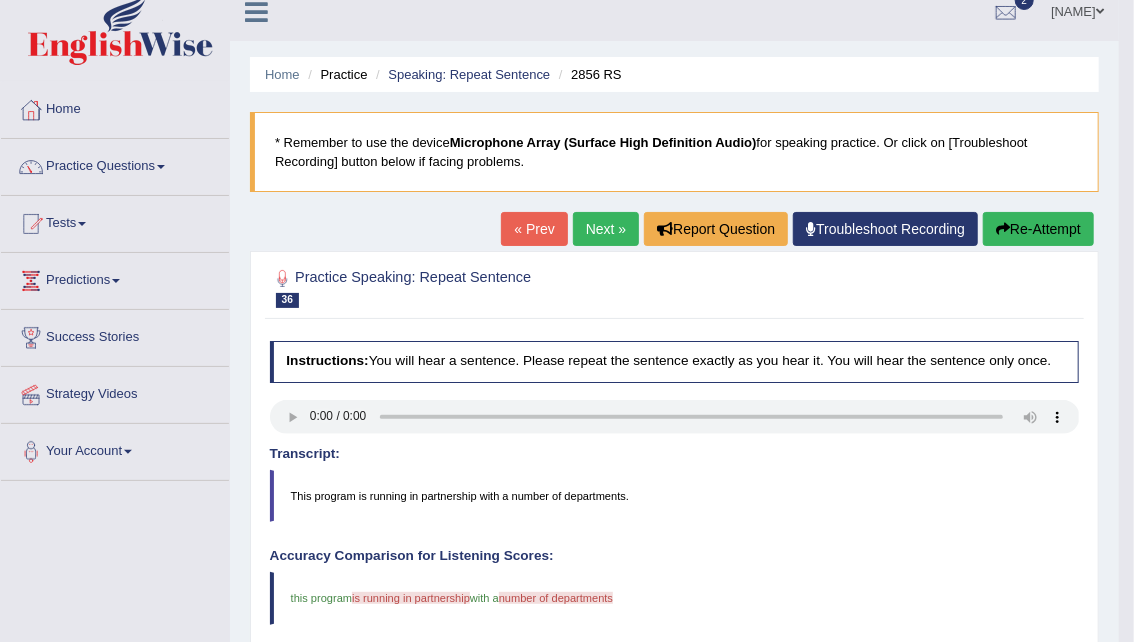 click on "Re-Attempt" at bounding box center [1038, 229] 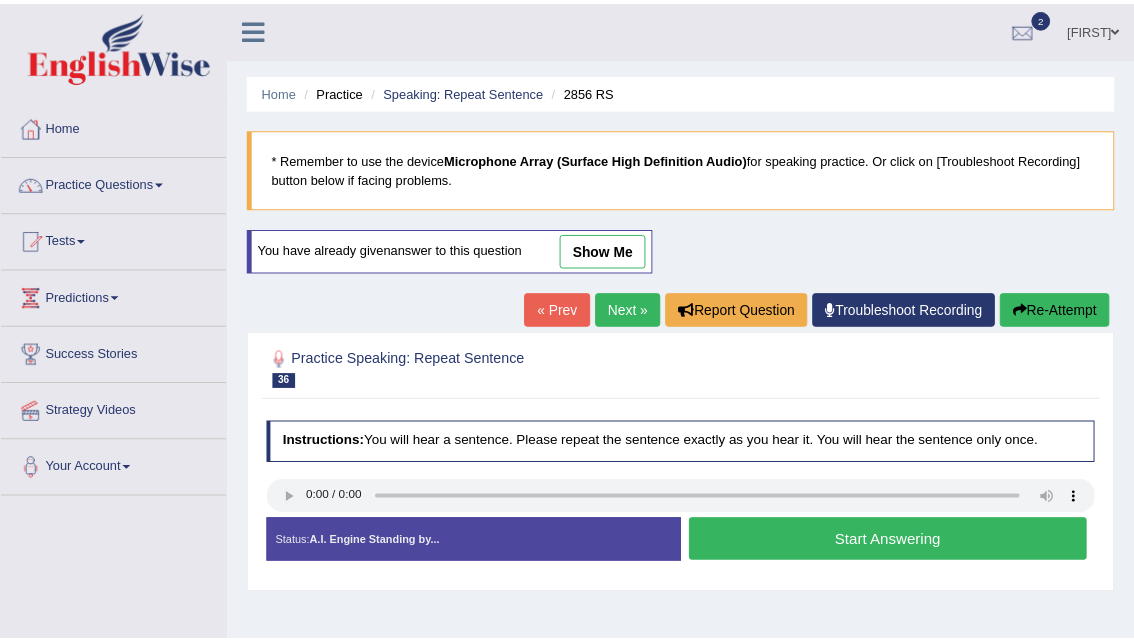 scroll, scrollTop: 17, scrollLeft: 0, axis: vertical 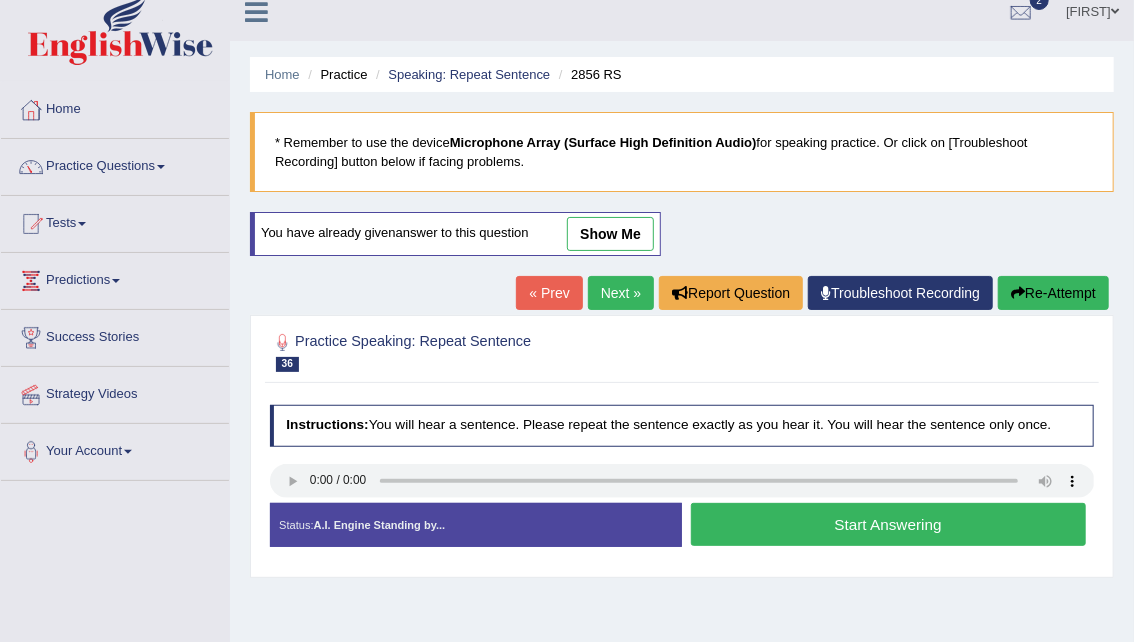 click on "Start Answering" at bounding box center (888, 524) 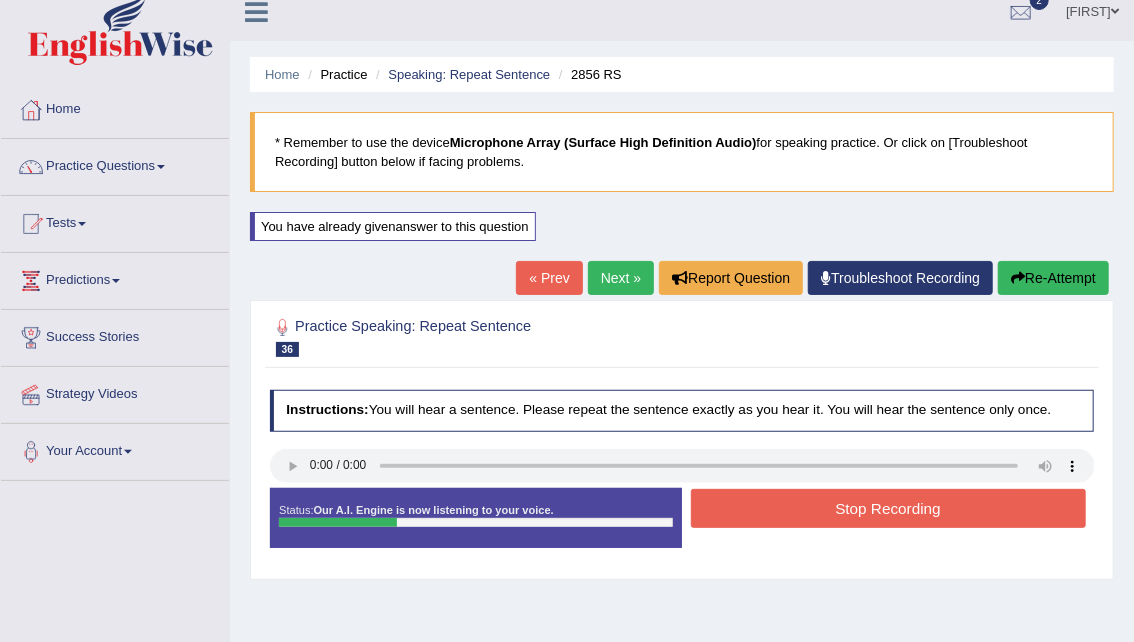 click on "Stop Recording" at bounding box center [888, 508] 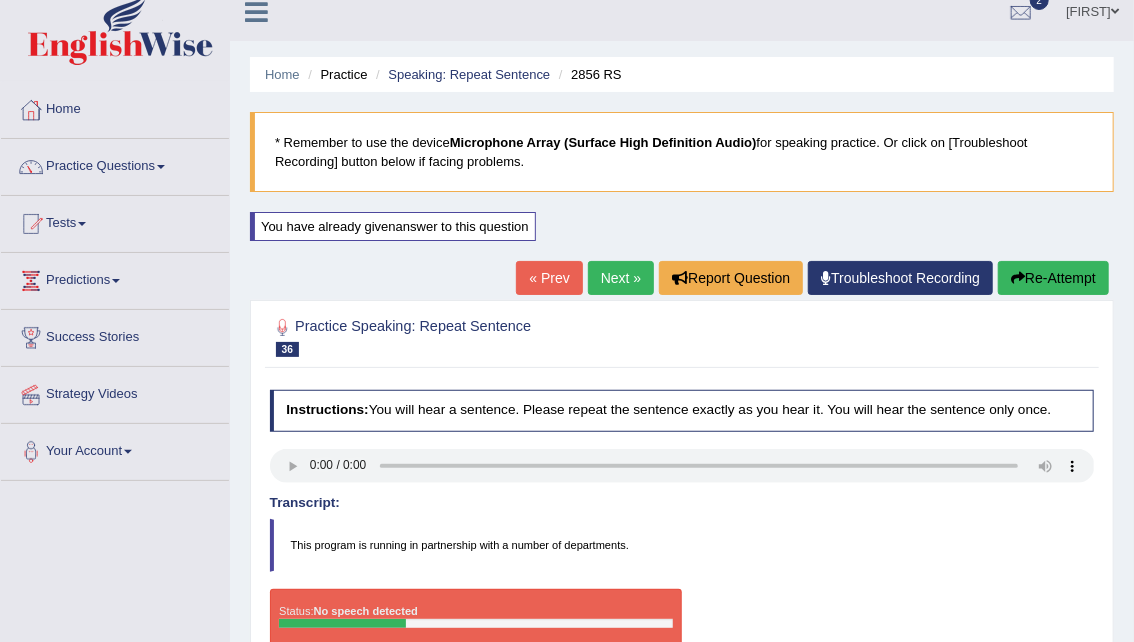 click on "Re-Attempt" at bounding box center [1053, 278] 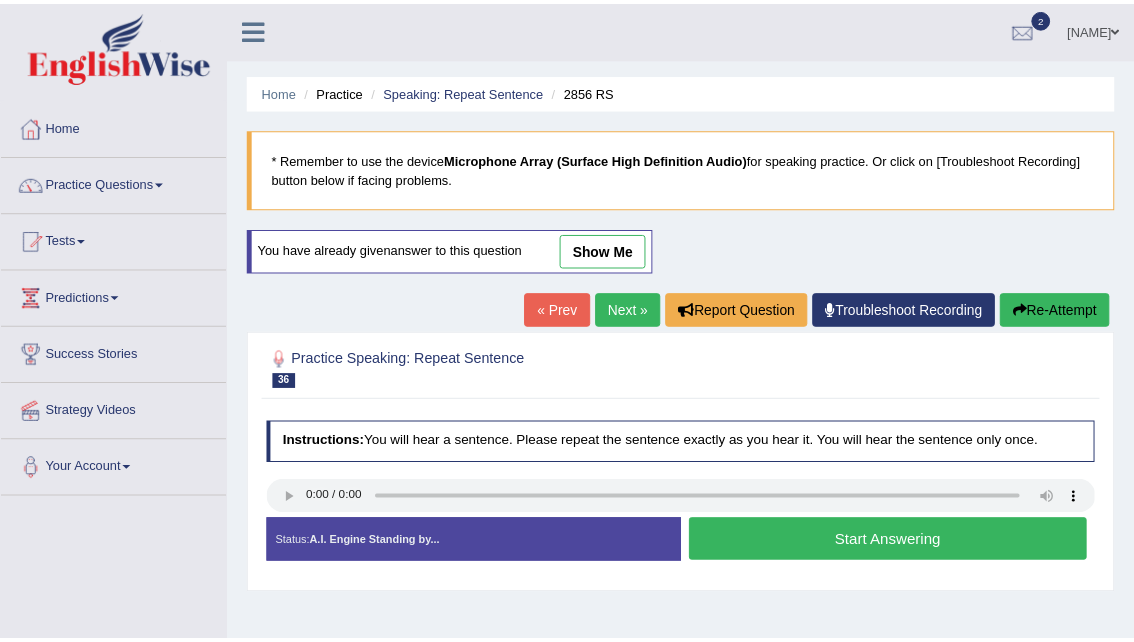 scroll, scrollTop: 17, scrollLeft: 0, axis: vertical 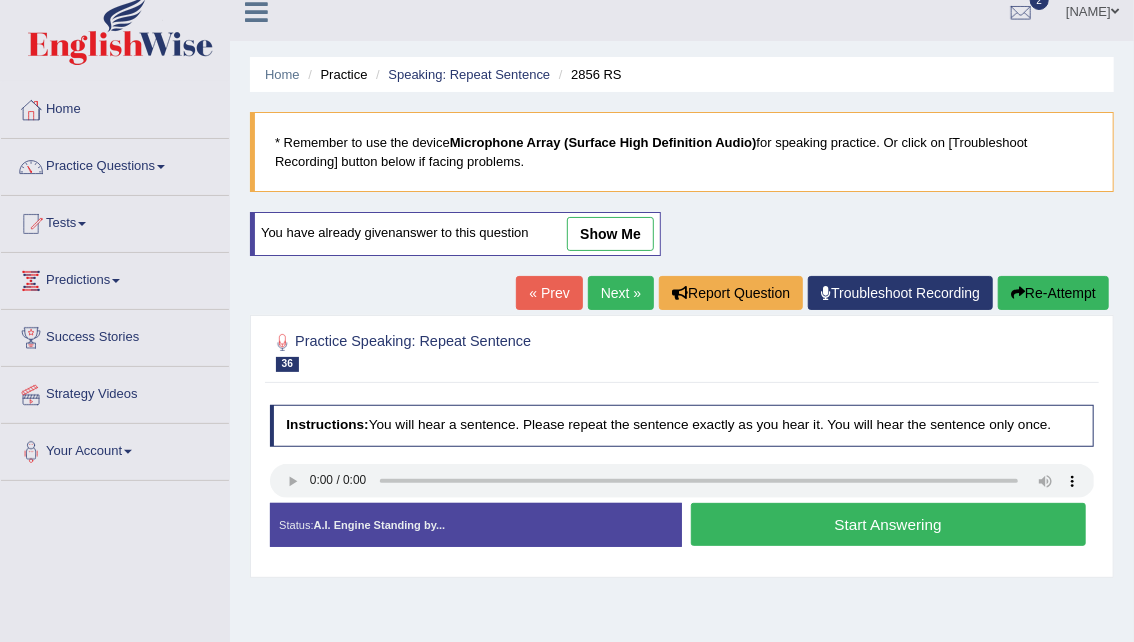 click on "Start Answering" at bounding box center (888, 524) 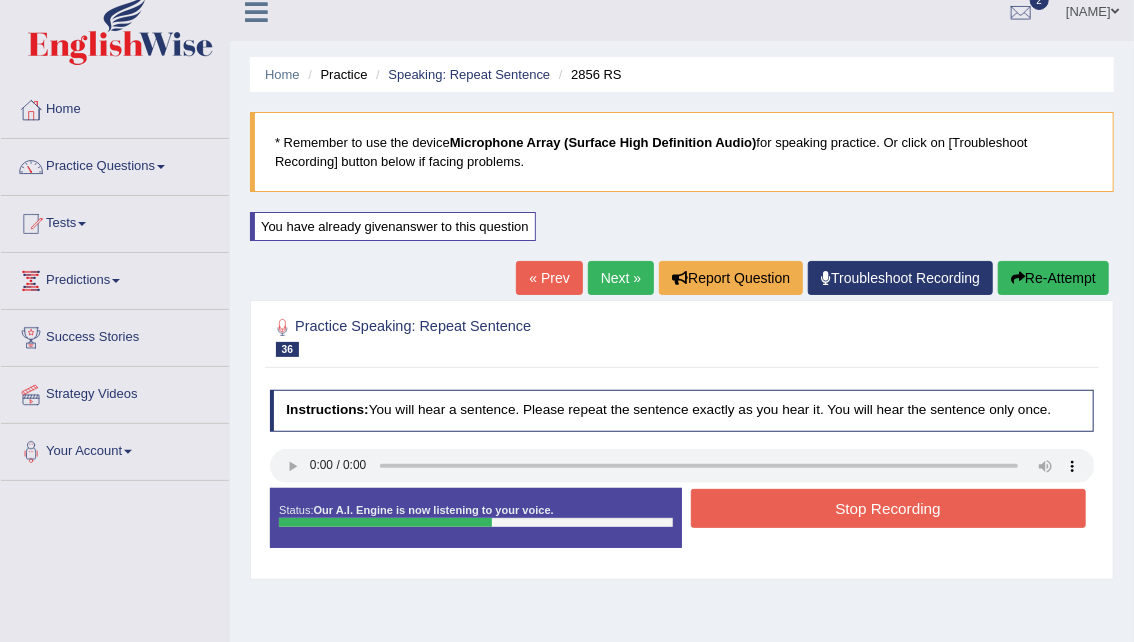 click on "Stop Recording" at bounding box center [888, 508] 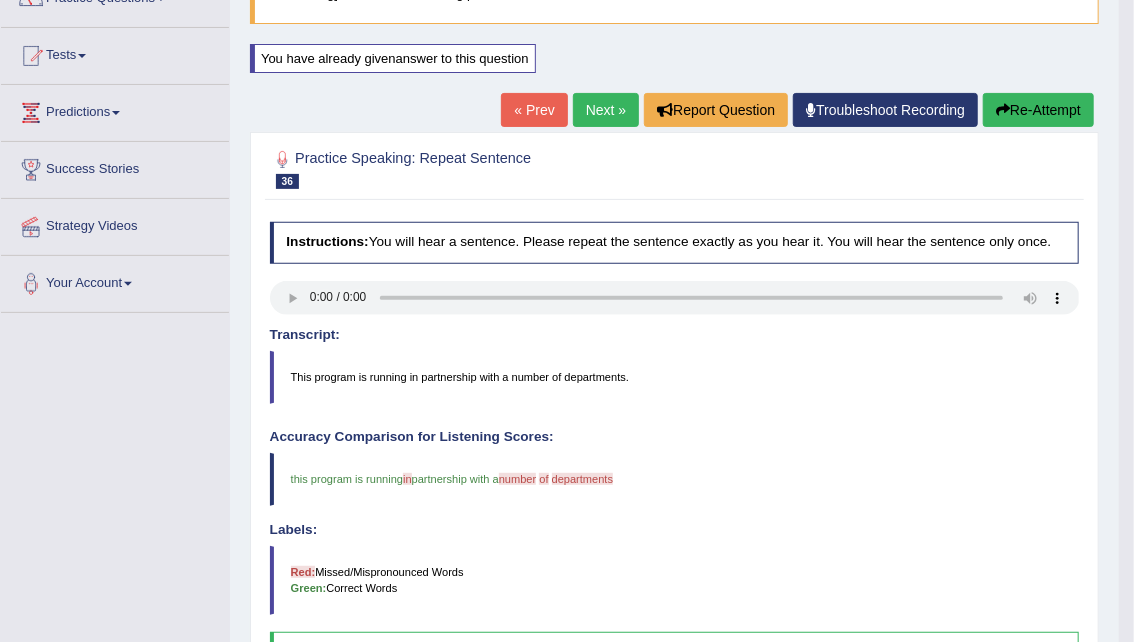 scroll, scrollTop: 0, scrollLeft: 0, axis: both 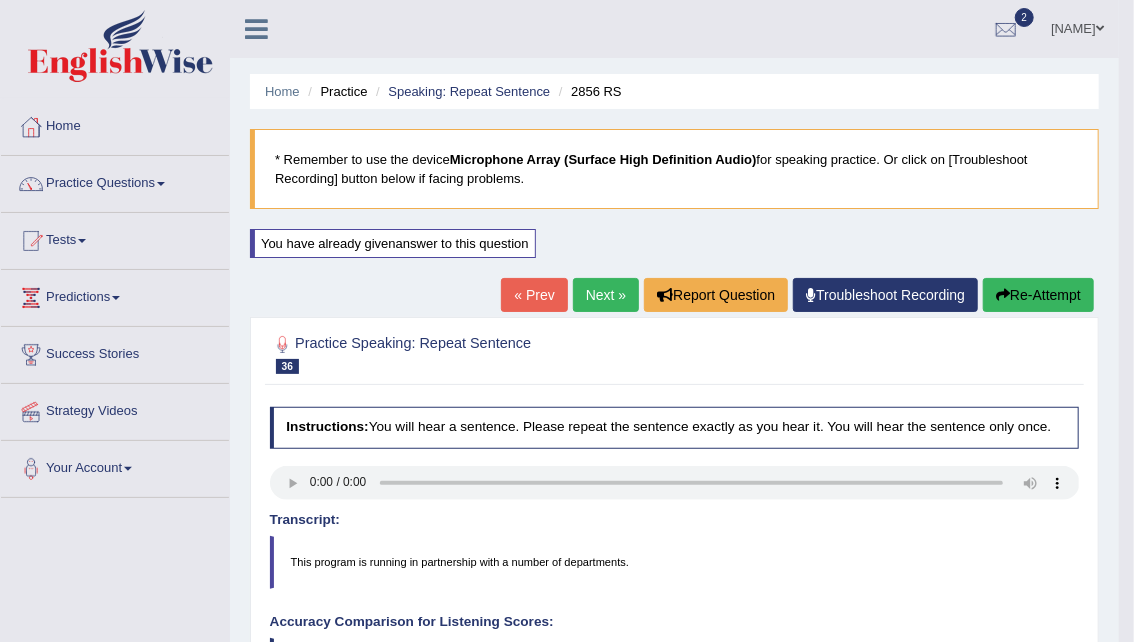drag, startPoint x: 633, startPoint y: 289, endPoint x: 594, endPoint y: 294, distance: 39.319206 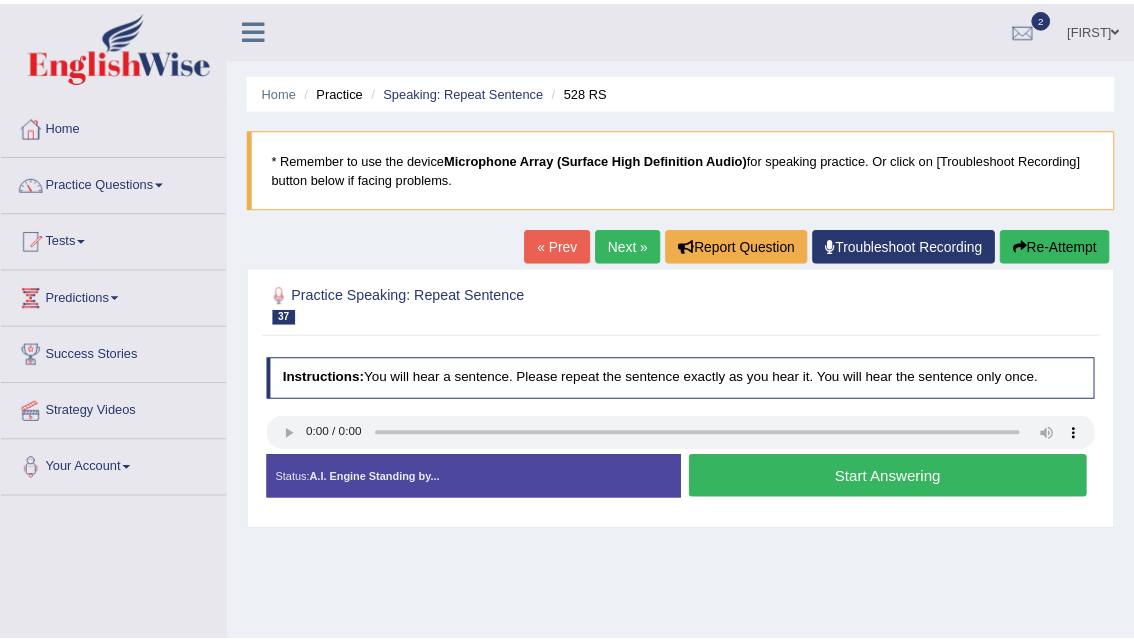 scroll, scrollTop: 0, scrollLeft: 0, axis: both 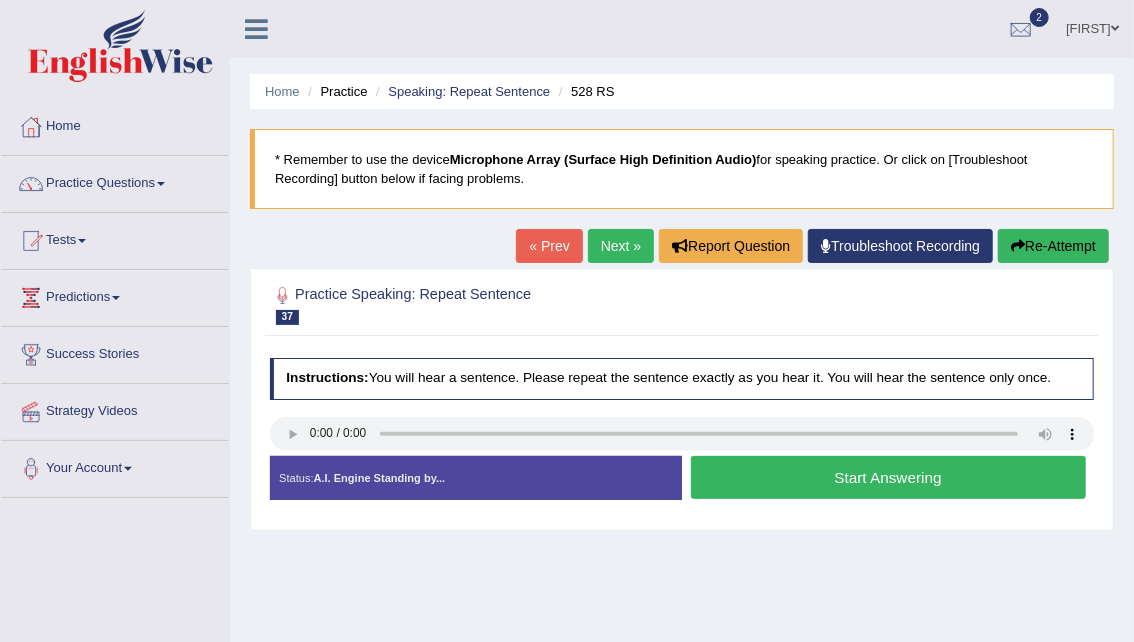 click on "Start Answering" at bounding box center (888, 477) 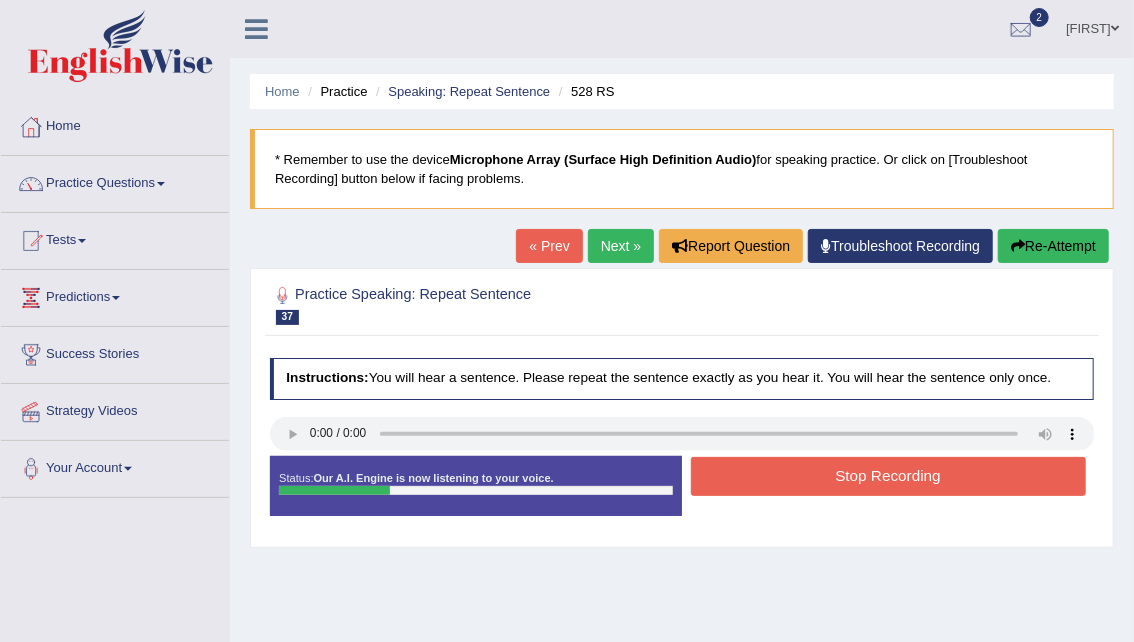 click on "Stop Recording" at bounding box center (888, 476) 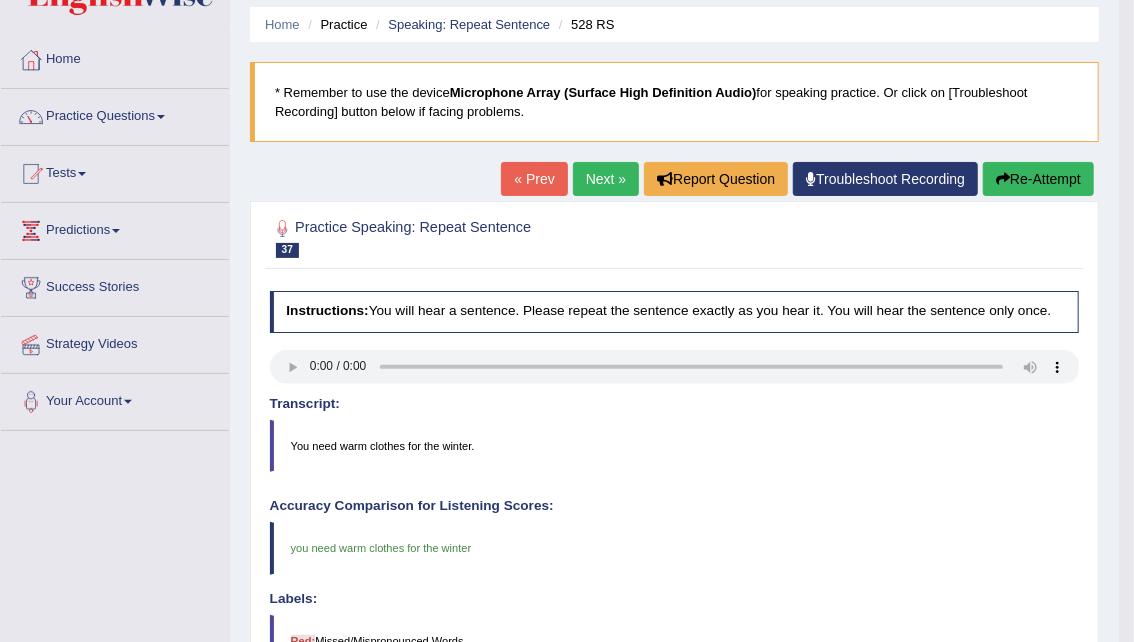 scroll, scrollTop: 65, scrollLeft: 0, axis: vertical 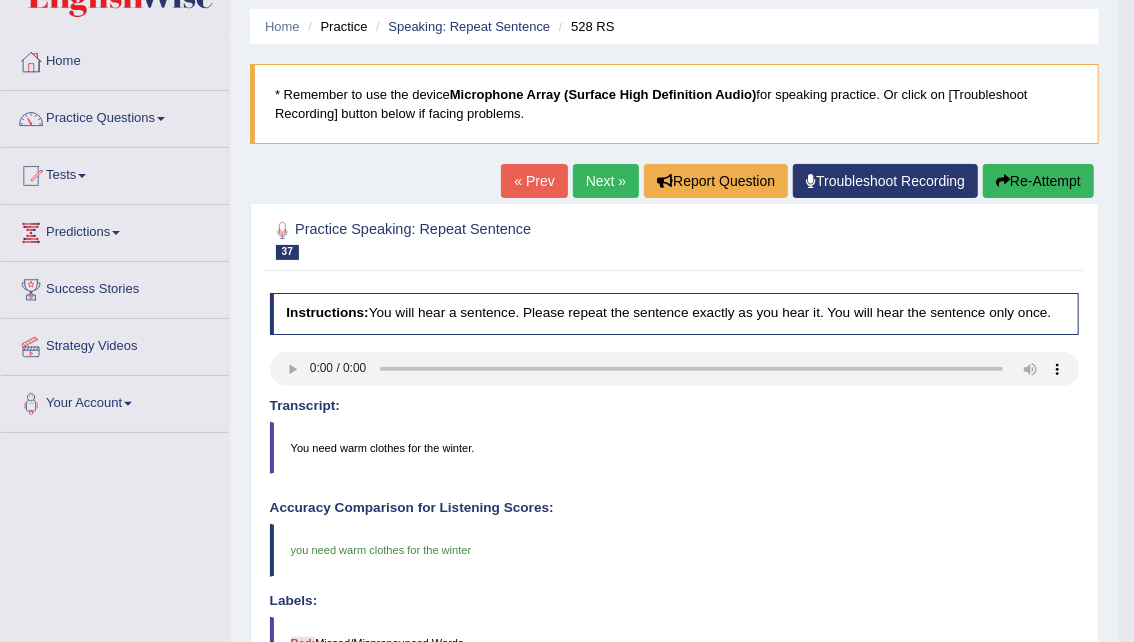 click on "Next »" at bounding box center [606, 181] 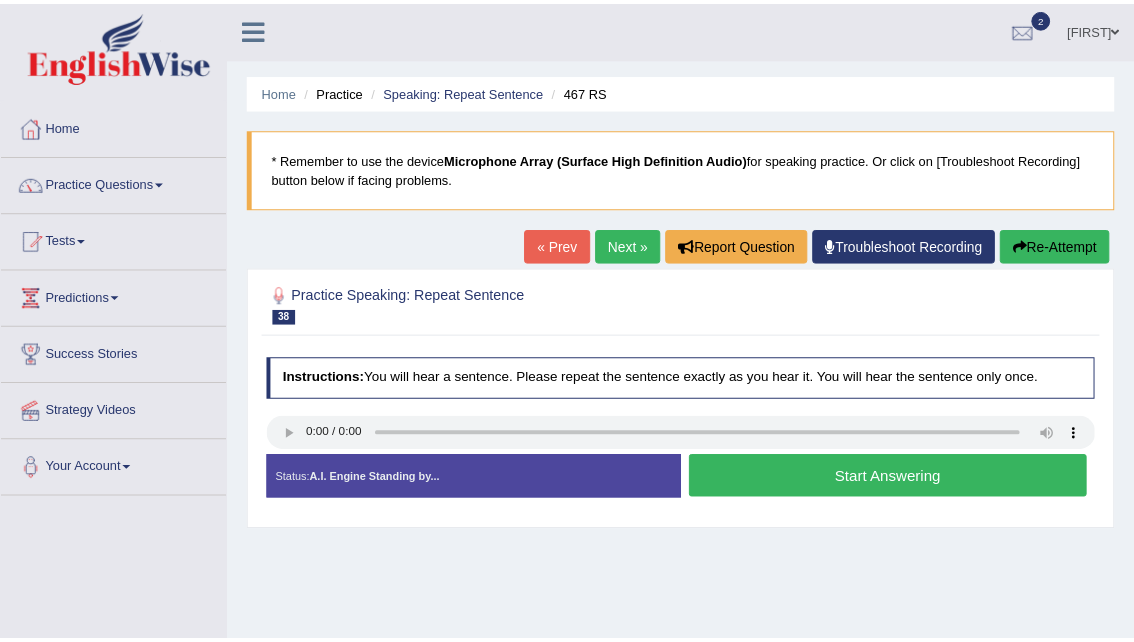 scroll, scrollTop: 0, scrollLeft: 0, axis: both 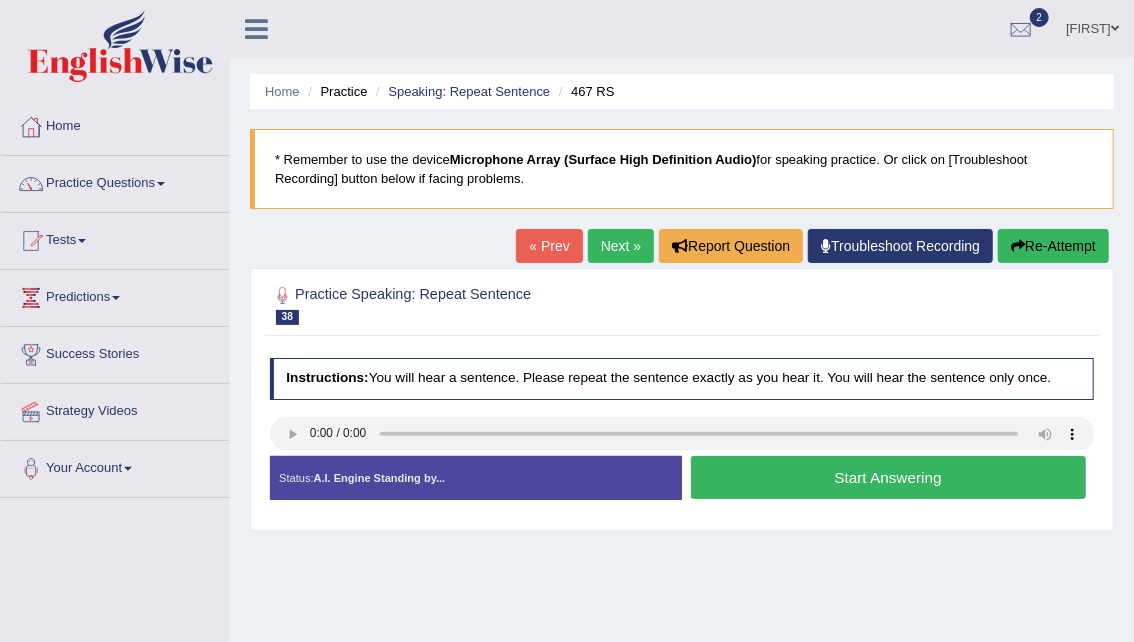 click on "Start Answering" at bounding box center [888, 477] 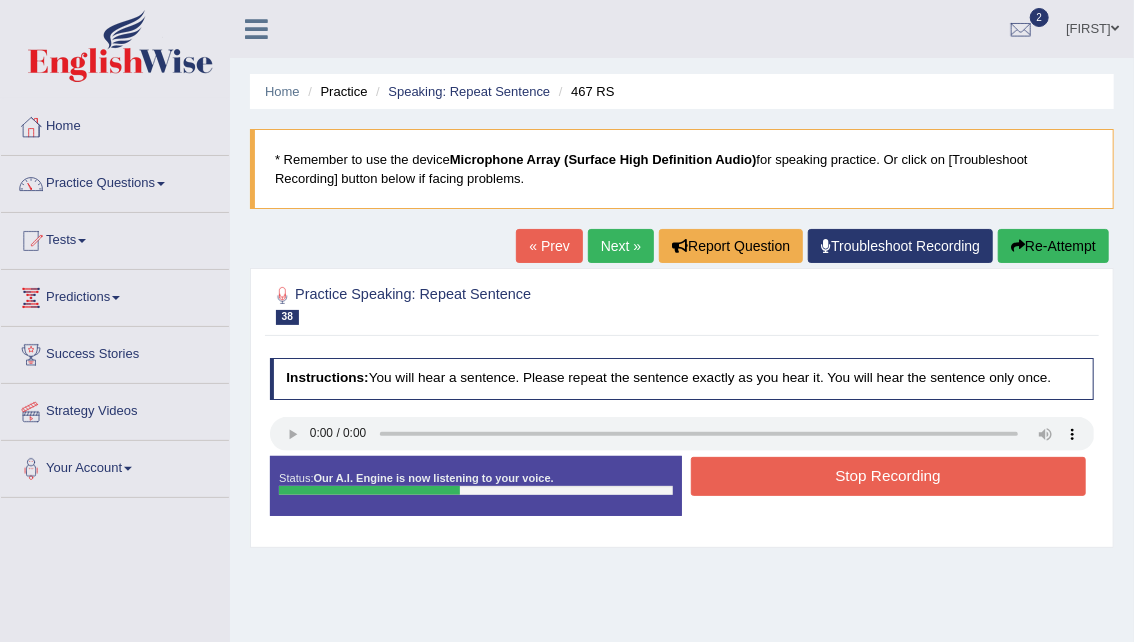 click on "Stop Recording" at bounding box center (888, 476) 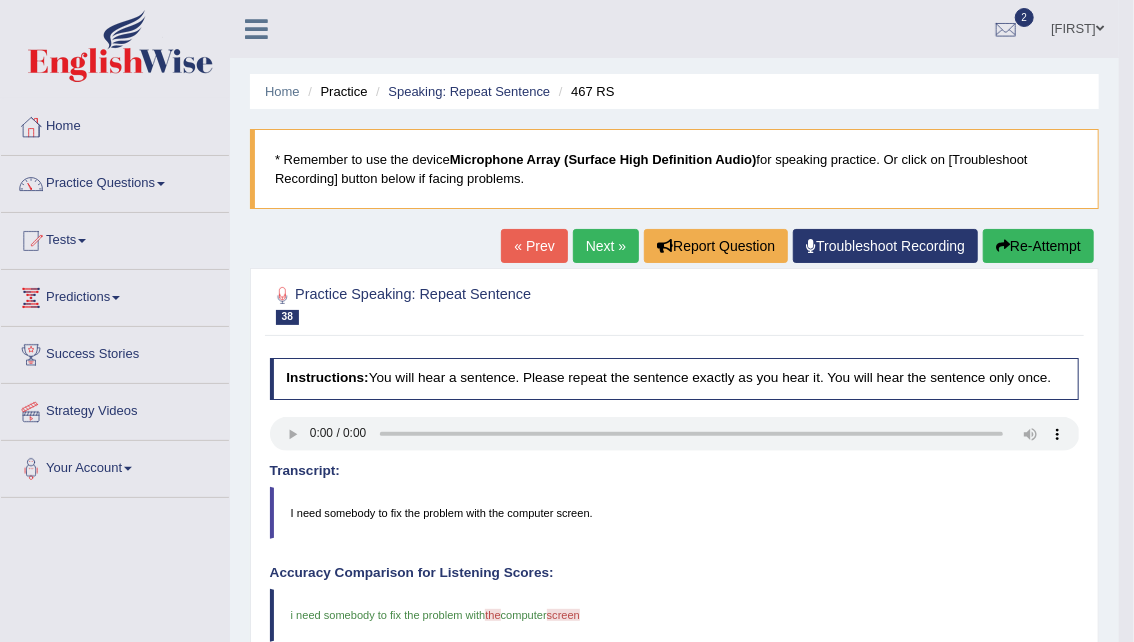 drag, startPoint x: 1147, startPoint y: 238, endPoint x: 1147, endPoint y: 419, distance: 181 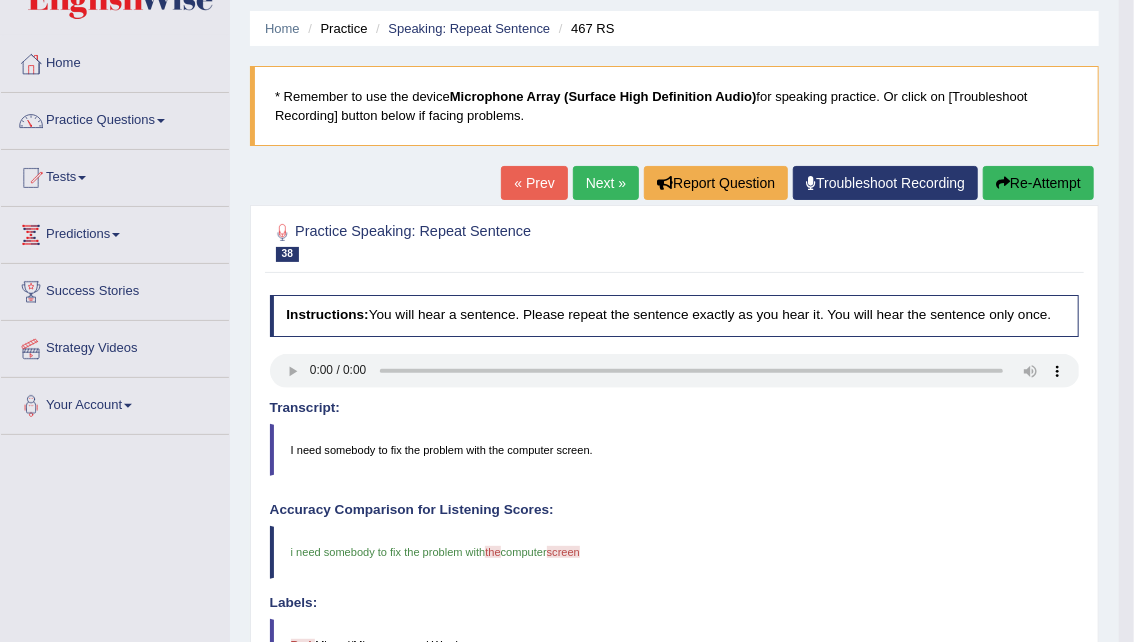 scroll, scrollTop: 40, scrollLeft: 0, axis: vertical 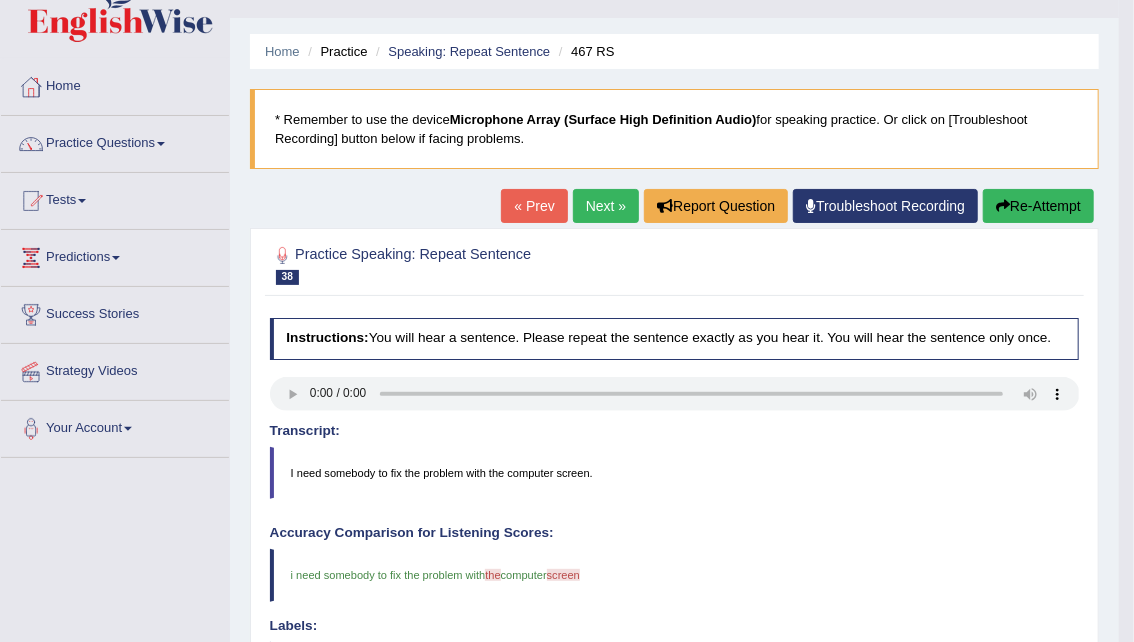 click on "Next »" at bounding box center [606, 206] 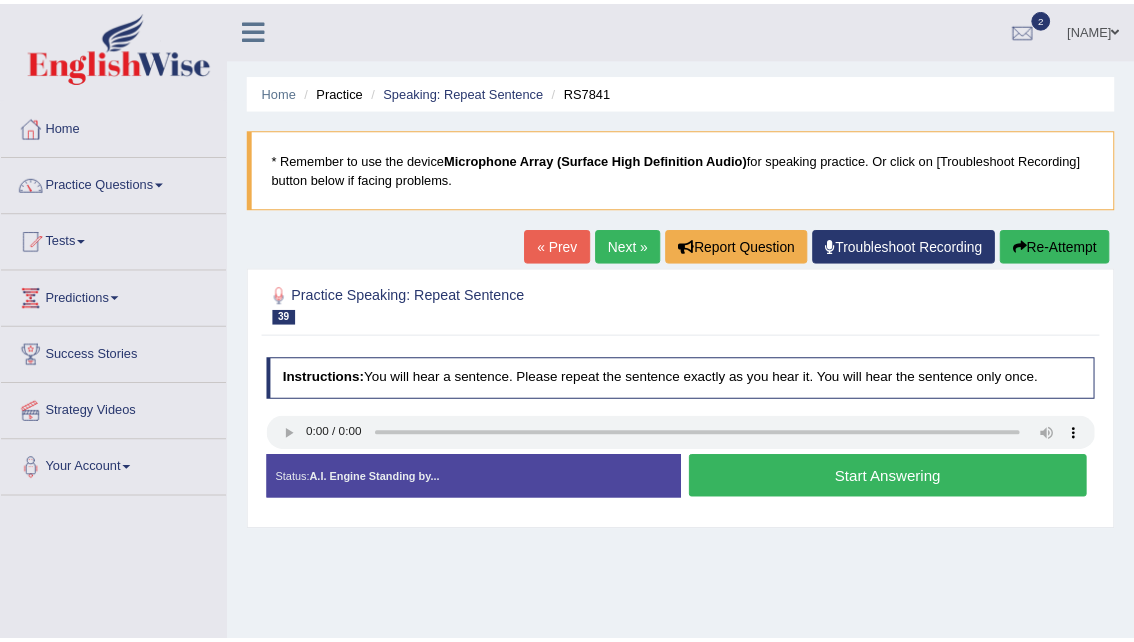 scroll, scrollTop: 0, scrollLeft: 0, axis: both 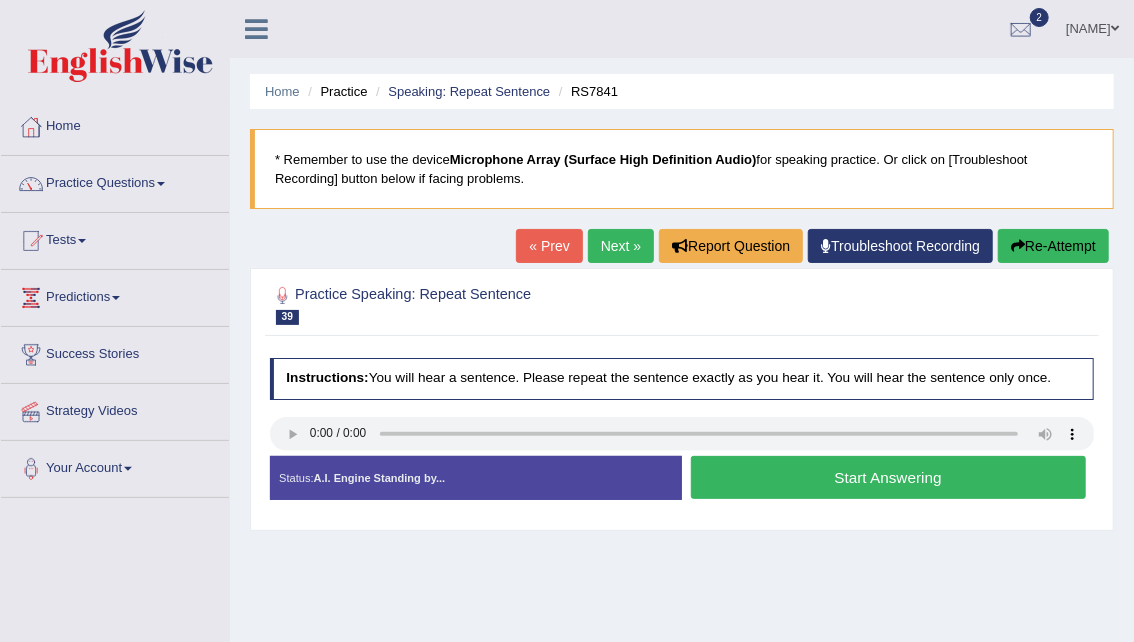 click on "Start Answering" at bounding box center [888, 477] 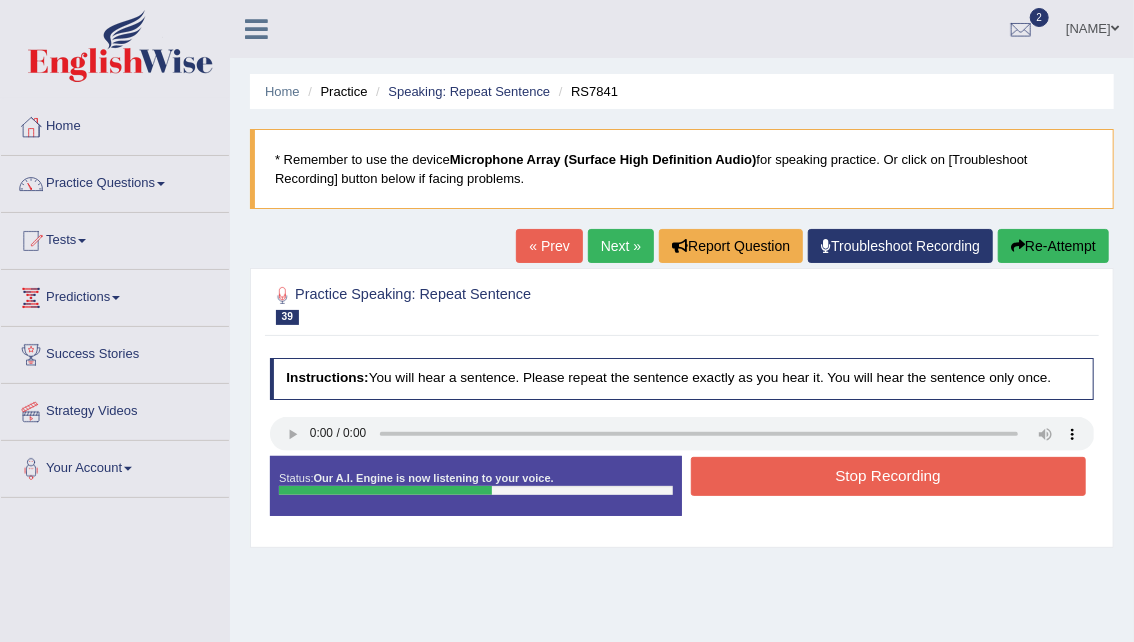 click on "Stop Recording" at bounding box center (888, 476) 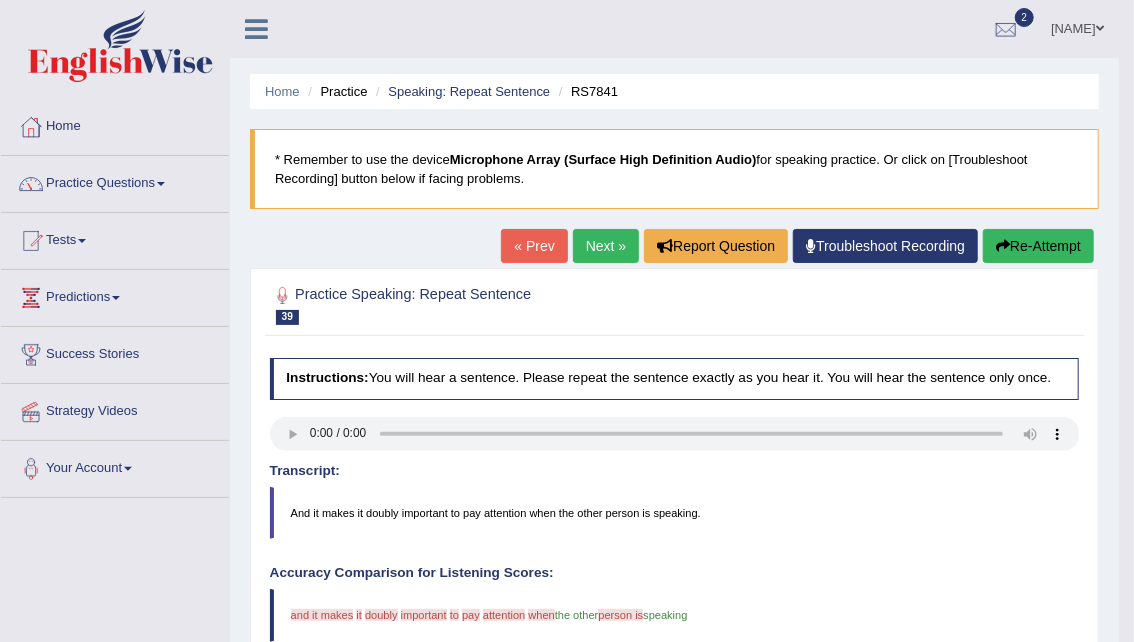 drag, startPoint x: 1138, startPoint y: 190, endPoint x: 1118, endPoint y: 329, distance: 140.43147 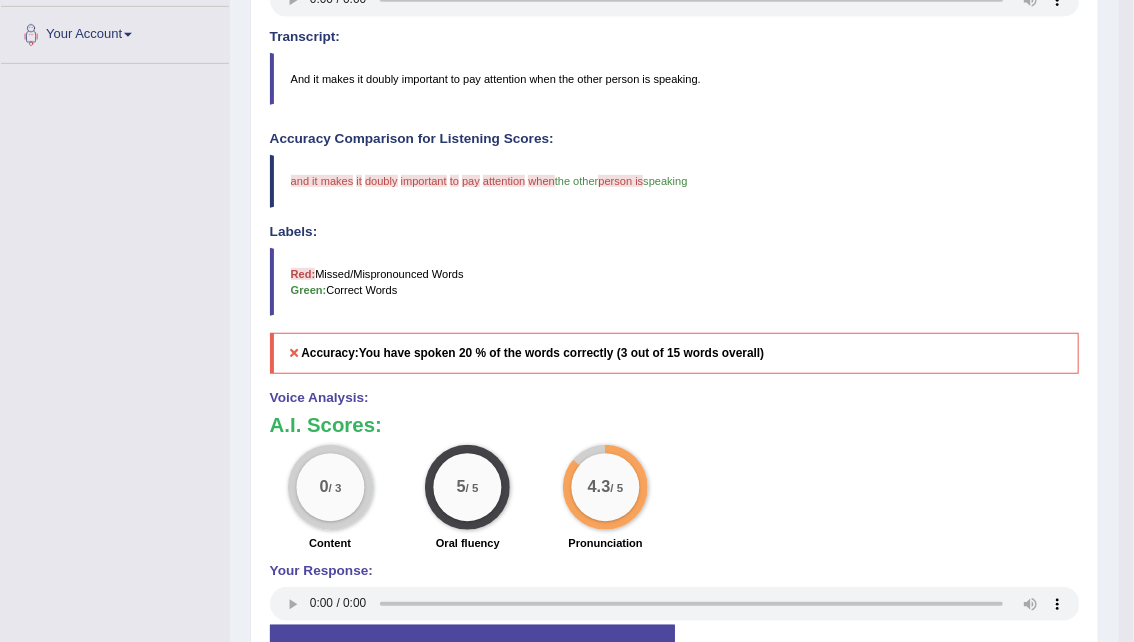 scroll, scrollTop: 437, scrollLeft: 0, axis: vertical 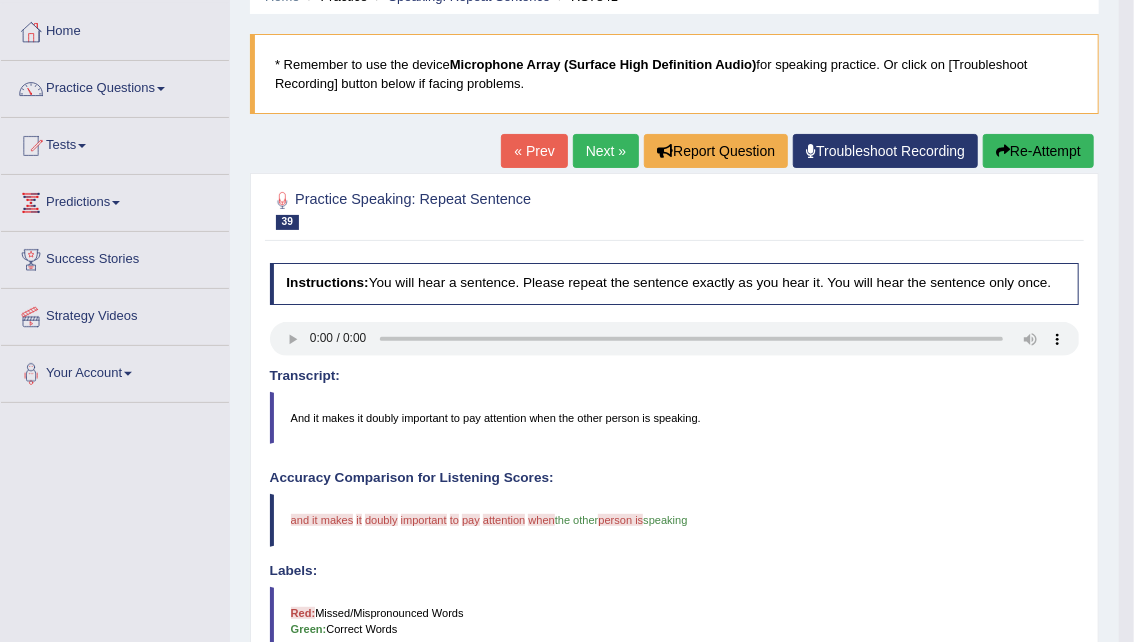 click on "Re-Attempt" at bounding box center [1038, 151] 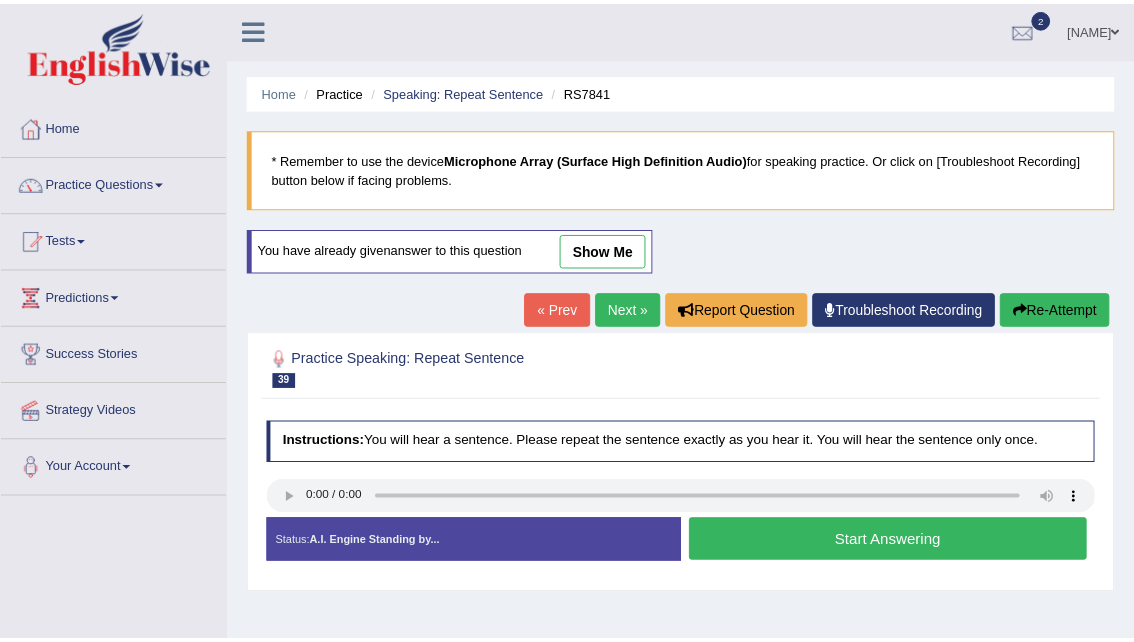 scroll, scrollTop: 95, scrollLeft: 0, axis: vertical 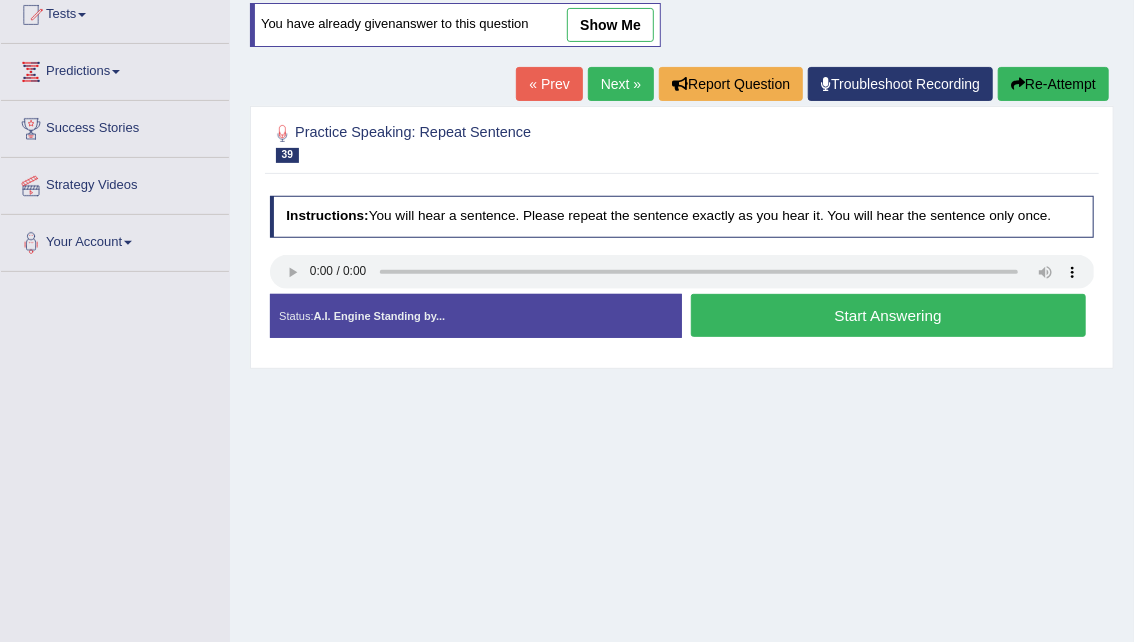 click on "Start Answering" at bounding box center [888, 315] 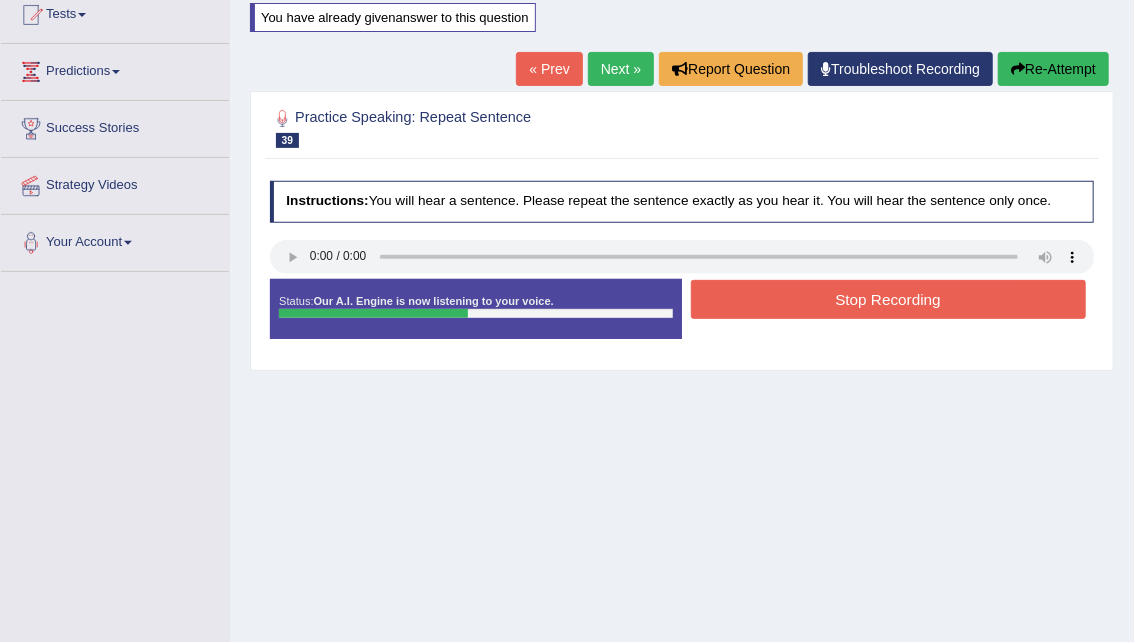 click on "Stop Recording" at bounding box center (888, 299) 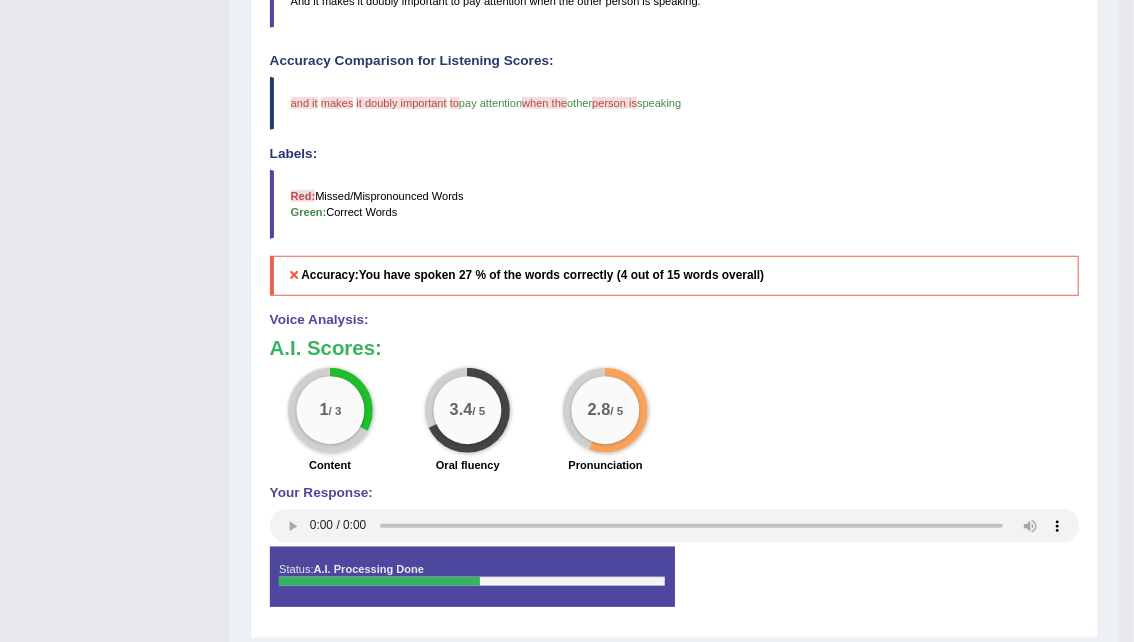 scroll, scrollTop: 560, scrollLeft: 0, axis: vertical 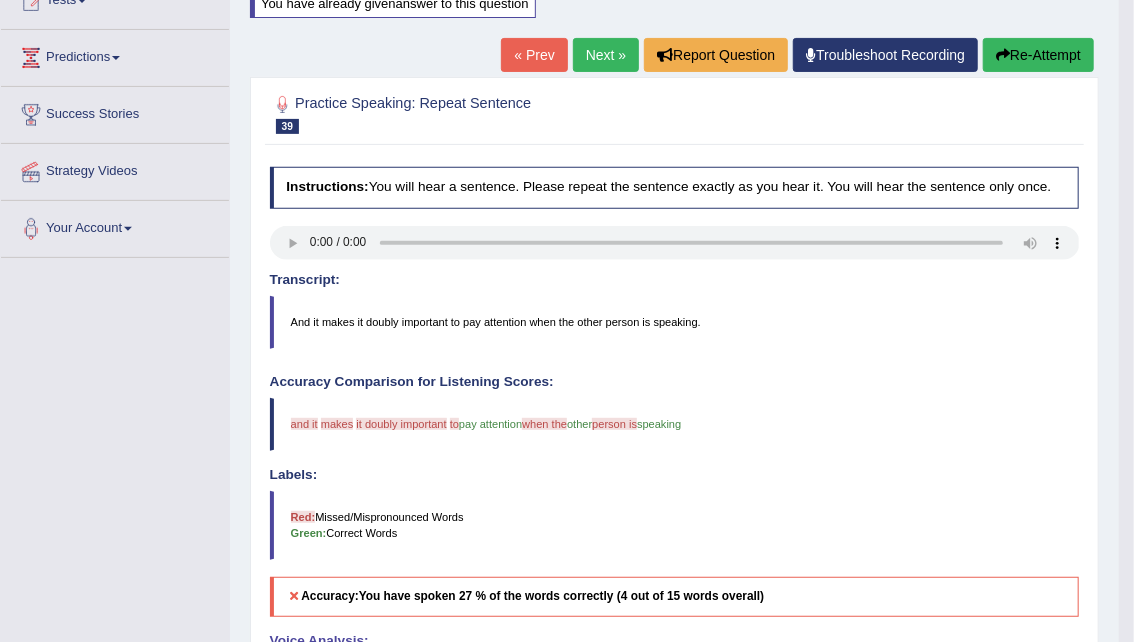 click on "Re-Attempt" at bounding box center (1038, 55) 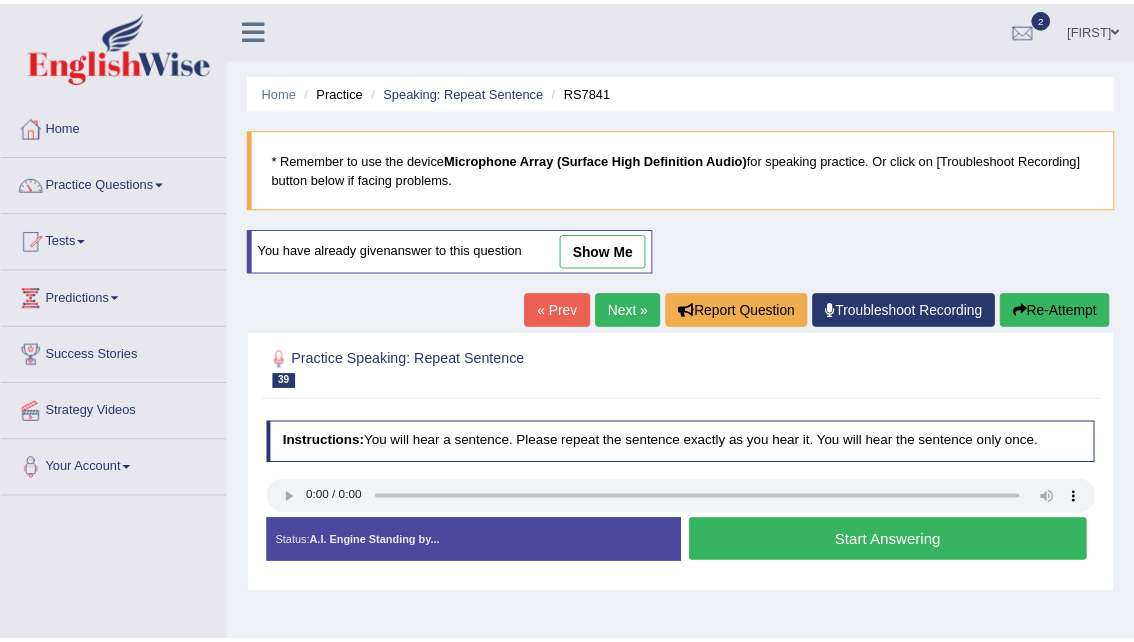 scroll, scrollTop: 277, scrollLeft: 0, axis: vertical 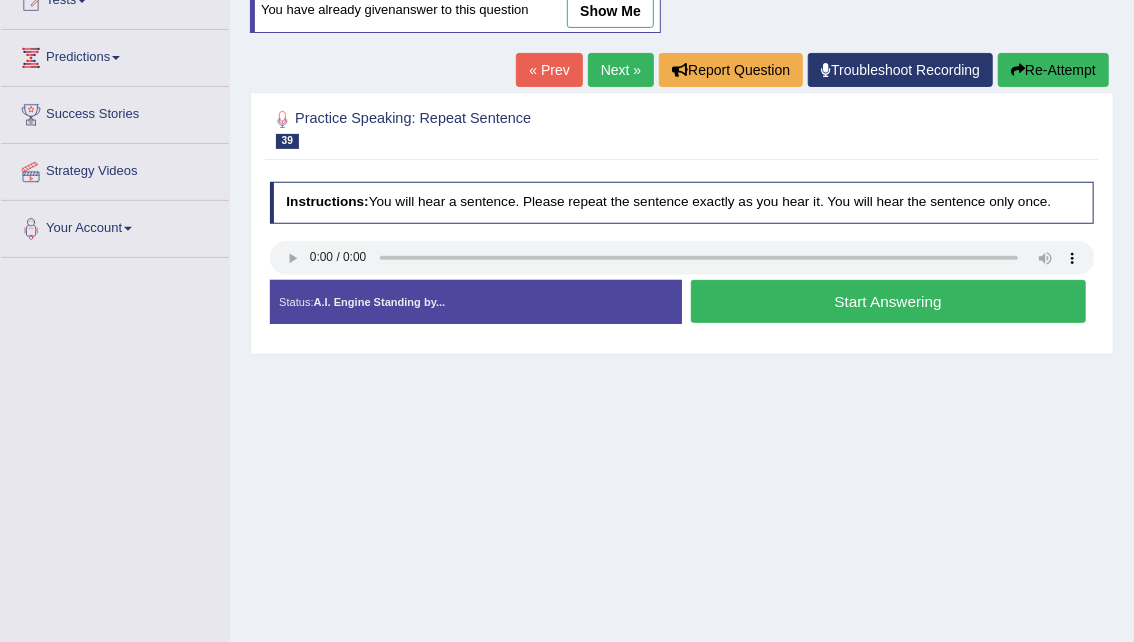 click on "Start Answering" at bounding box center [888, 301] 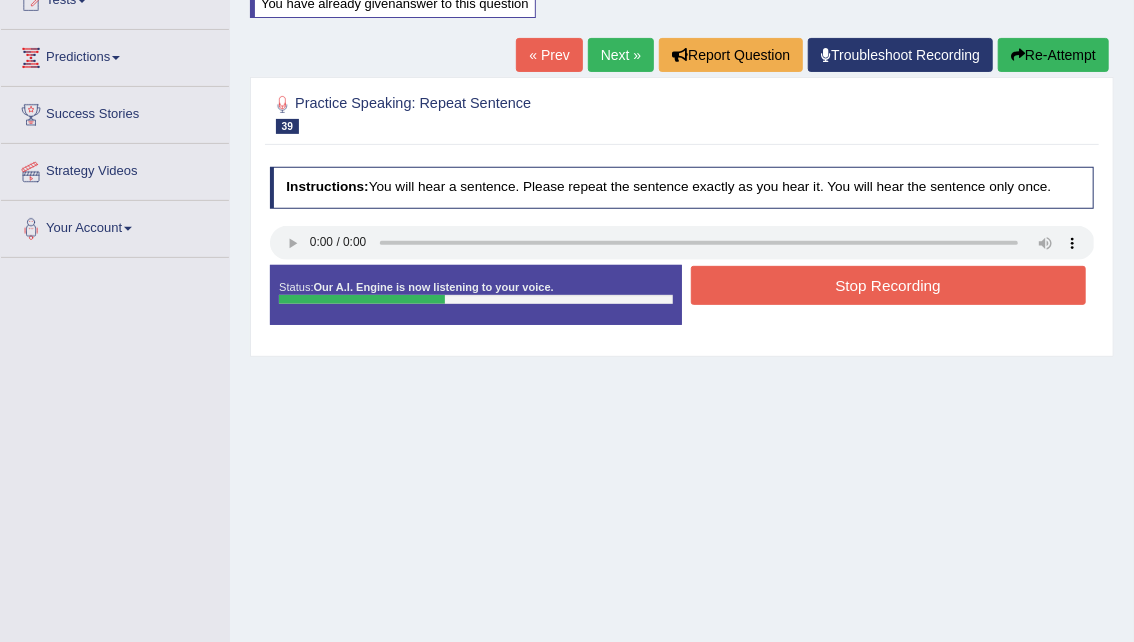 click on "Stop Recording" at bounding box center (888, 285) 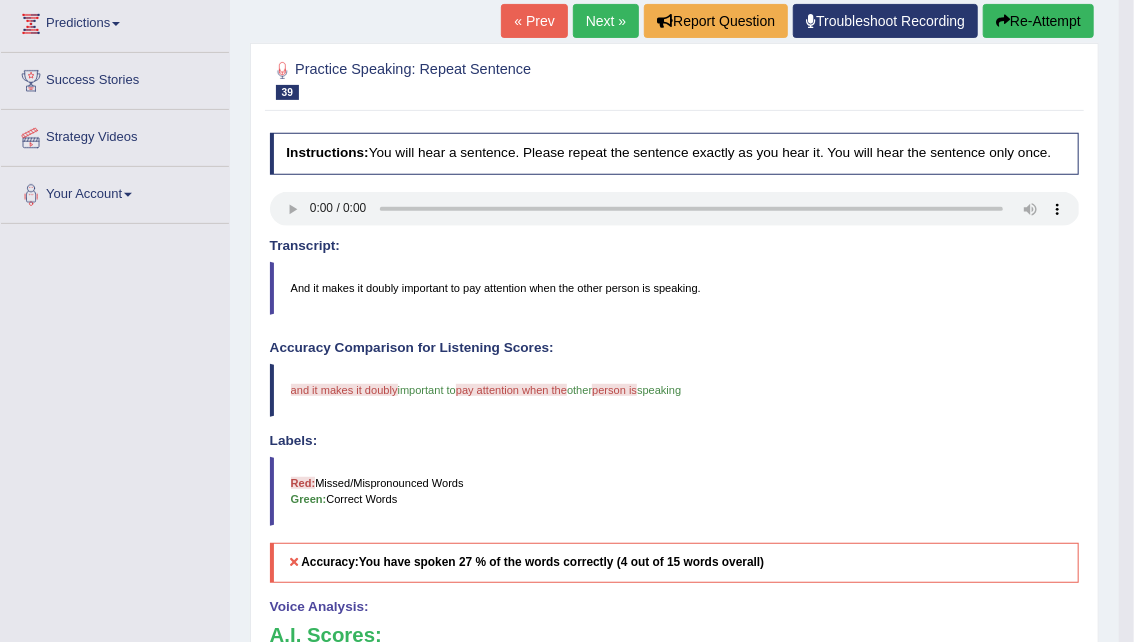 scroll, scrollTop: 243, scrollLeft: 0, axis: vertical 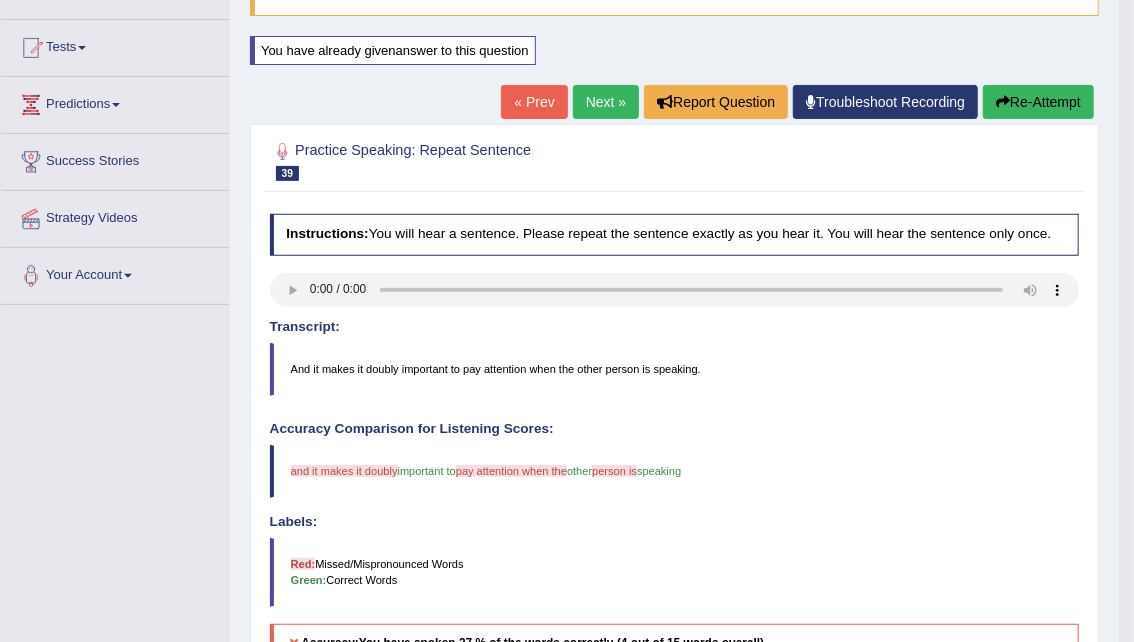 click on "Re-Attempt" at bounding box center (1038, 102) 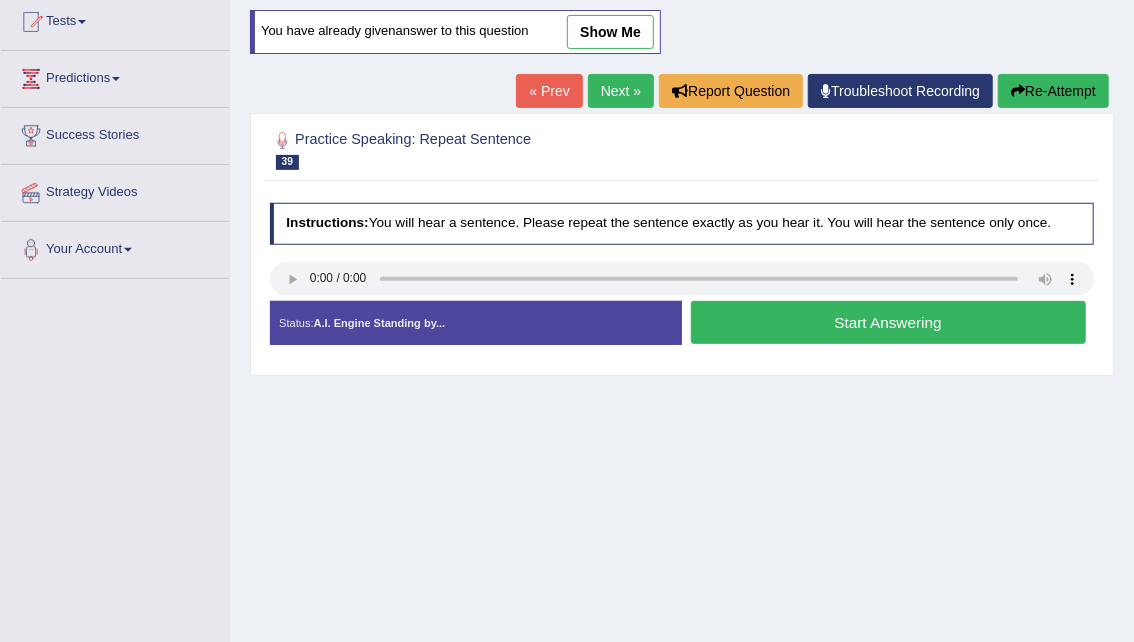scroll, scrollTop: 219, scrollLeft: 0, axis: vertical 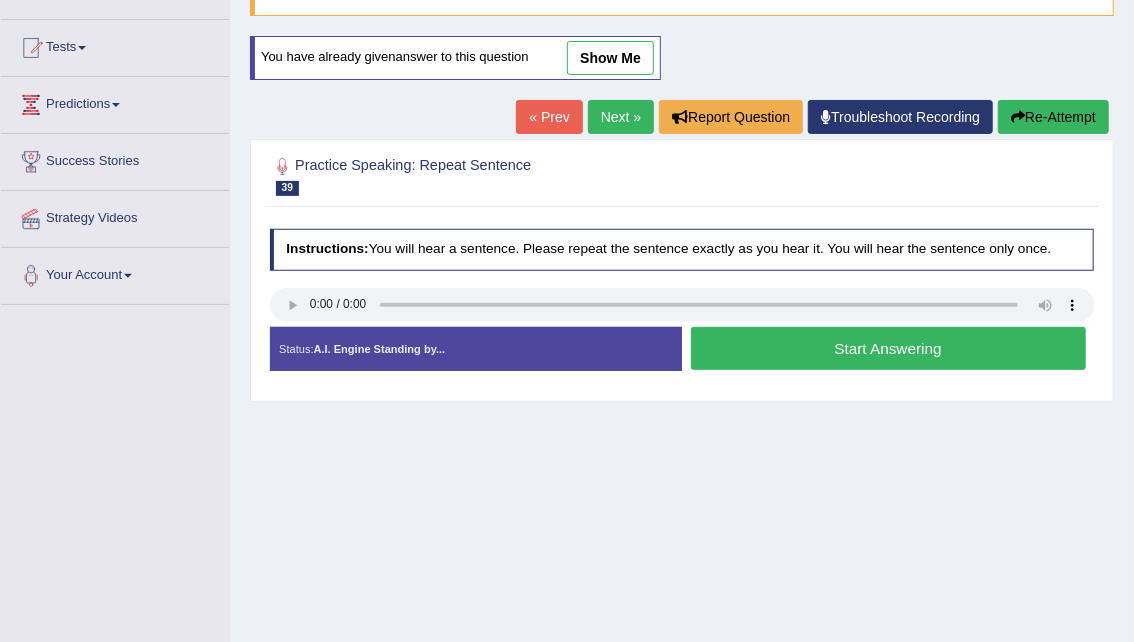 click on "Start Answering" at bounding box center (888, 348) 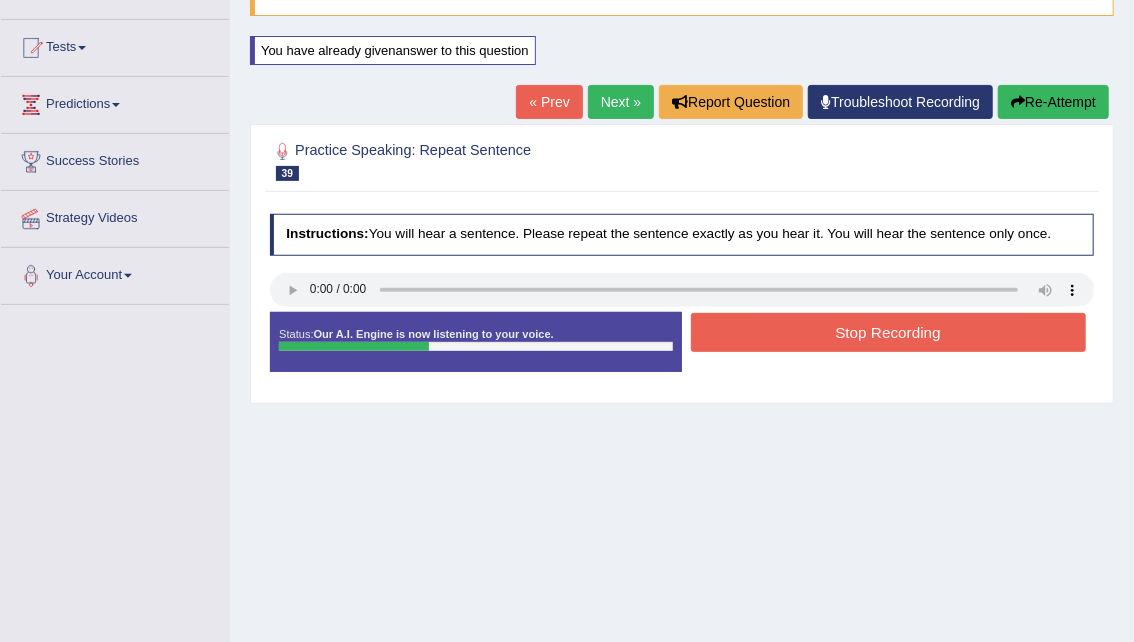 click on "Stop Recording" at bounding box center (888, 332) 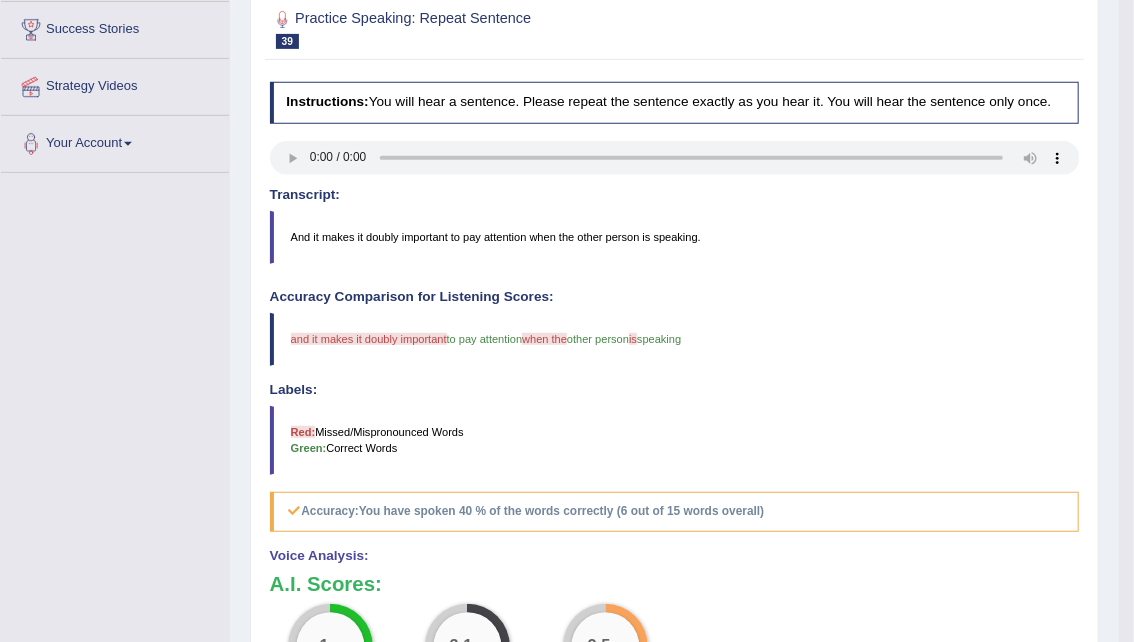 scroll, scrollTop: 311, scrollLeft: 0, axis: vertical 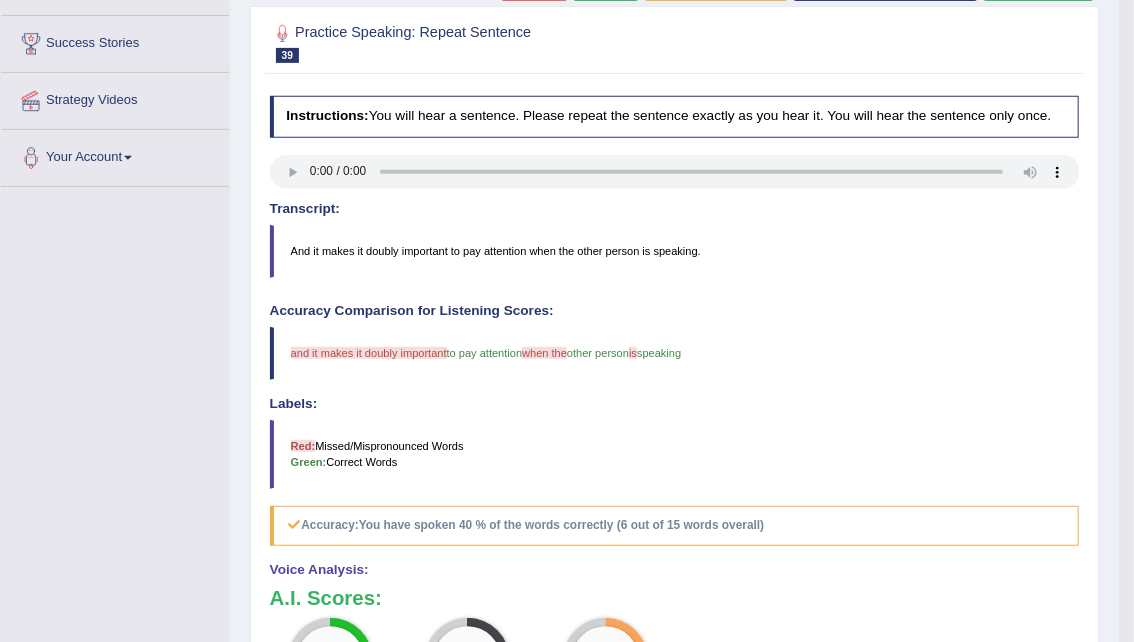 drag, startPoint x: 1128, startPoint y: 186, endPoint x: 1147, endPoint y: 215, distance: 34.669872 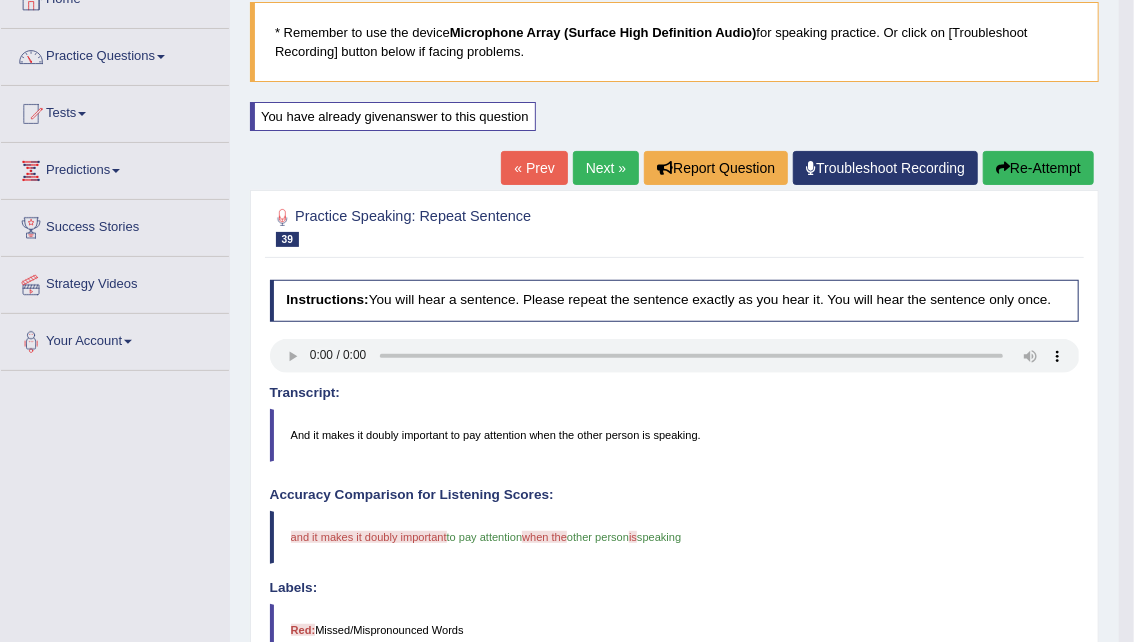 scroll, scrollTop: 126, scrollLeft: 0, axis: vertical 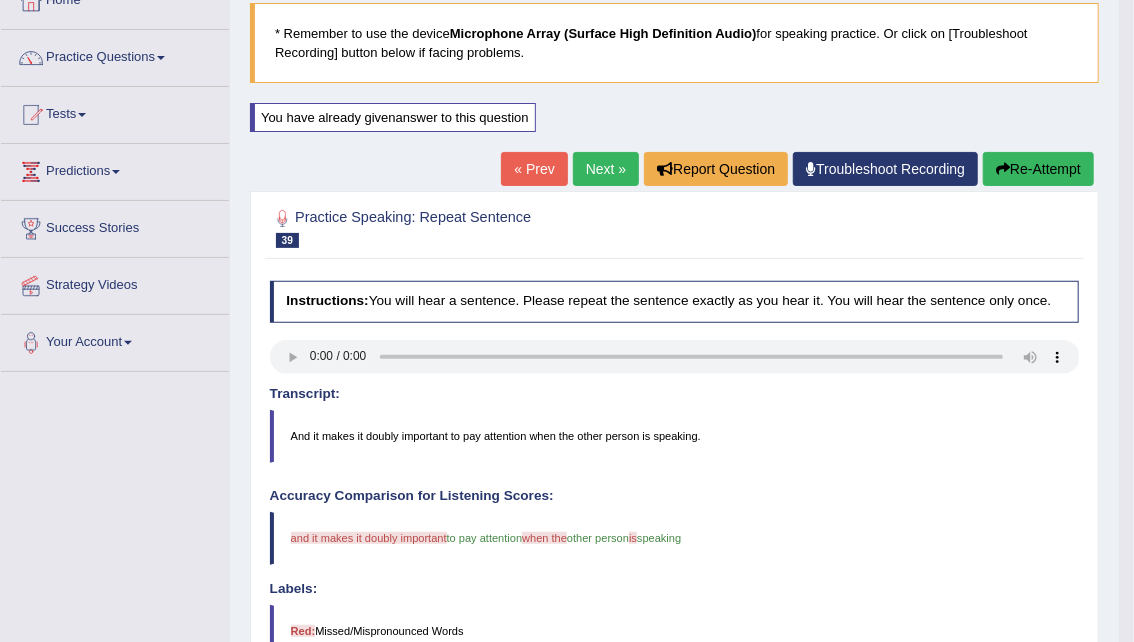 click on "Re-Attempt" at bounding box center (1038, 169) 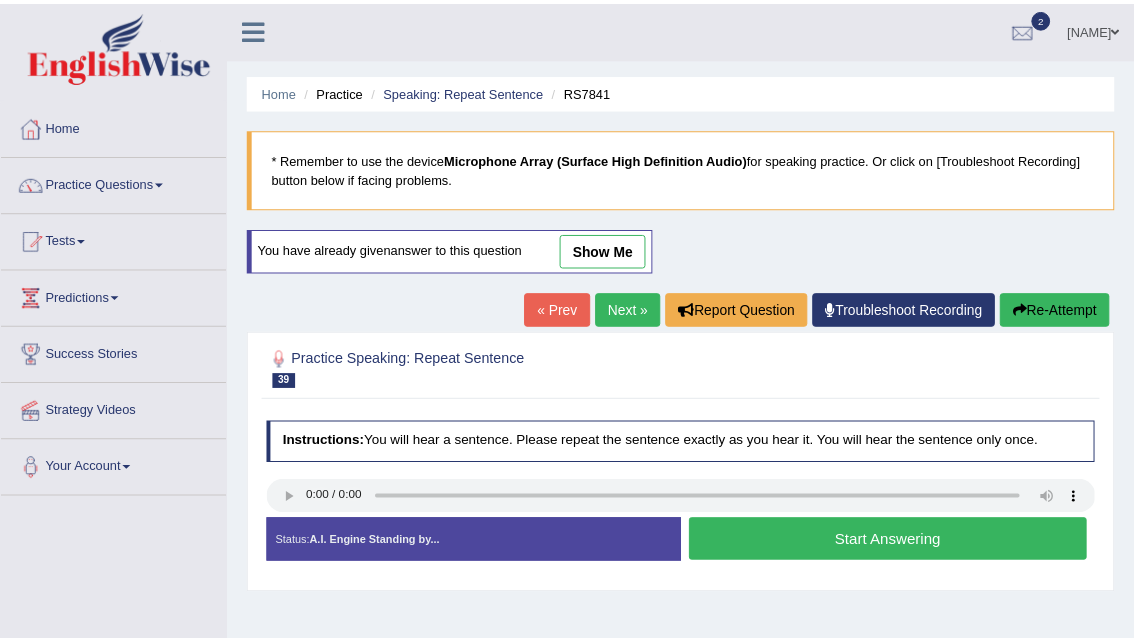 scroll, scrollTop: 131, scrollLeft: 0, axis: vertical 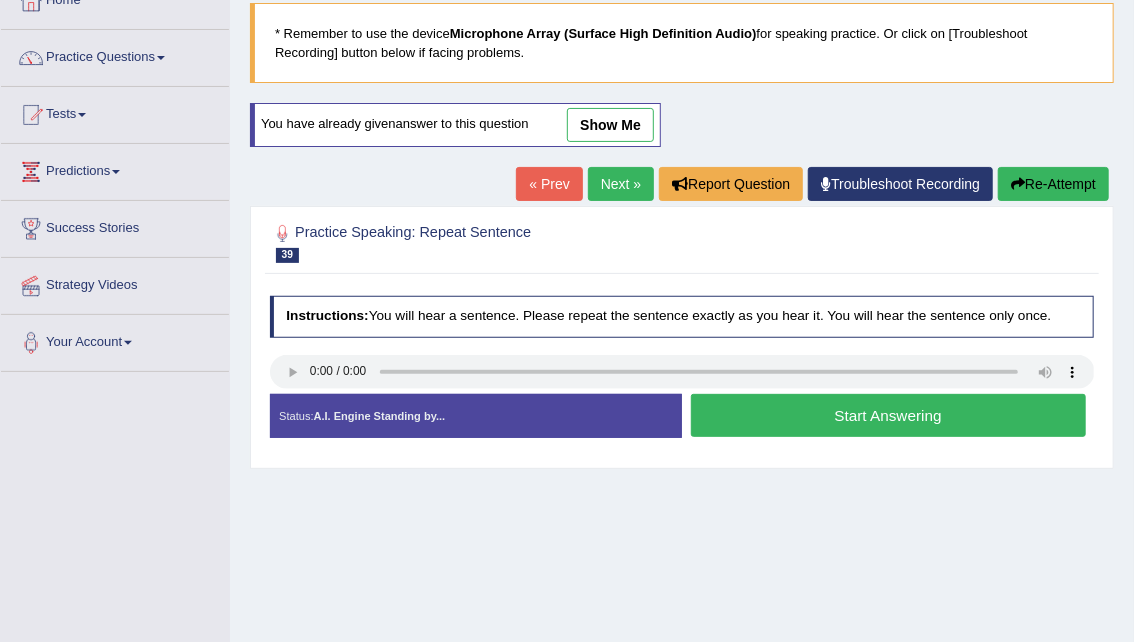 click on "Start Answering" at bounding box center [888, 415] 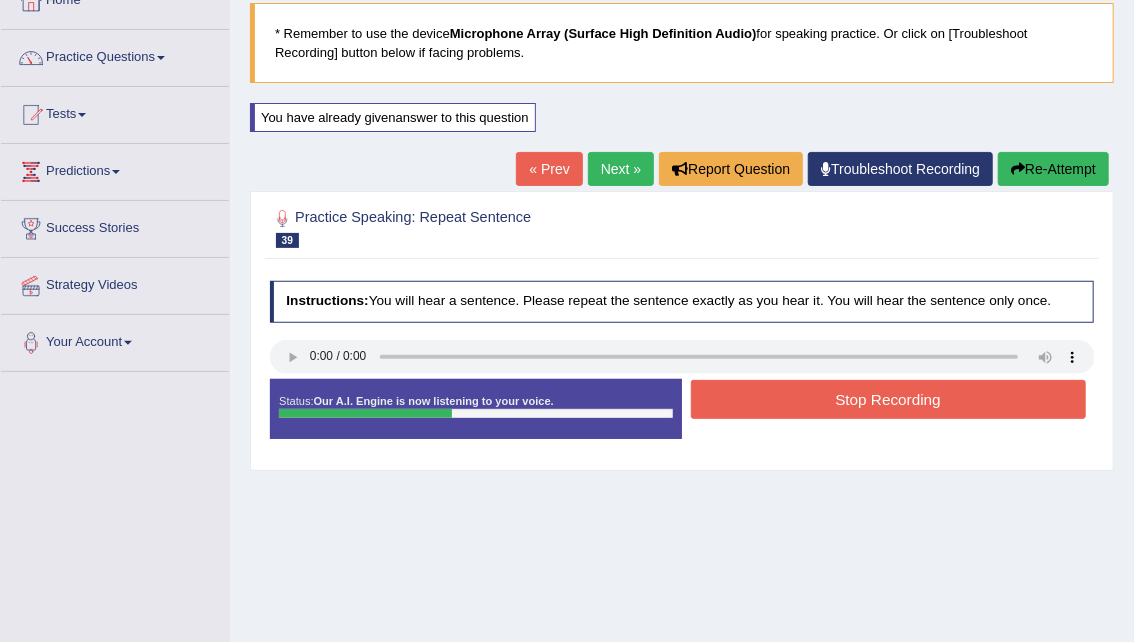 click on "Stop Recording" at bounding box center (888, 399) 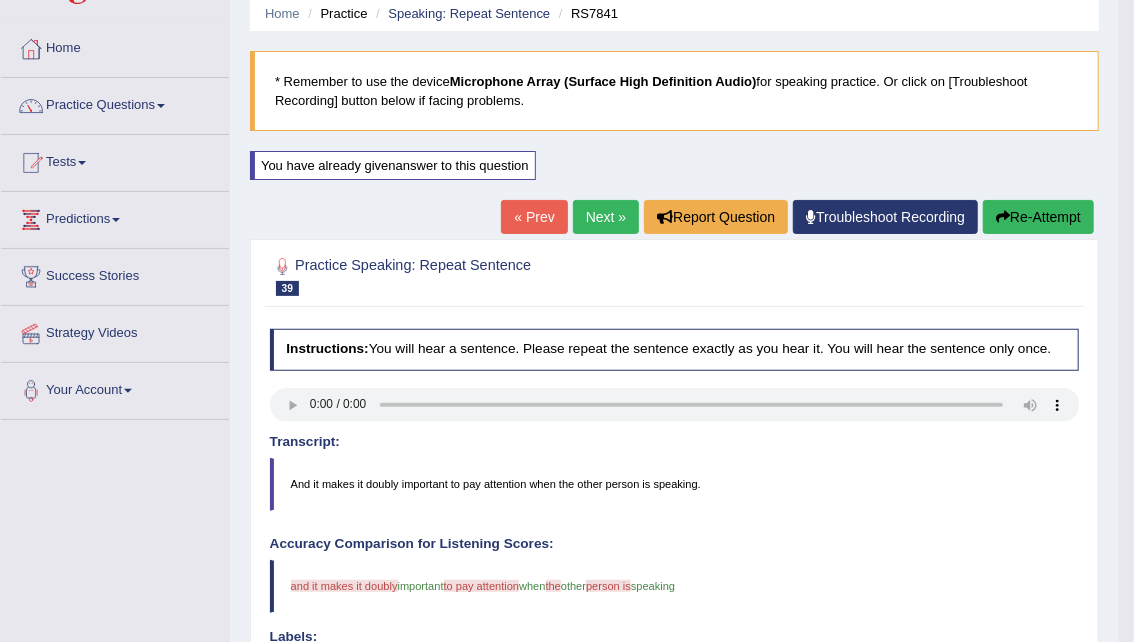 scroll, scrollTop: 69, scrollLeft: 0, axis: vertical 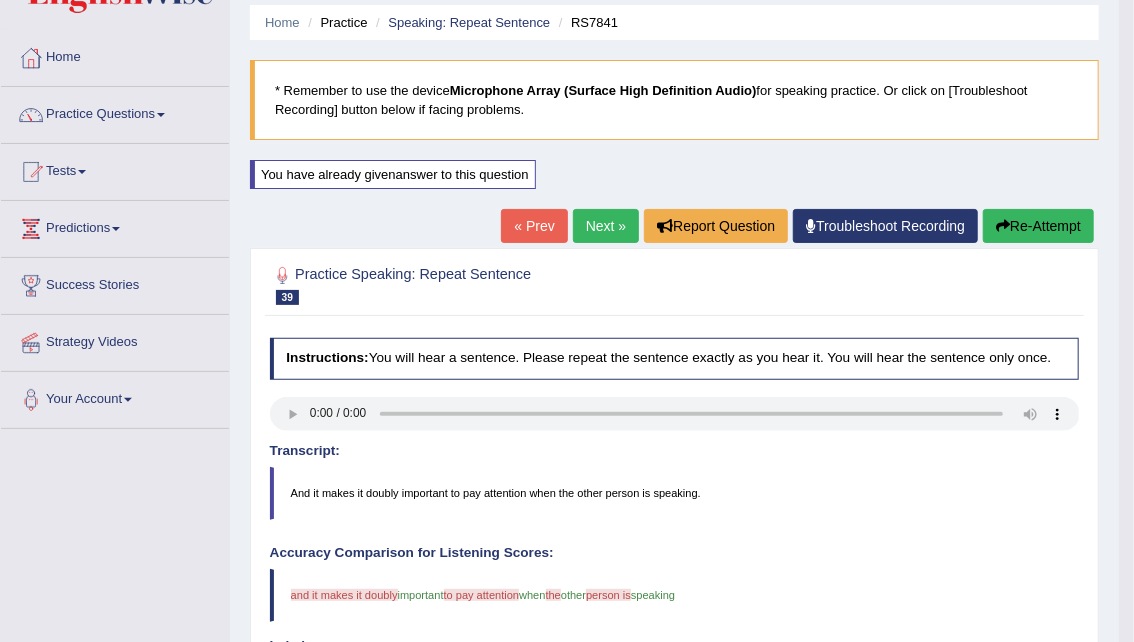 click on "Instructions:  You will hear a sentence. Please repeat the sentence exactly as you hear it. You will hear the sentence only once.
Transcript: And it makes it doubly important to pay attention when the other person is speaking. Created with Highcharts 7.1.2 Too low Too high Time Pitch meter: 0 2.5 5 7.5 10 Created with Highcharts 7.1.2 Great Too slow Too fast Time Speech pace meter: 0 10 20 30 40 Accuracy Comparison for Listening Scores: and it makes it doubly  important  to pay attention  when  the  other  person is  speaking Labels:
Red:  Missed/Mispronounced Words
Green:  Correct Words
Accuracy:  You have spoken 27 % of the words correctly (4 out of 15 words overall) Voice Analysis: A.I. Scores:
1  / 3              Content
0.6  / 5              Oral fluency
0.6  / 5              Pronunciation
A.I. Scores:
1" at bounding box center [674, 725] 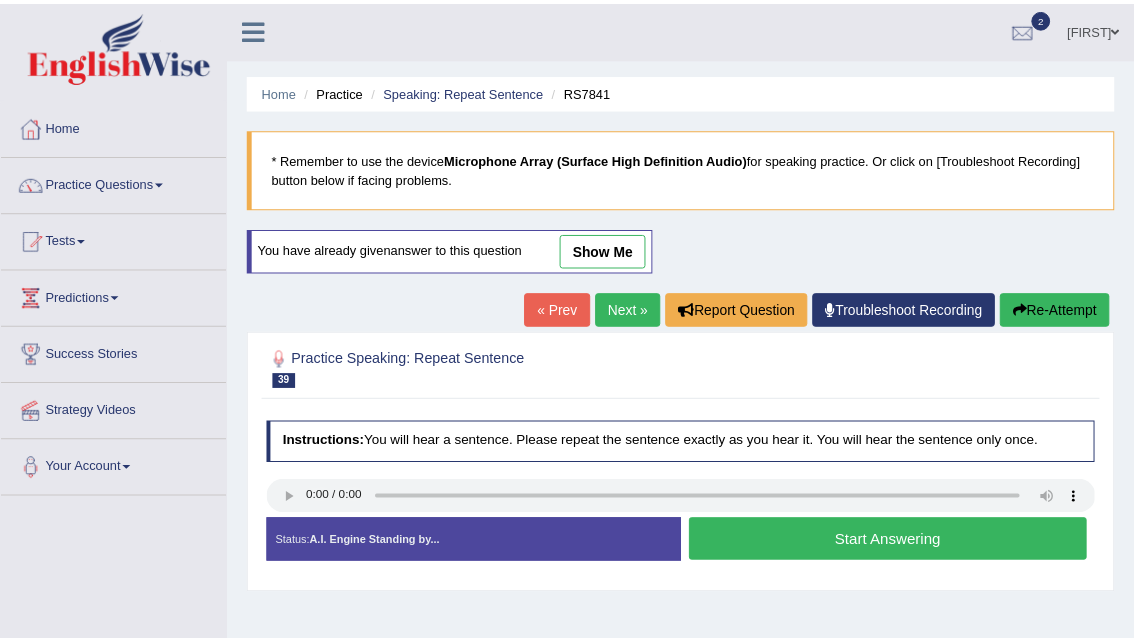 scroll, scrollTop: 69, scrollLeft: 0, axis: vertical 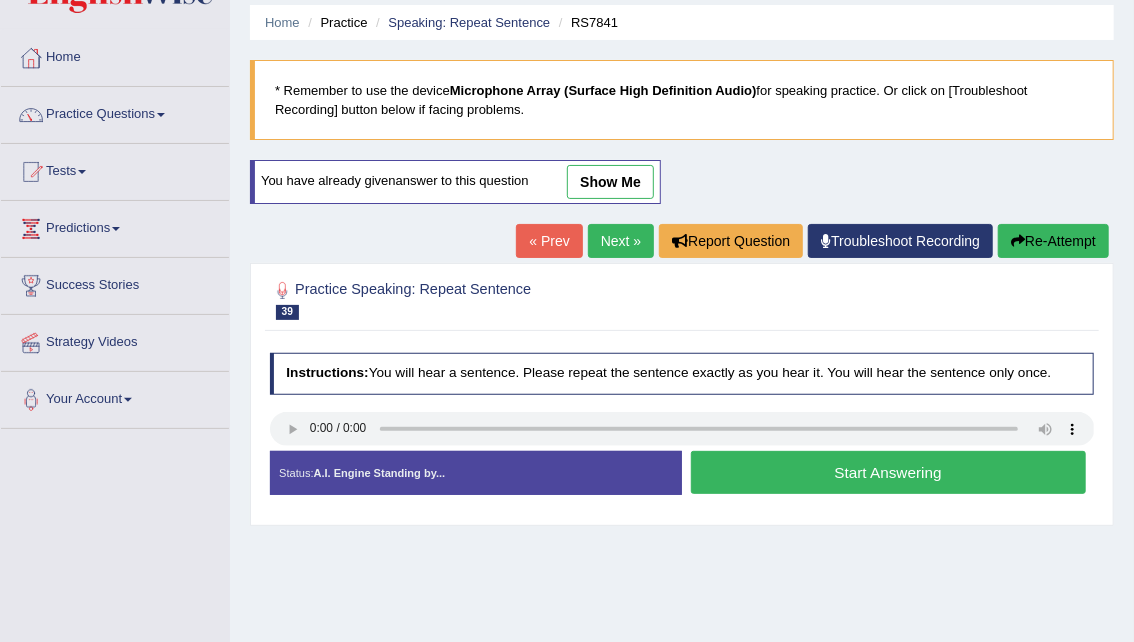 click on "Start Answering" at bounding box center (888, 472) 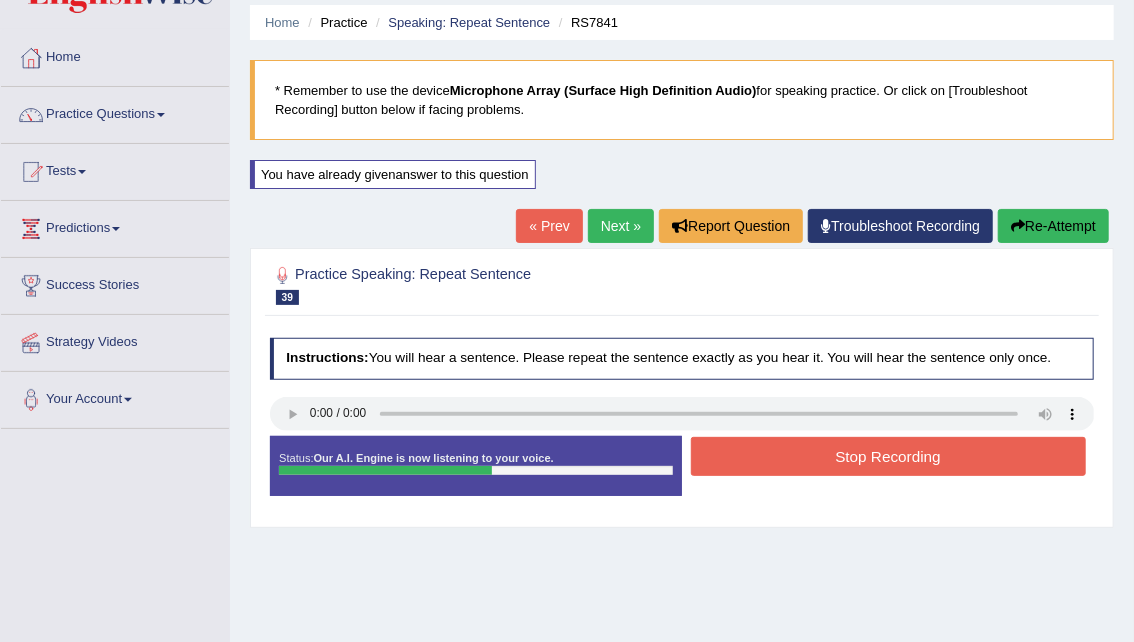 click on "Stop Recording" at bounding box center (888, 456) 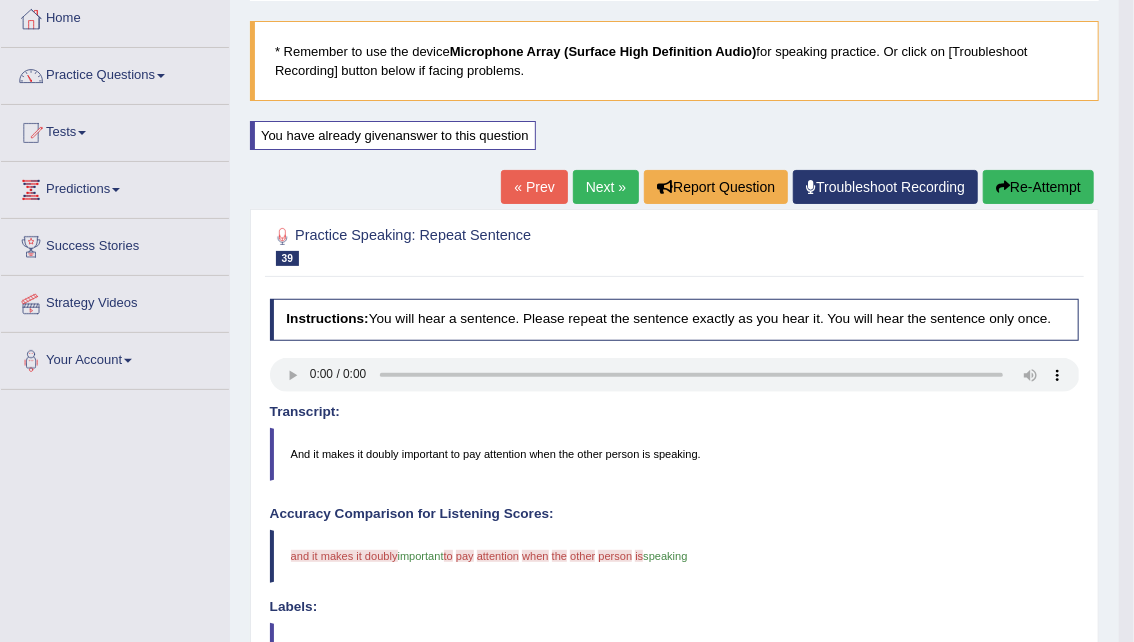 scroll, scrollTop: 106, scrollLeft: 0, axis: vertical 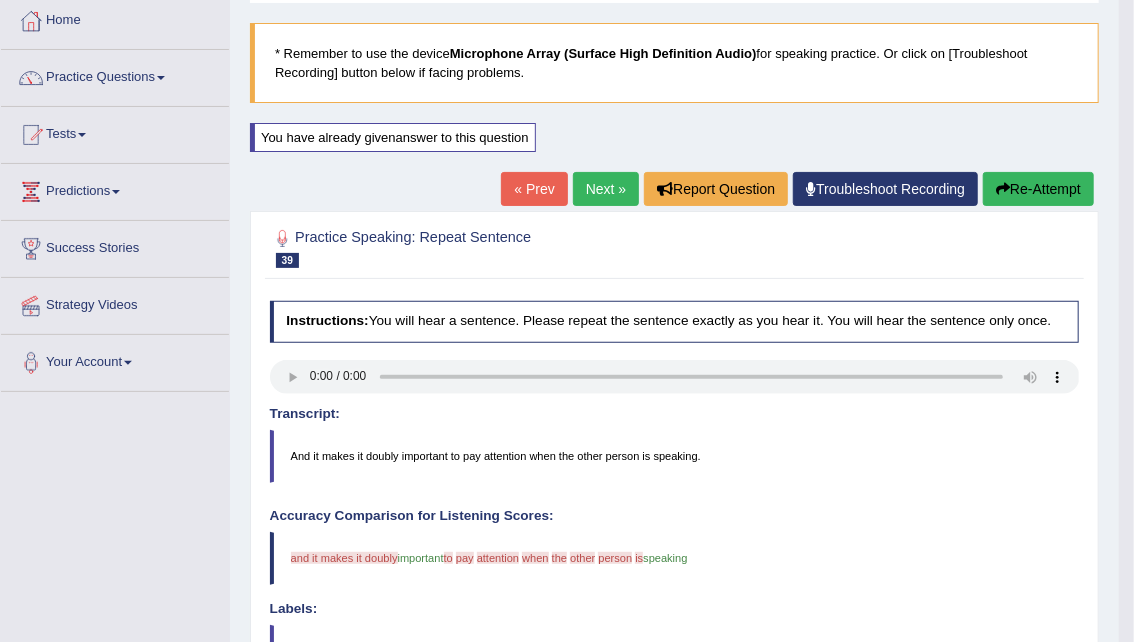click on "Re-Attempt" at bounding box center [1038, 189] 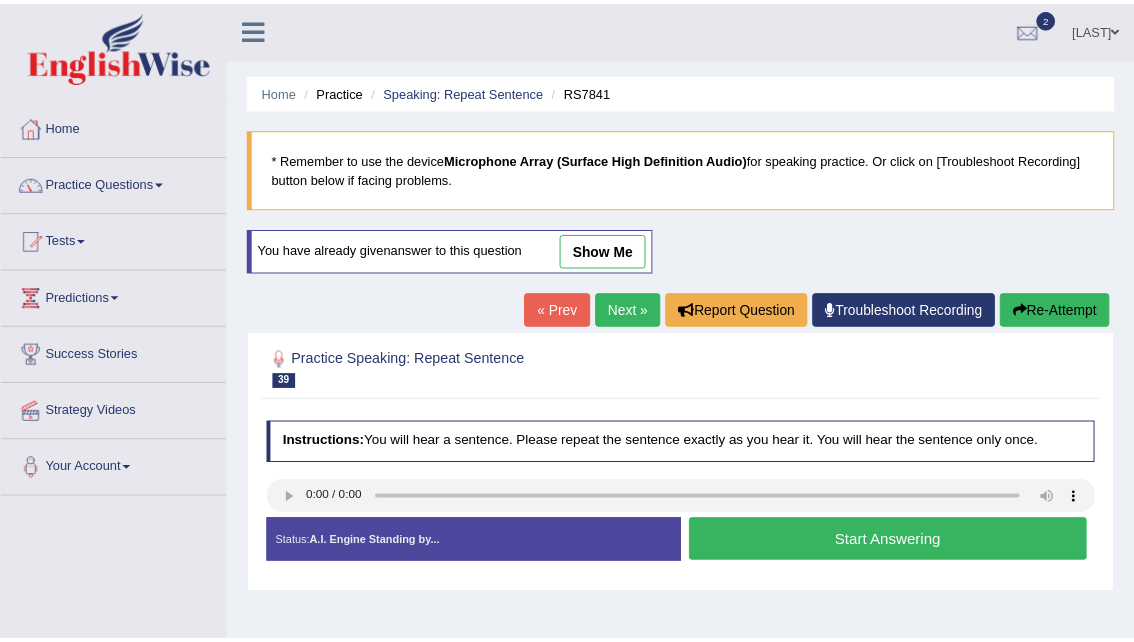 scroll, scrollTop: 106, scrollLeft: 0, axis: vertical 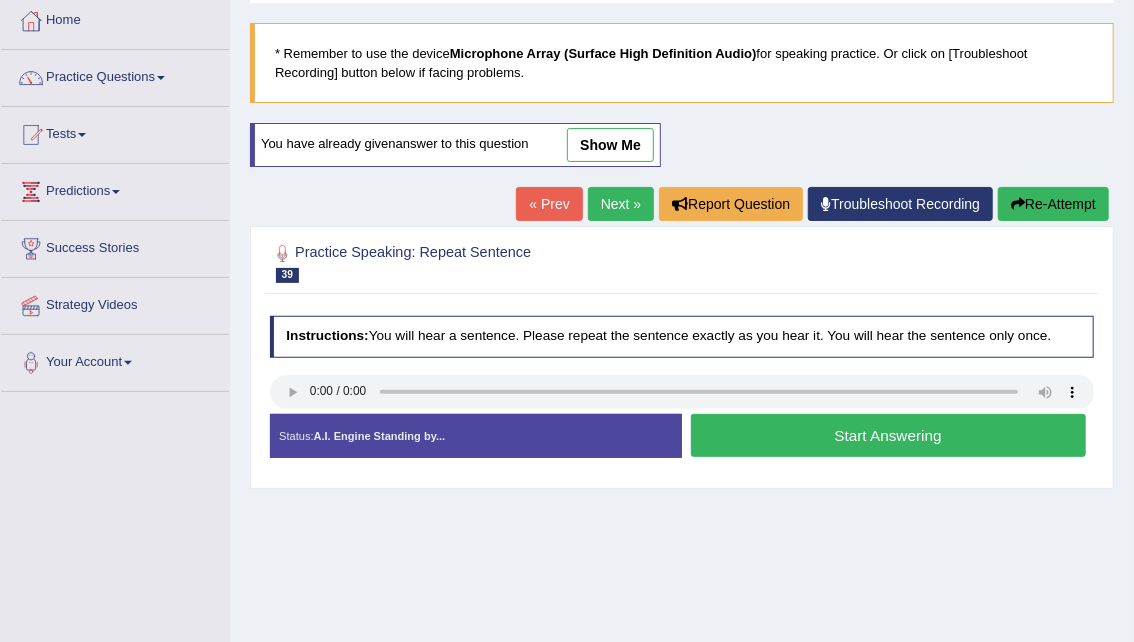 click on "Start Answering" at bounding box center [888, 435] 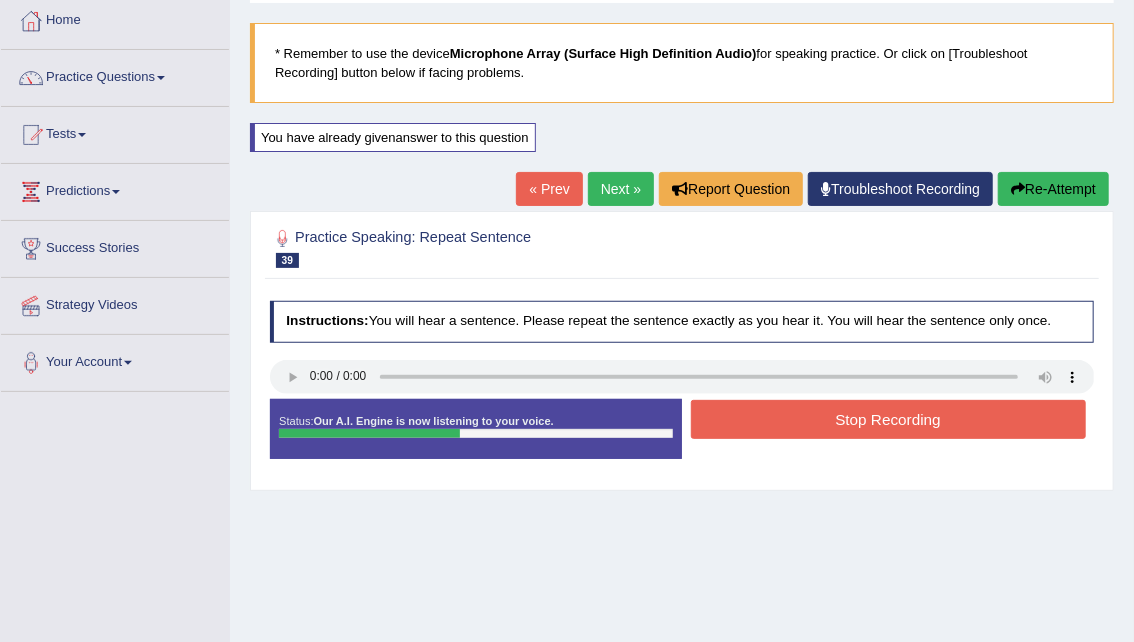 click on "Stop Recording" at bounding box center [888, 419] 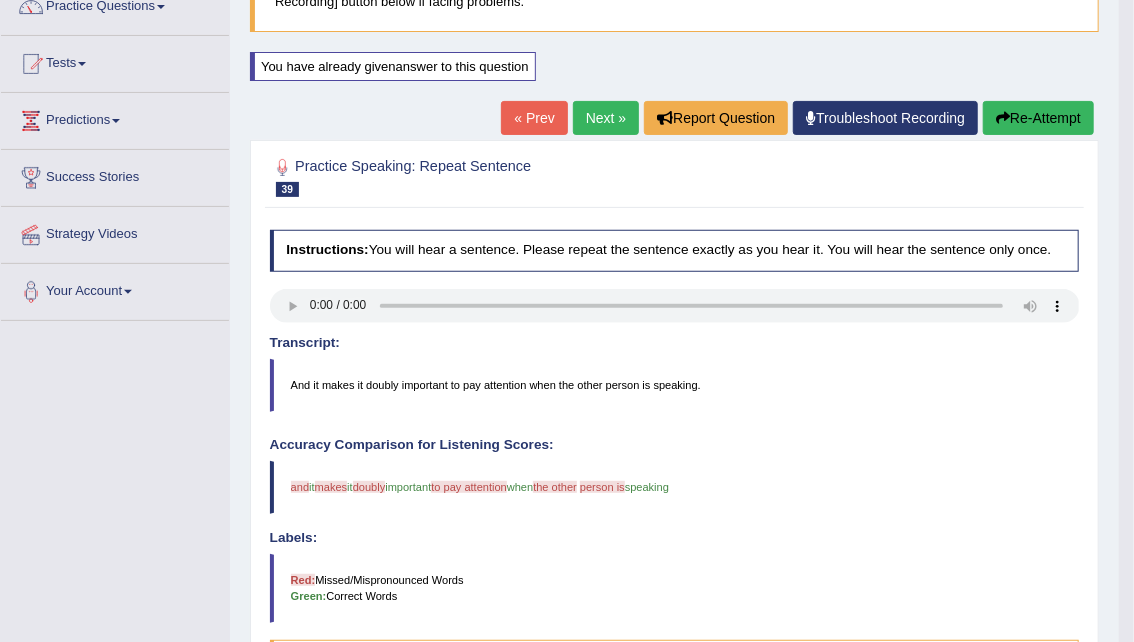 scroll, scrollTop: 177, scrollLeft: 0, axis: vertical 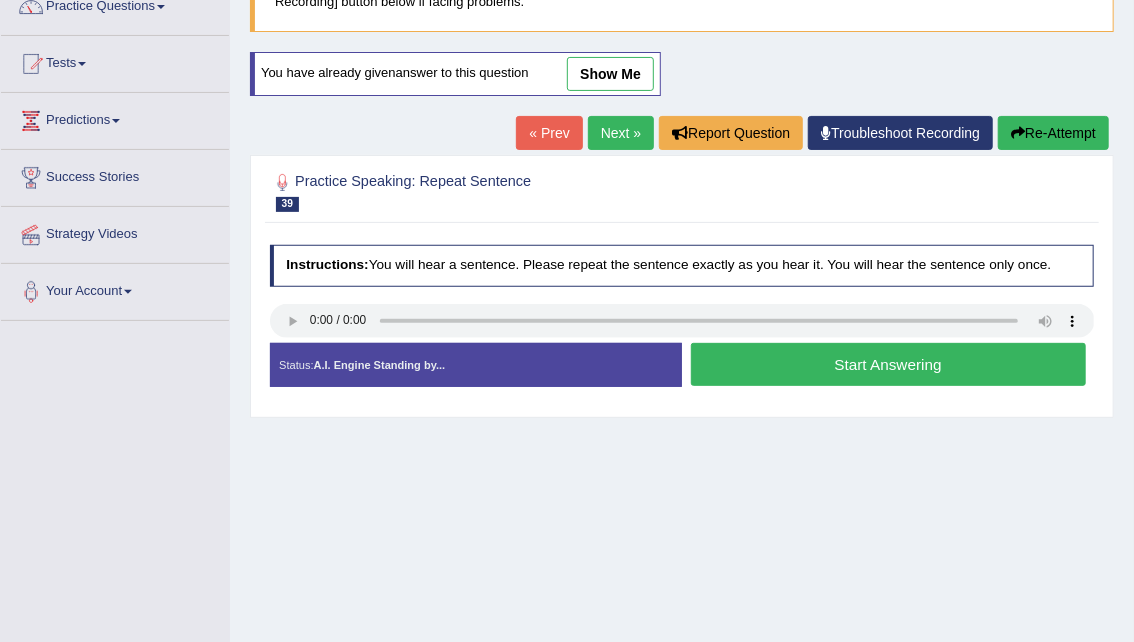 click on "Start Answering" at bounding box center [888, 364] 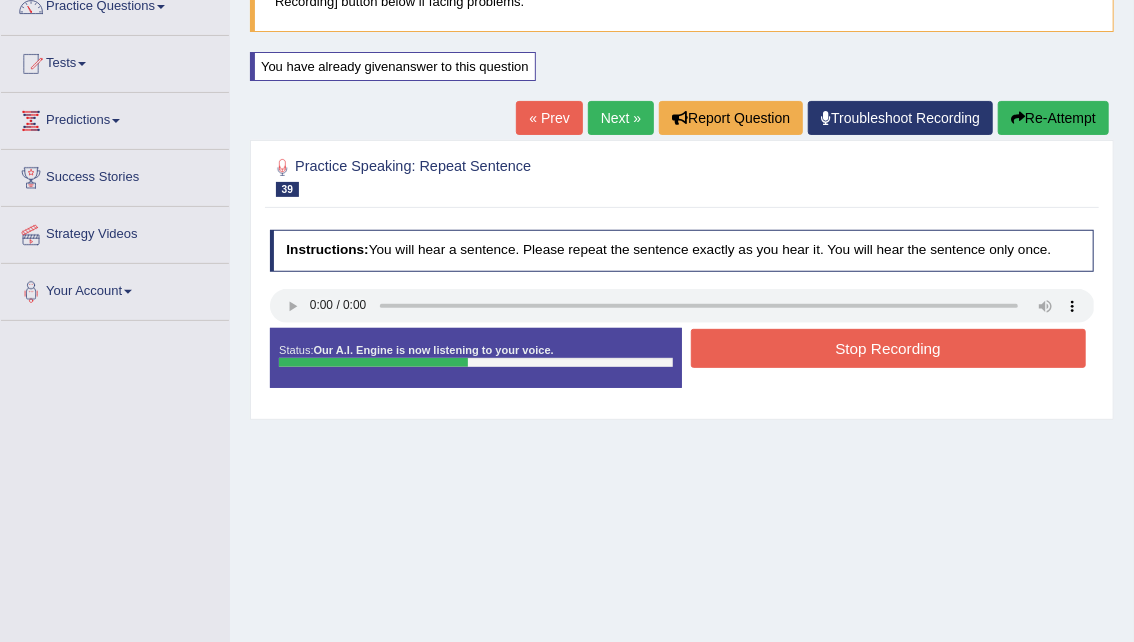 click on "Stop Recording" at bounding box center [888, 348] 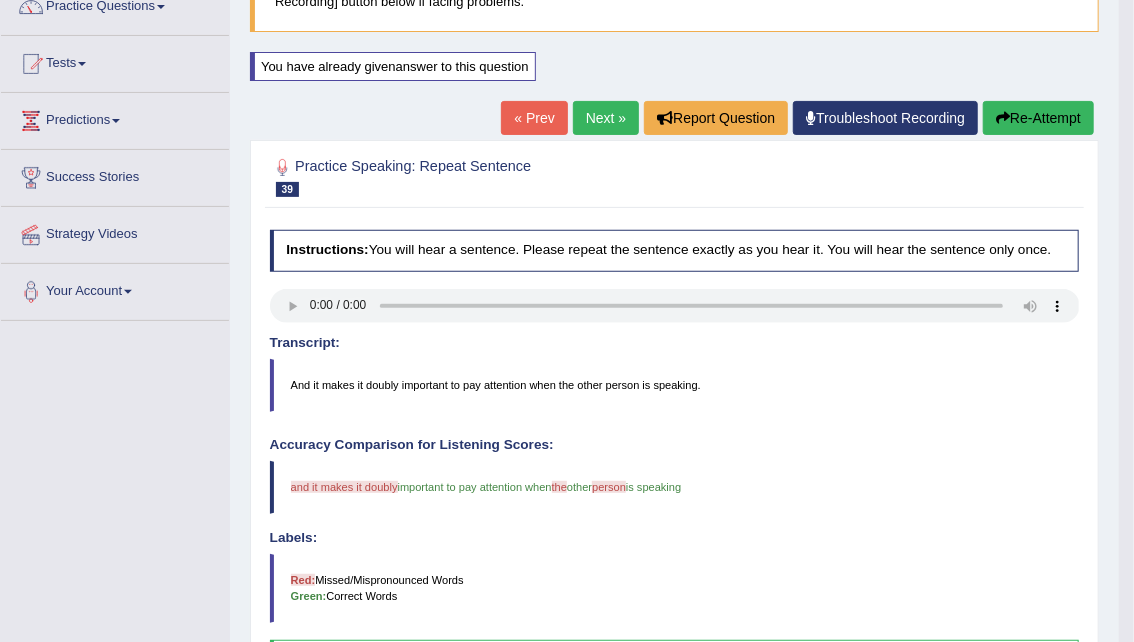 drag, startPoint x: 1147, startPoint y: 209, endPoint x: 1147, endPoint y: 342, distance: 133 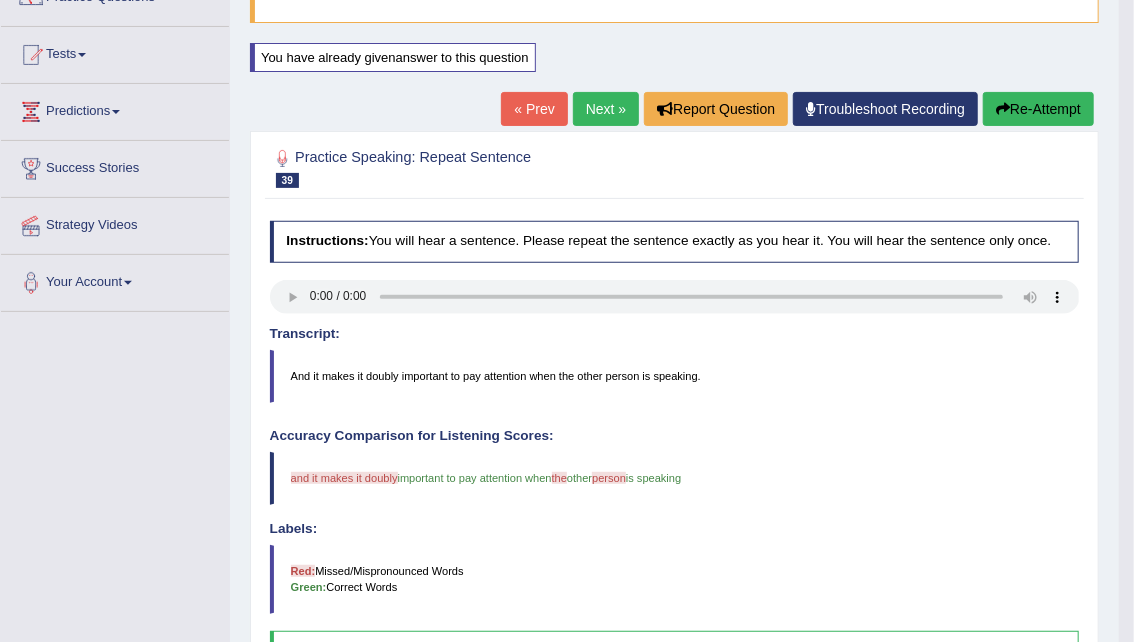 scroll, scrollTop: 129, scrollLeft: 0, axis: vertical 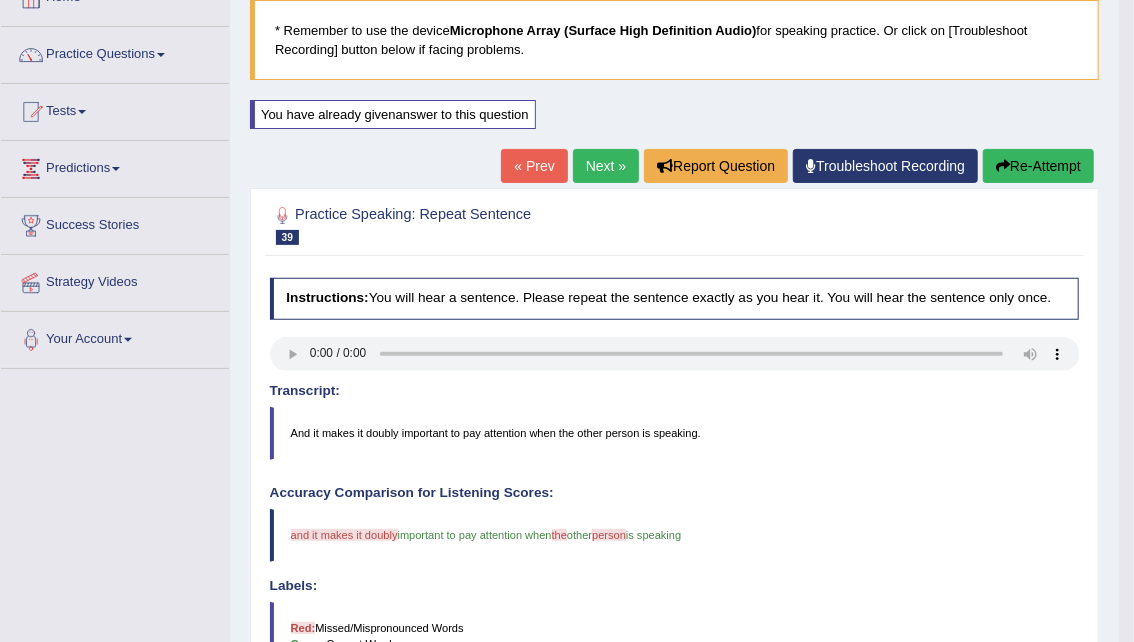 click on "Re-Attempt" at bounding box center (1038, 166) 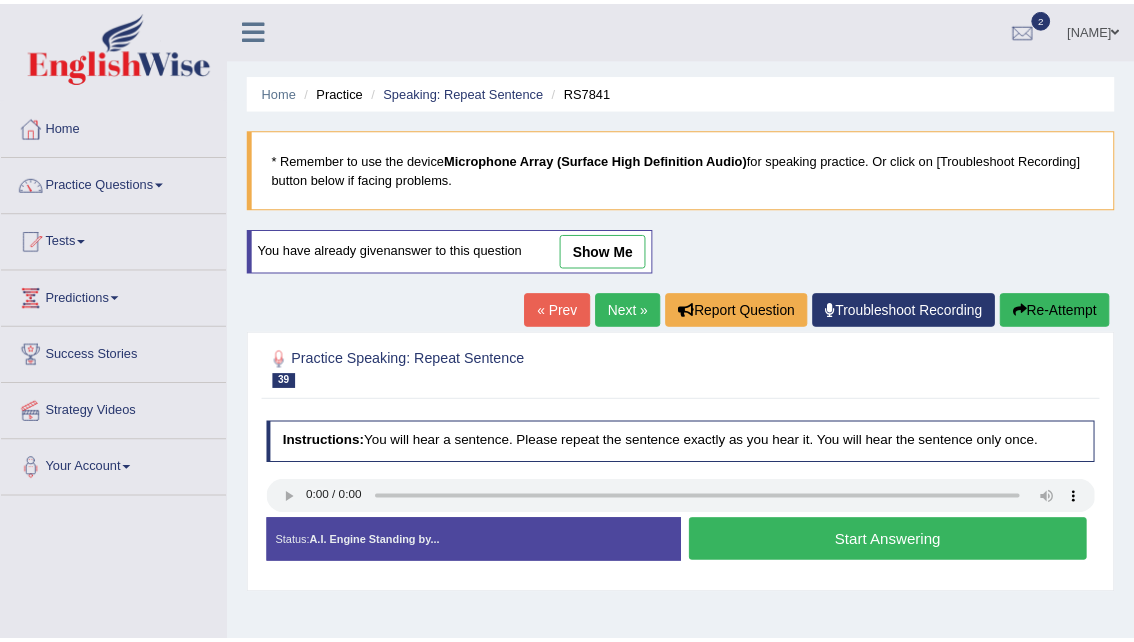 scroll, scrollTop: 129, scrollLeft: 0, axis: vertical 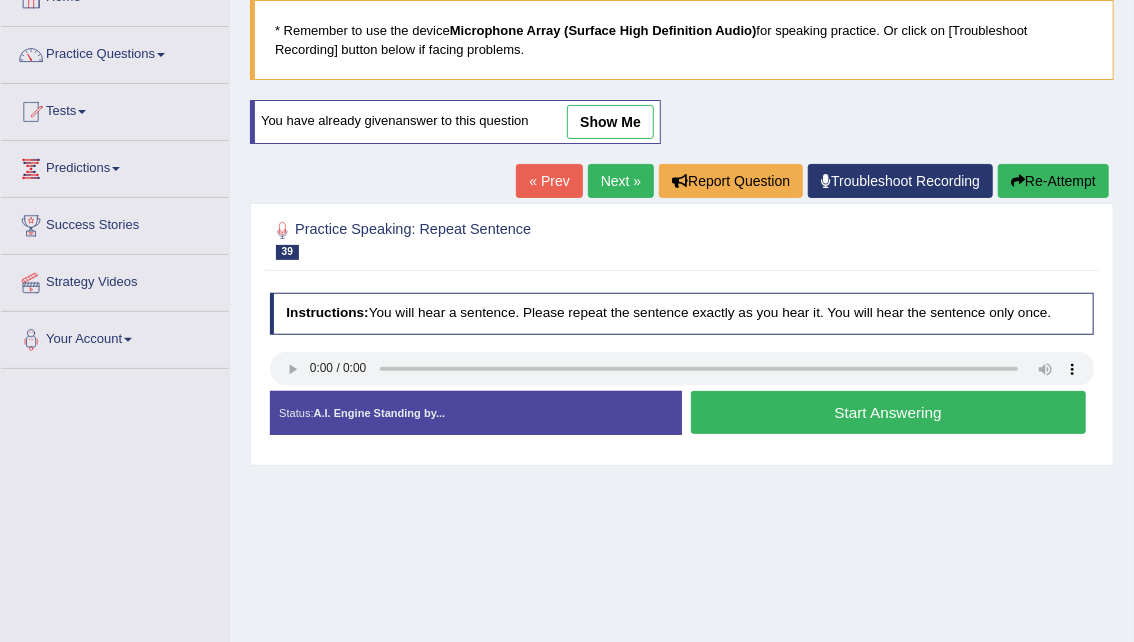 click on "Start Answering" at bounding box center [888, 412] 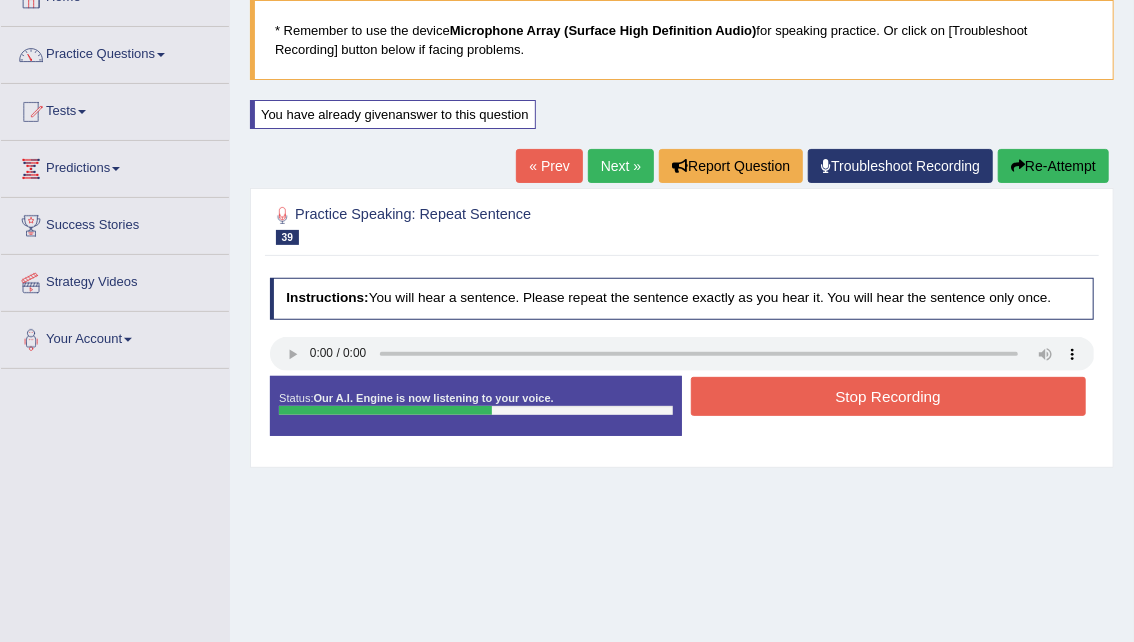 click on "Stop Recording" at bounding box center [888, 396] 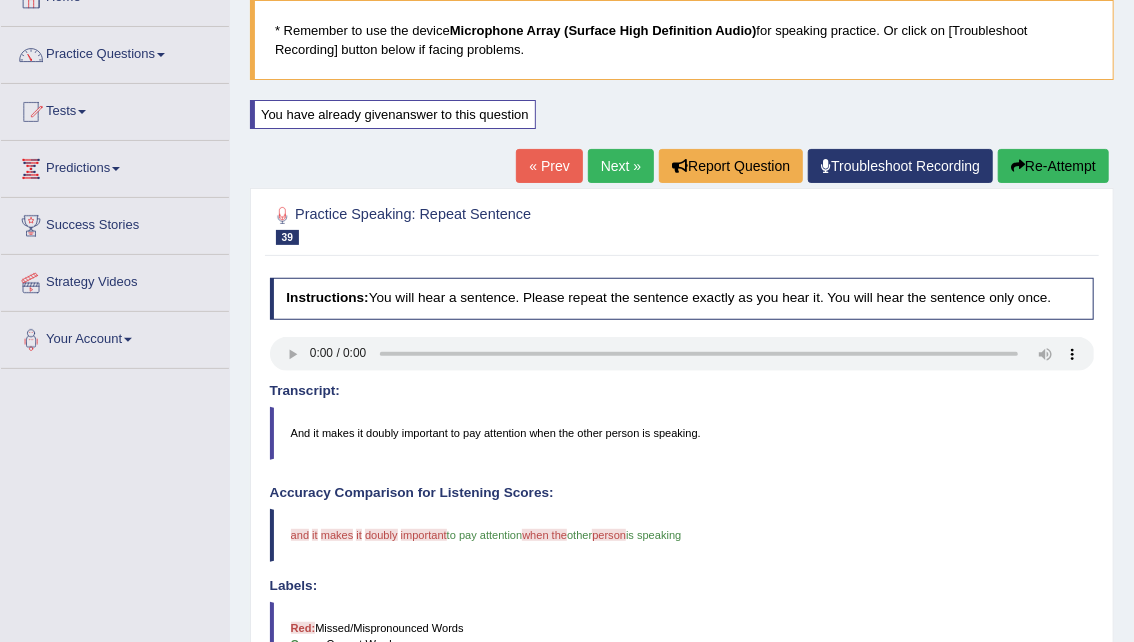 drag, startPoint x: 1147, startPoint y: 232, endPoint x: 1147, endPoint y: 393, distance: 161 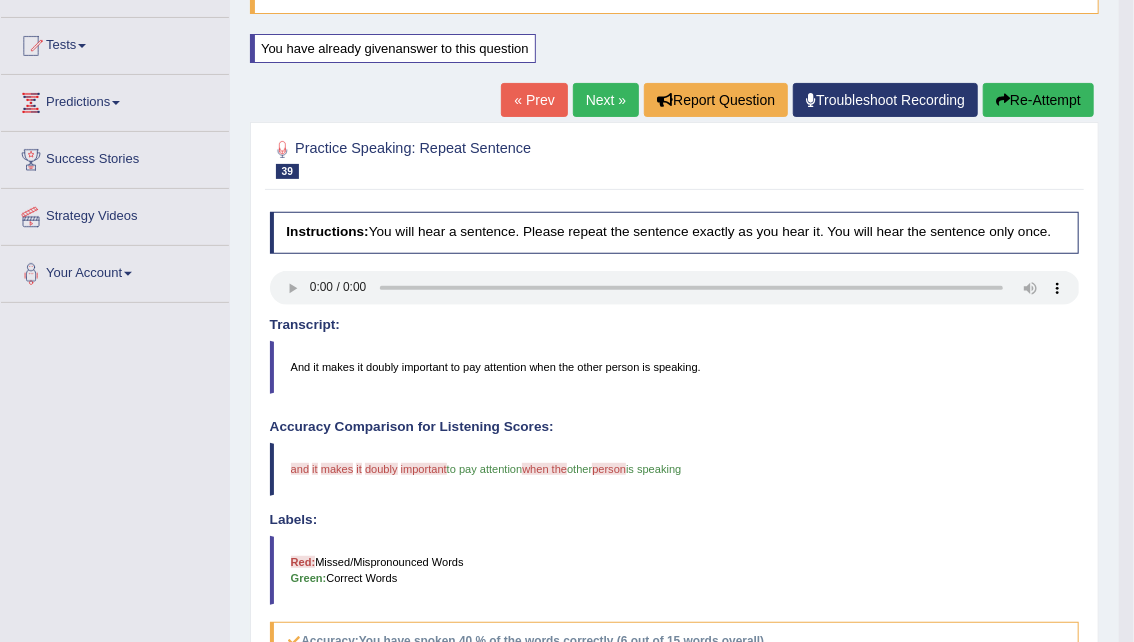 scroll, scrollTop: 191, scrollLeft: 0, axis: vertical 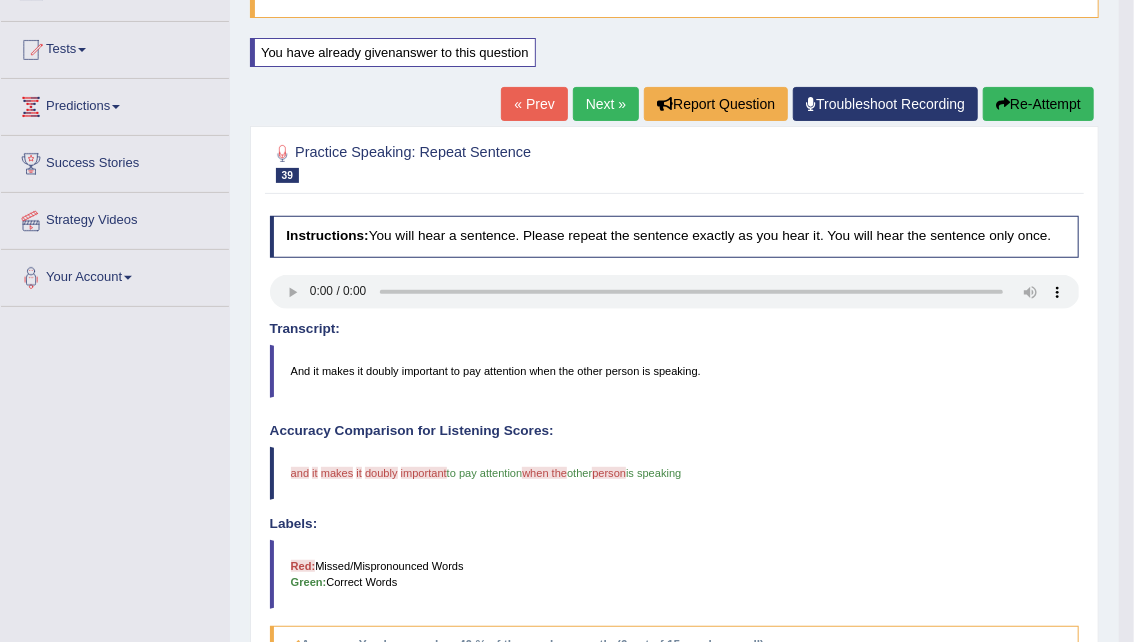 click on "Re-Attempt" at bounding box center [1038, 104] 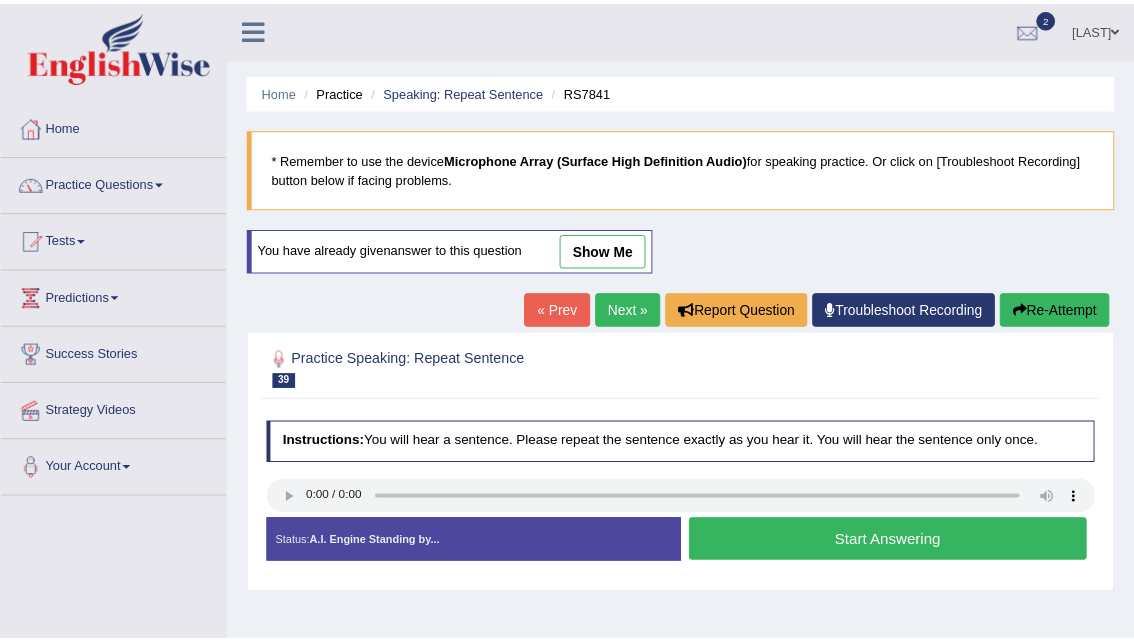 scroll, scrollTop: 218, scrollLeft: 0, axis: vertical 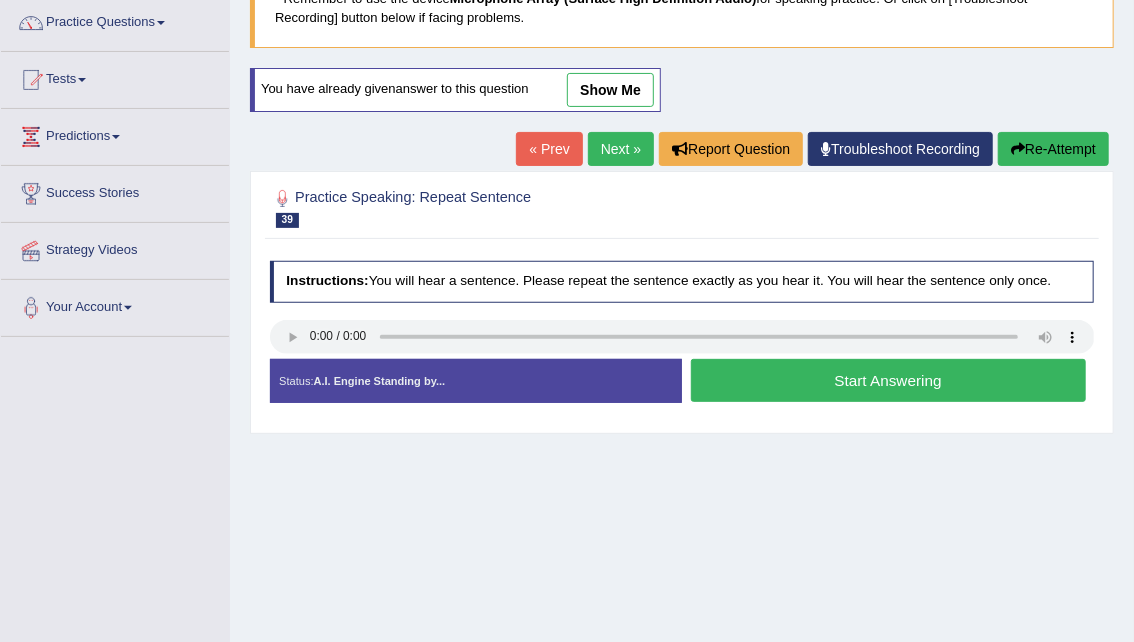 click on "Start Answering" at bounding box center [888, 380] 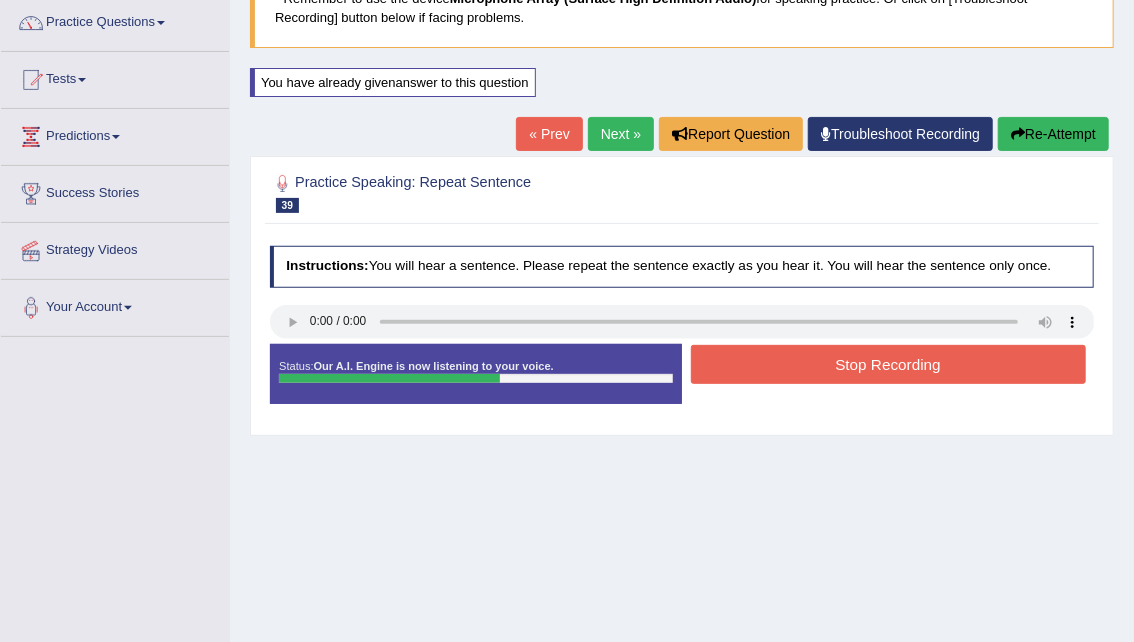 click on "Stop Recording" at bounding box center (888, 364) 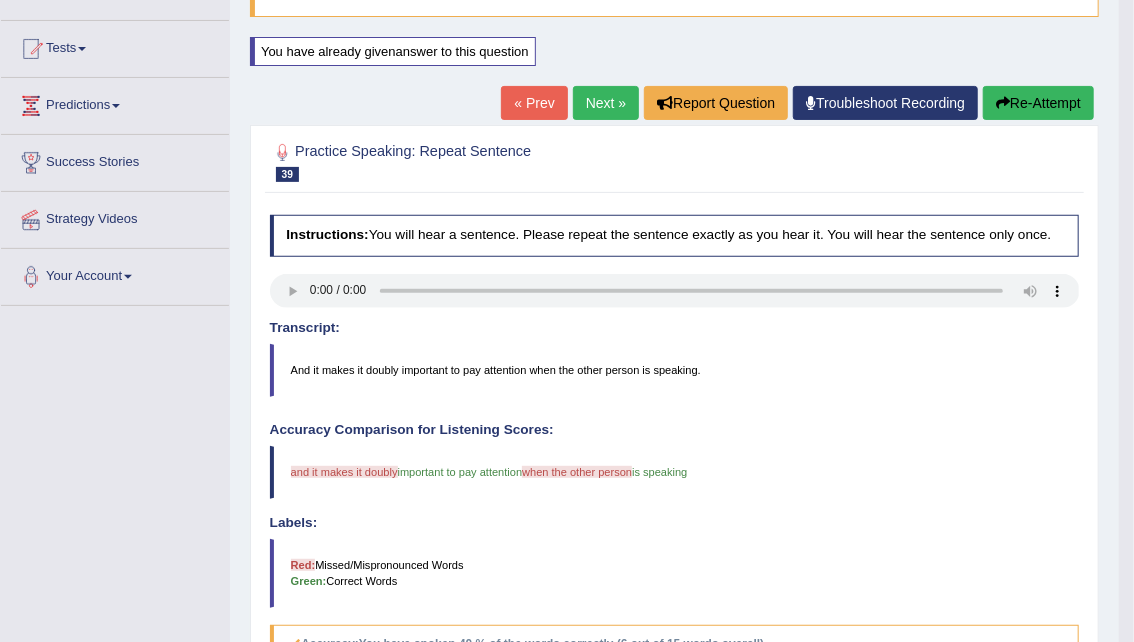 scroll, scrollTop: 172, scrollLeft: 0, axis: vertical 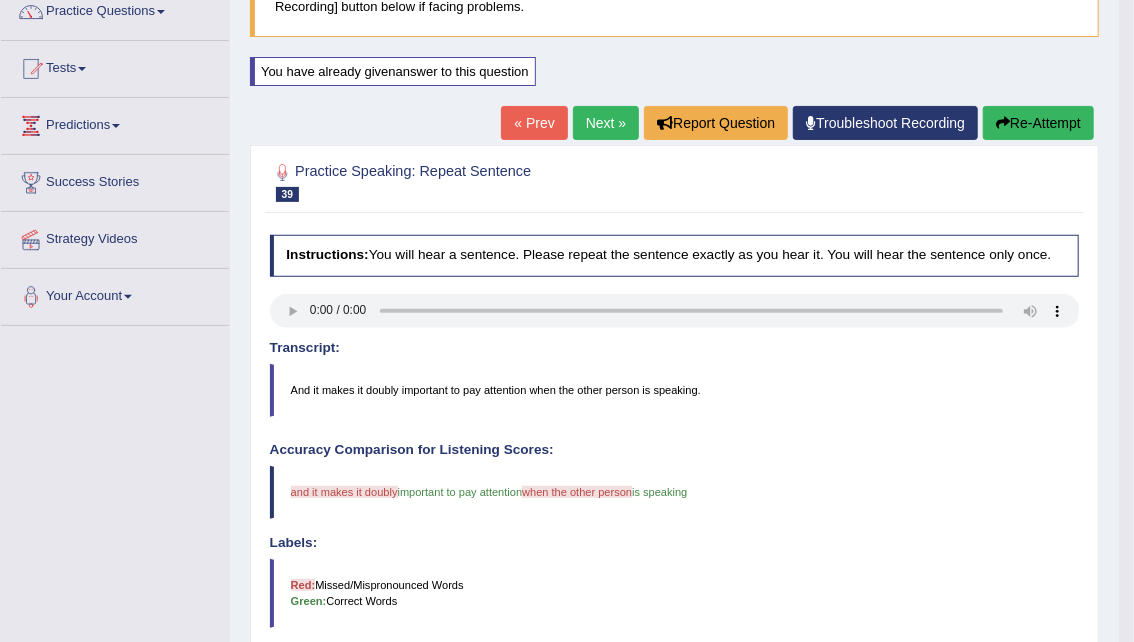 click on "Re-Attempt" at bounding box center (1038, 123) 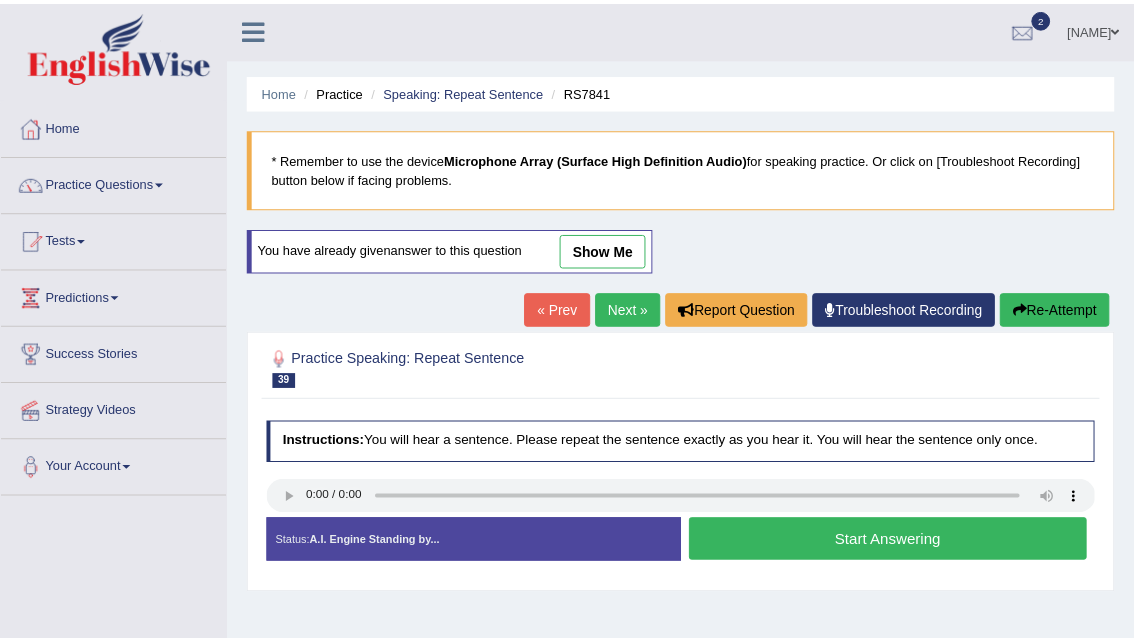 scroll, scrollTop: 187, scrollLeft: 0, axis: vertical 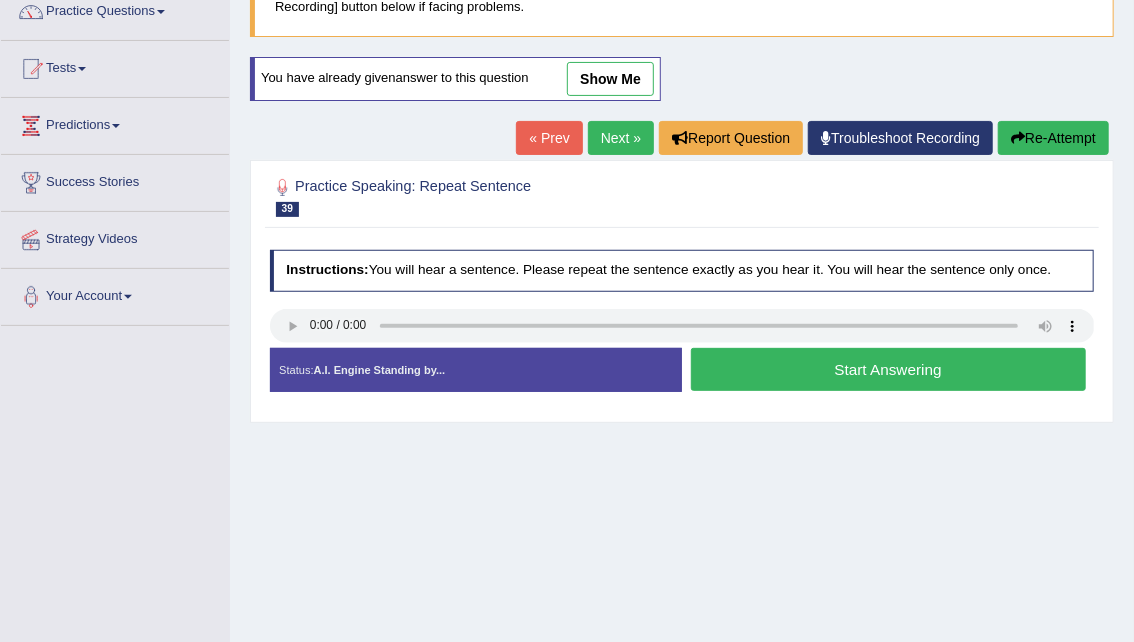 click on "Start Answering" at bounding box center (888, 369) 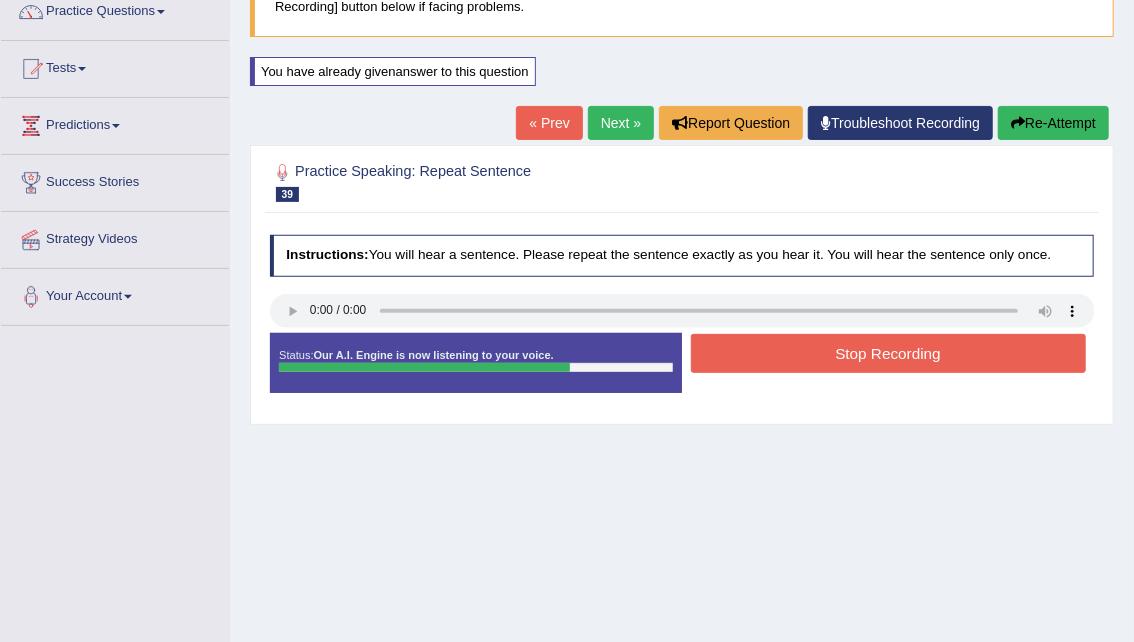 click on "Stop Recording" at bounding box center (888, 353) 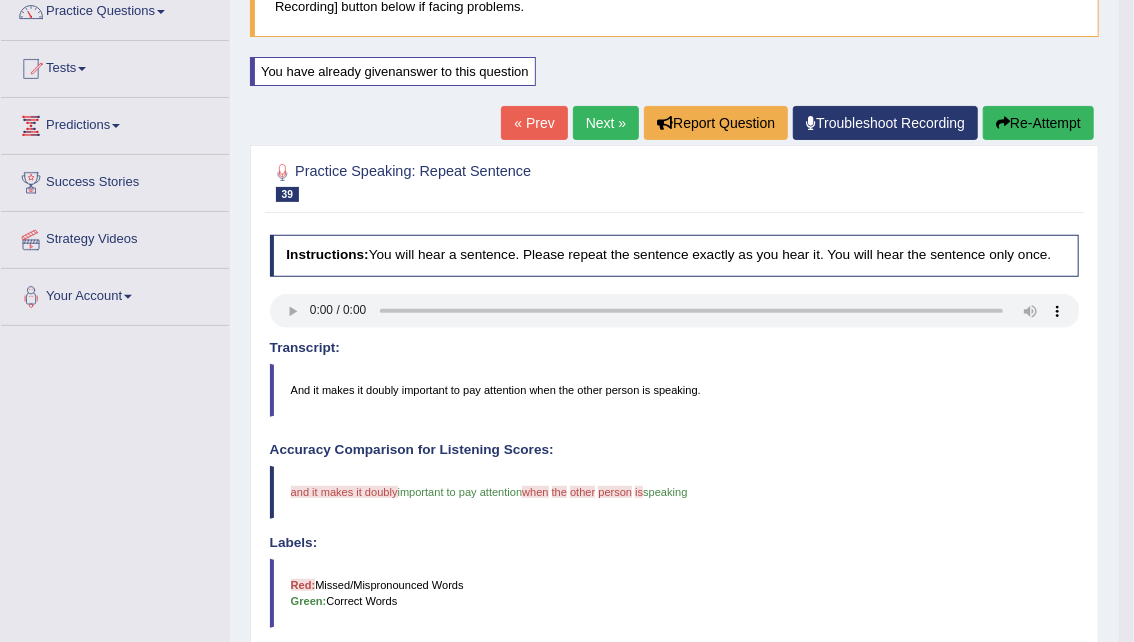 drag, startPoint x: 1143, startPoint y: 148, endPoint x: 1139, endPoint y: 371, distance: 223.03587 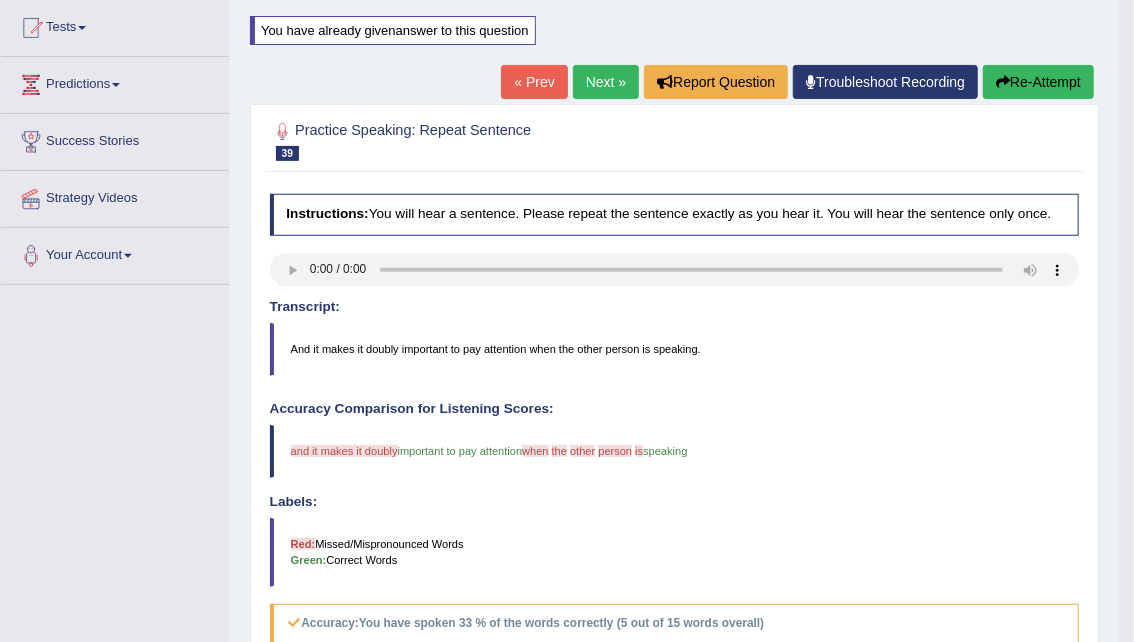 scroll, scrollTop: 201, scrollLeft: 0, axis: vertical 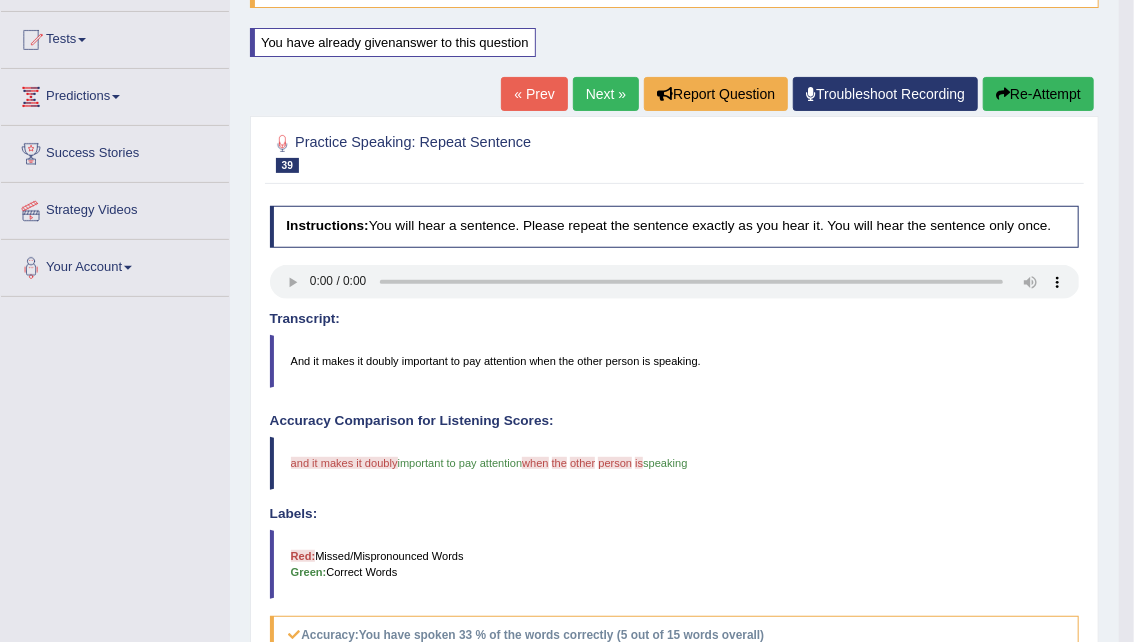 click on "Re-Attempt" at bounding box center (1038, 94) 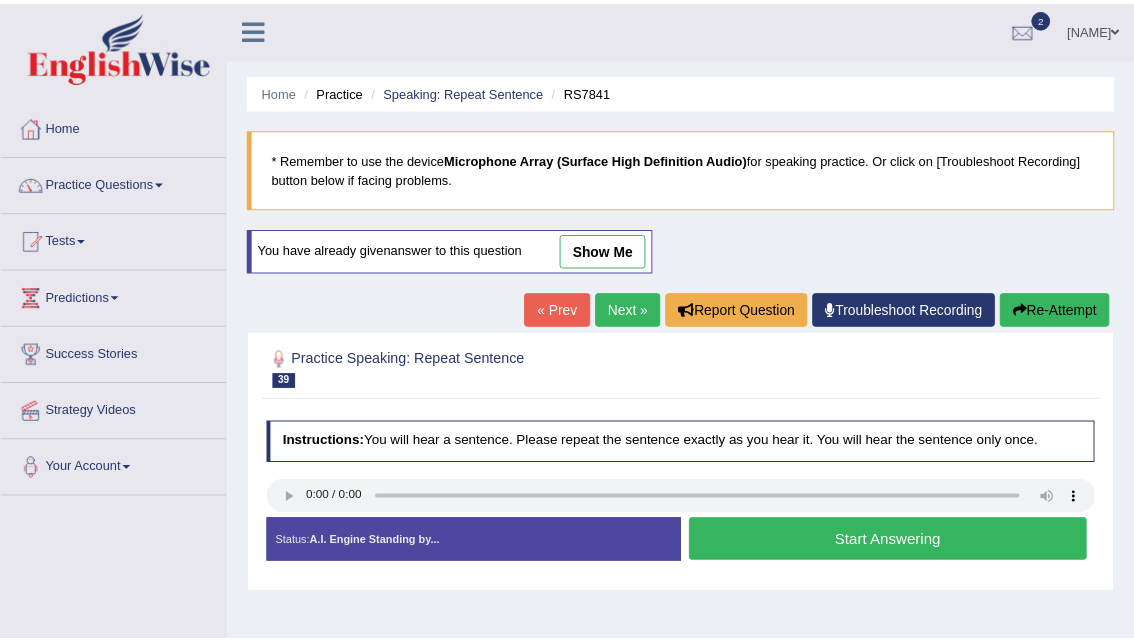 scroll, scrollTop: 216, scrollLeft: 0, axis: vertical 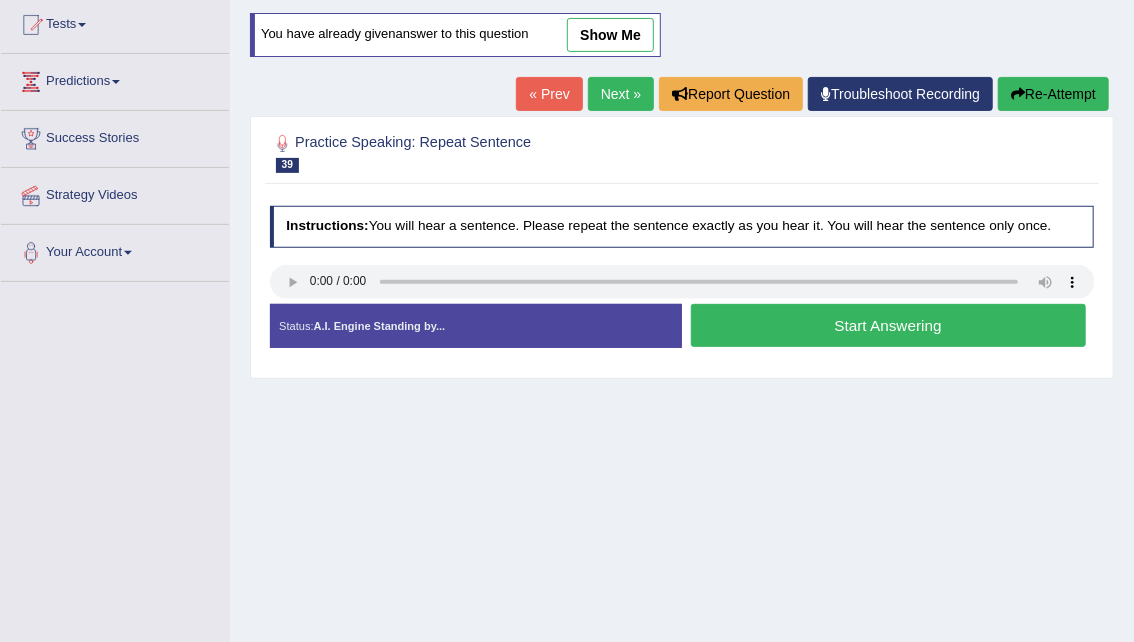 click on "Start Answering" at bounding box center [888, 325] 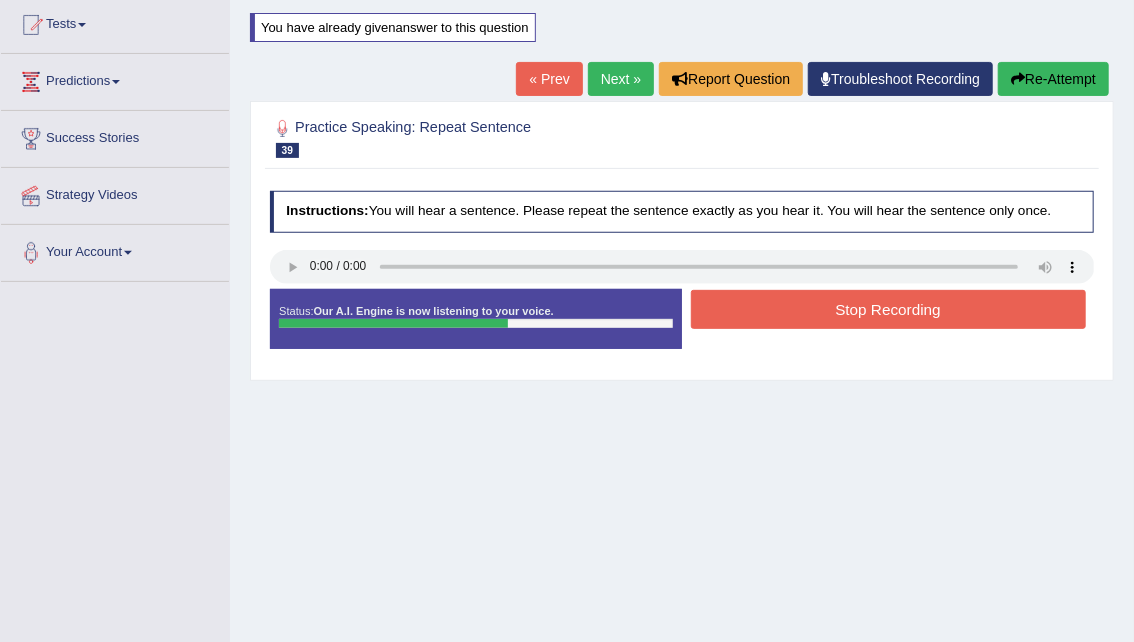 click on "Stop Recording" at bounding box center [888, 309] 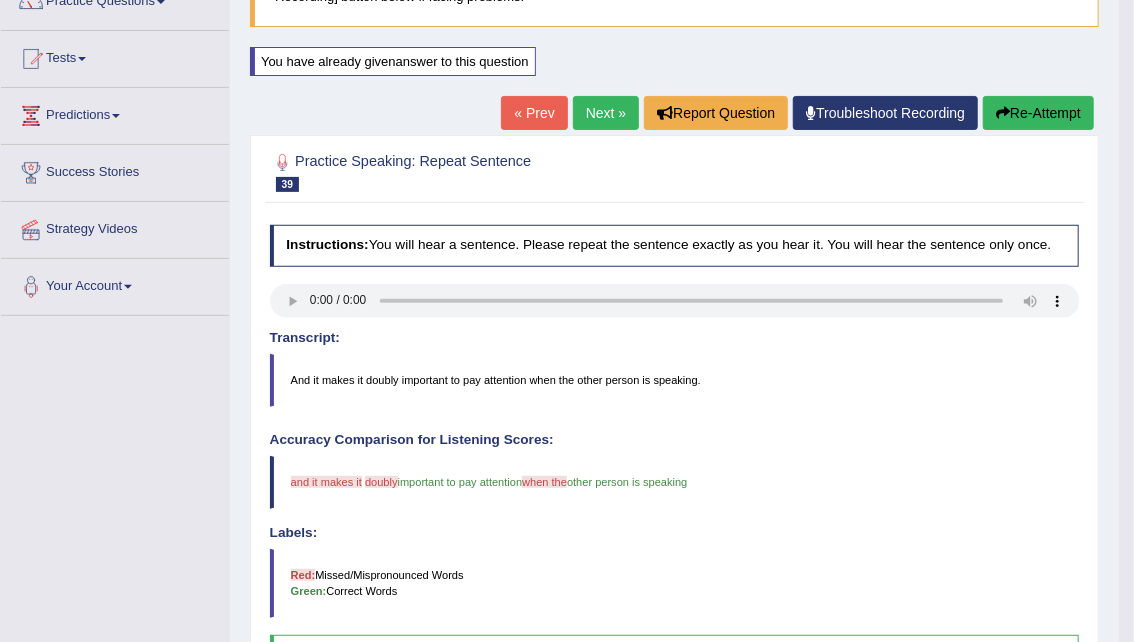 scroll, scrollTop: 182, scrollLeft: 0, axis: vertical 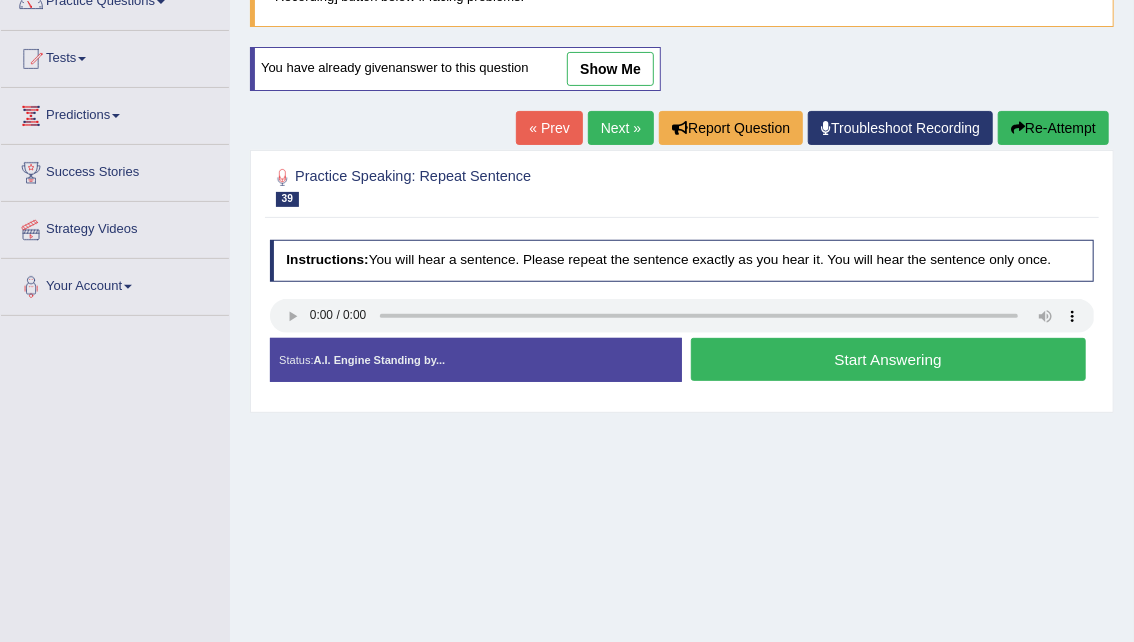 click on "Start Answering" at bounding box center [888, 359] 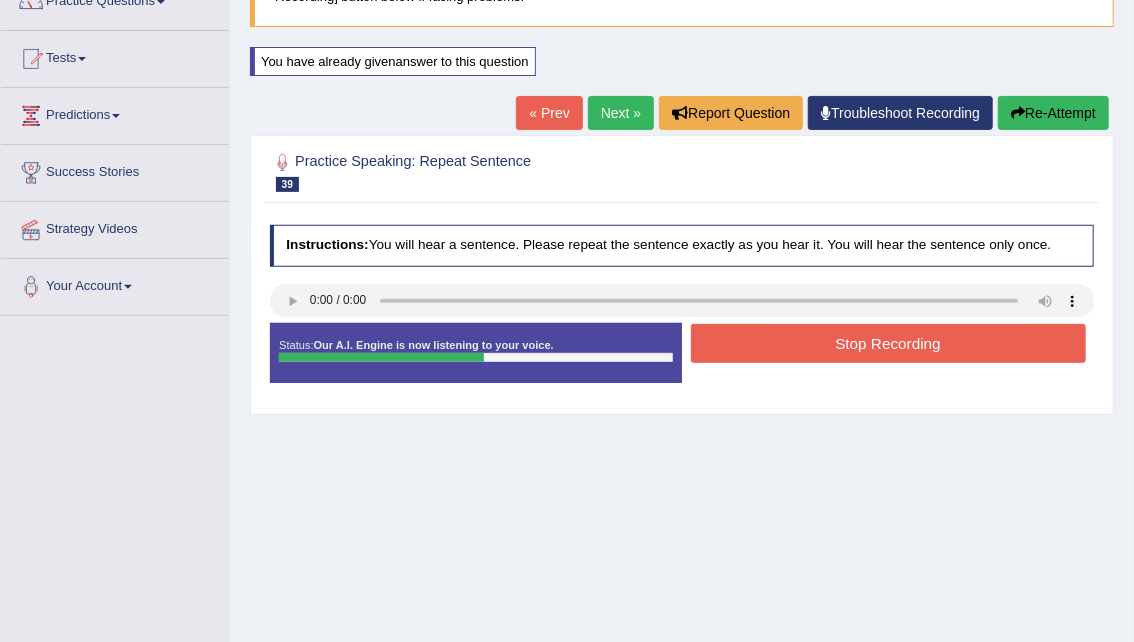 click on "Stop Recording" at bounding box center [888, 343] 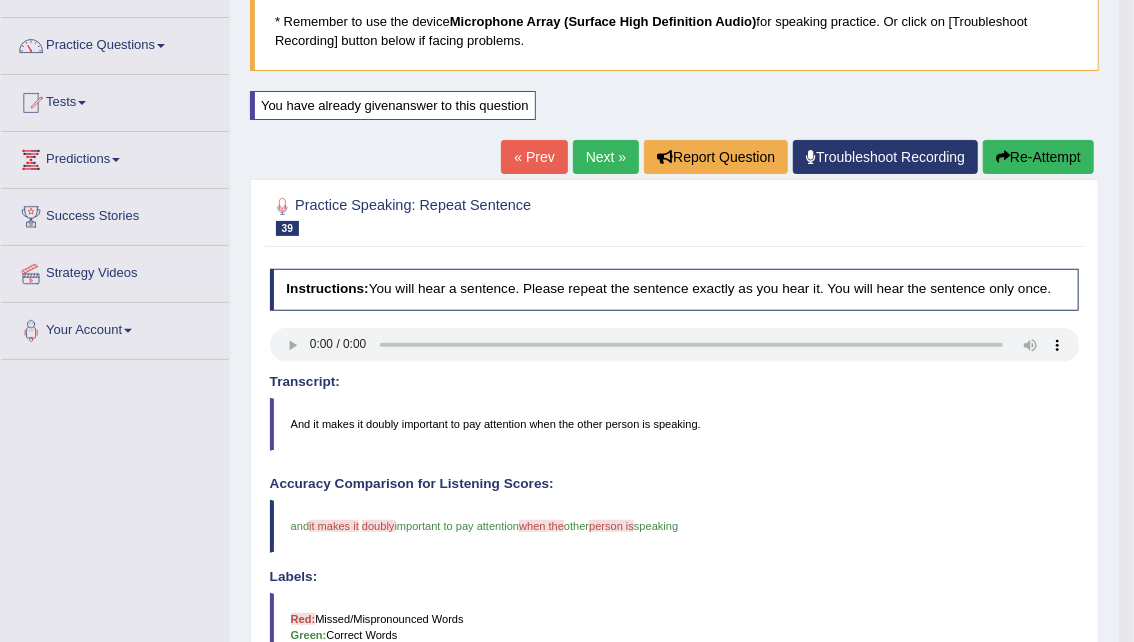 scroll, scrollTop: 137, scrollLeft: 0, axis: vertical 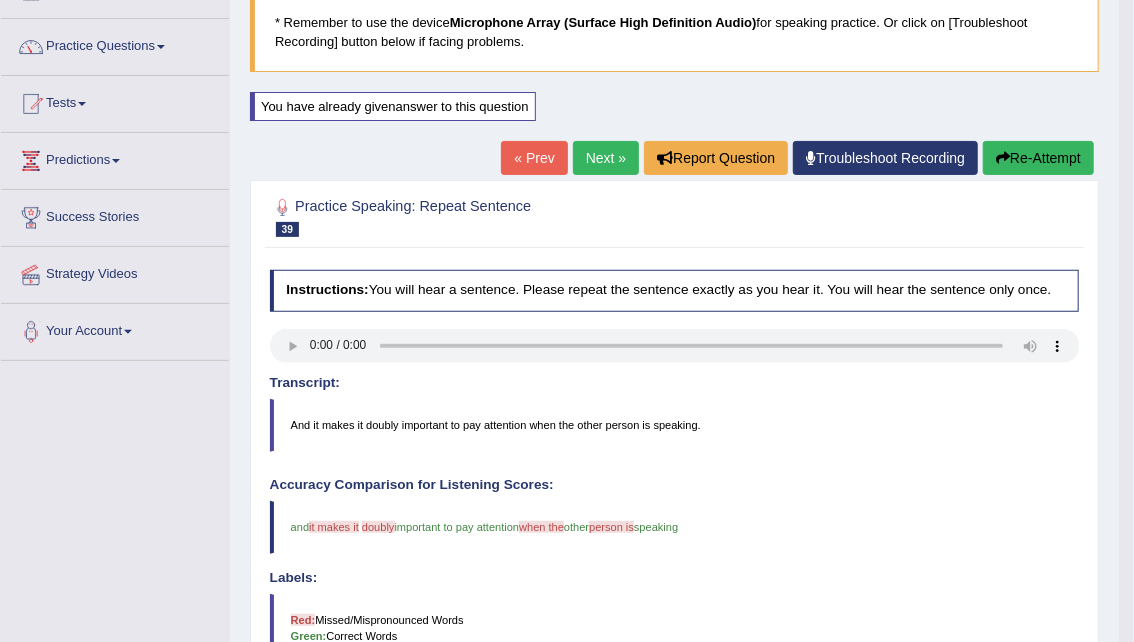 click on "Re-Attempt" at bounding box center (1038, 158) 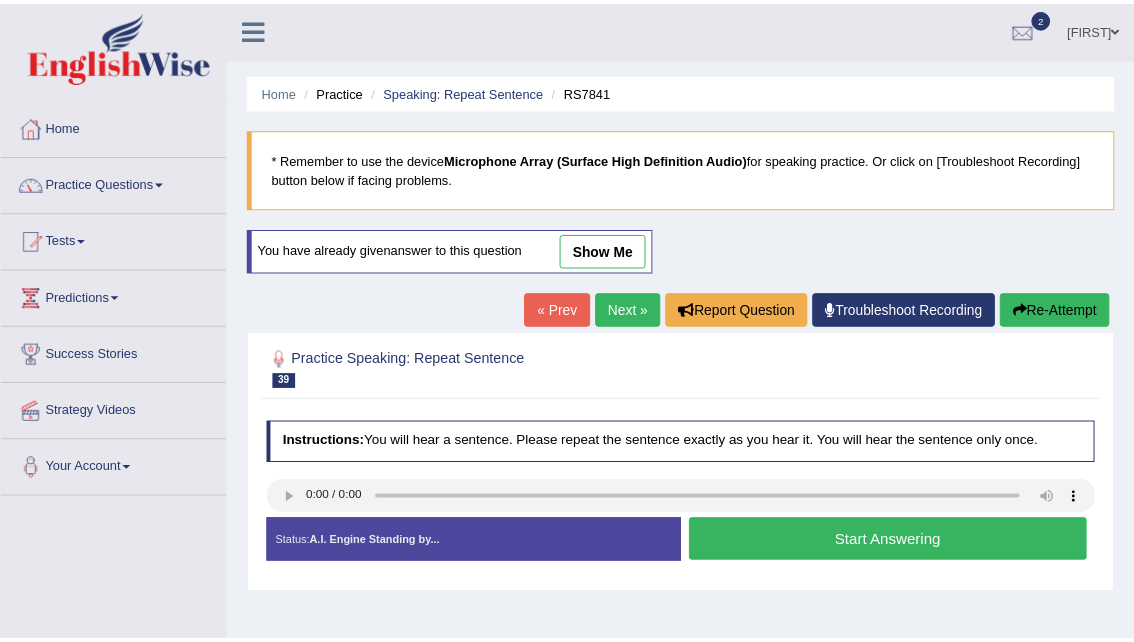 scroll, scrollTop: 137, scrollLeft: 0, axis: vertical 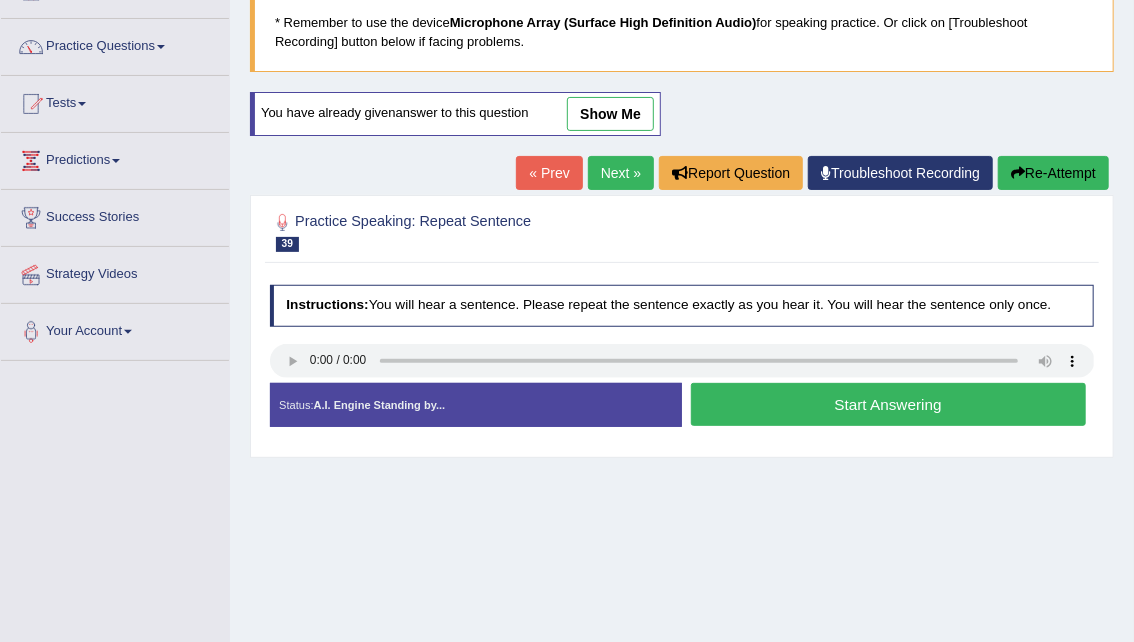 click on "Start Answering" at bounding box center [888, 404] 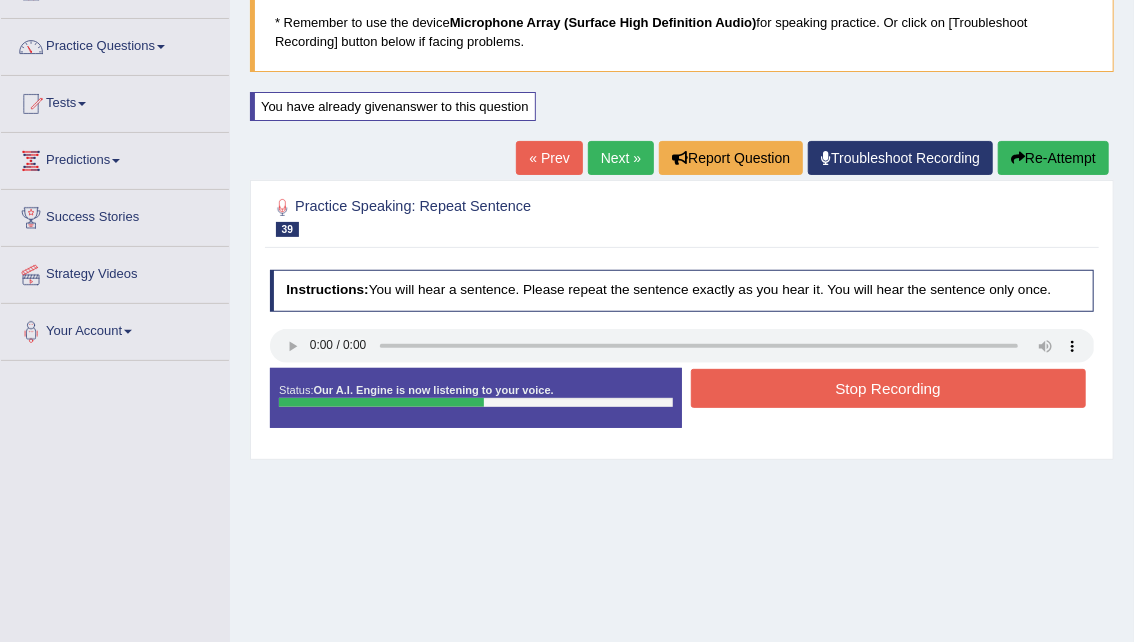 click on "Stop Recording" at bounding box center [888, 388] 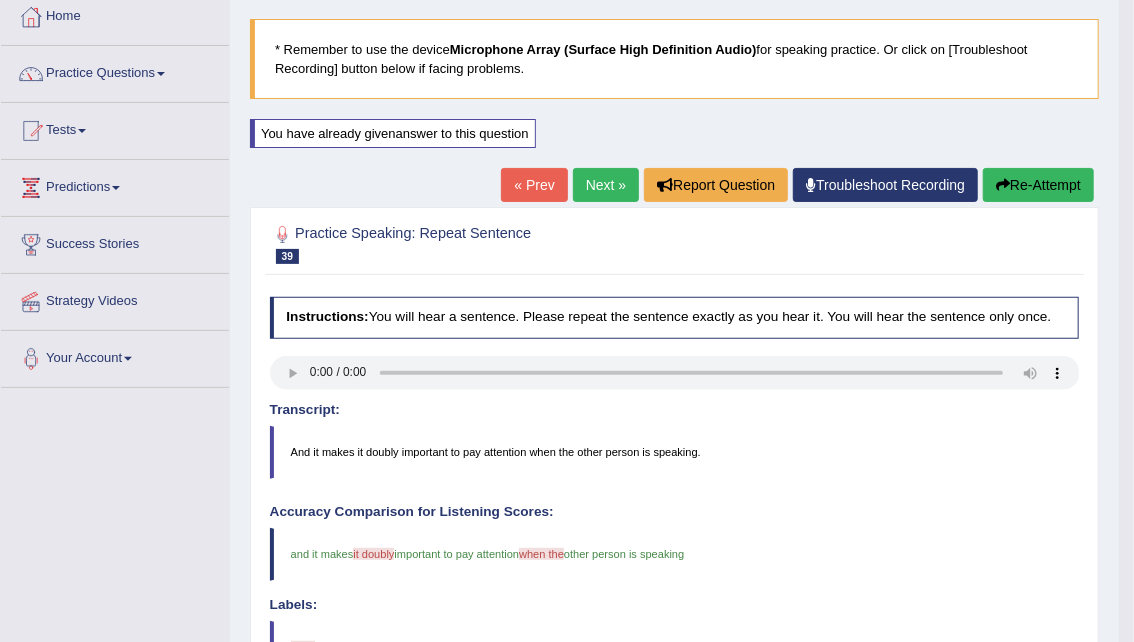 scroll, scrollTop: 103, scrollLeft: 0, axis: vertical 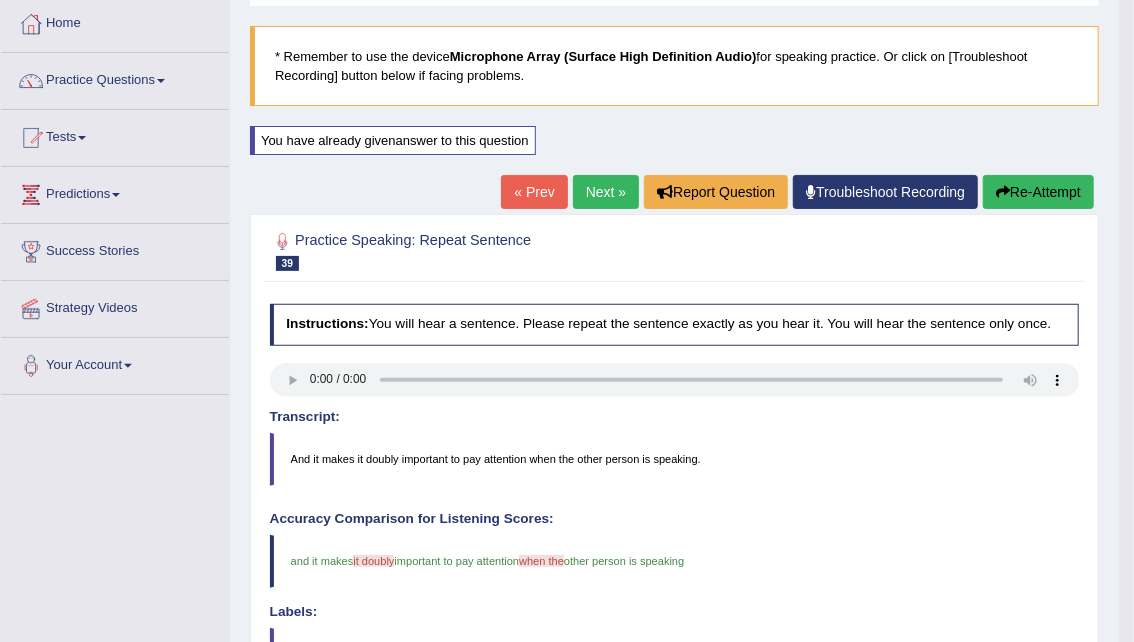 click on "Re-Attempt" at bounding box center [1038, 192] 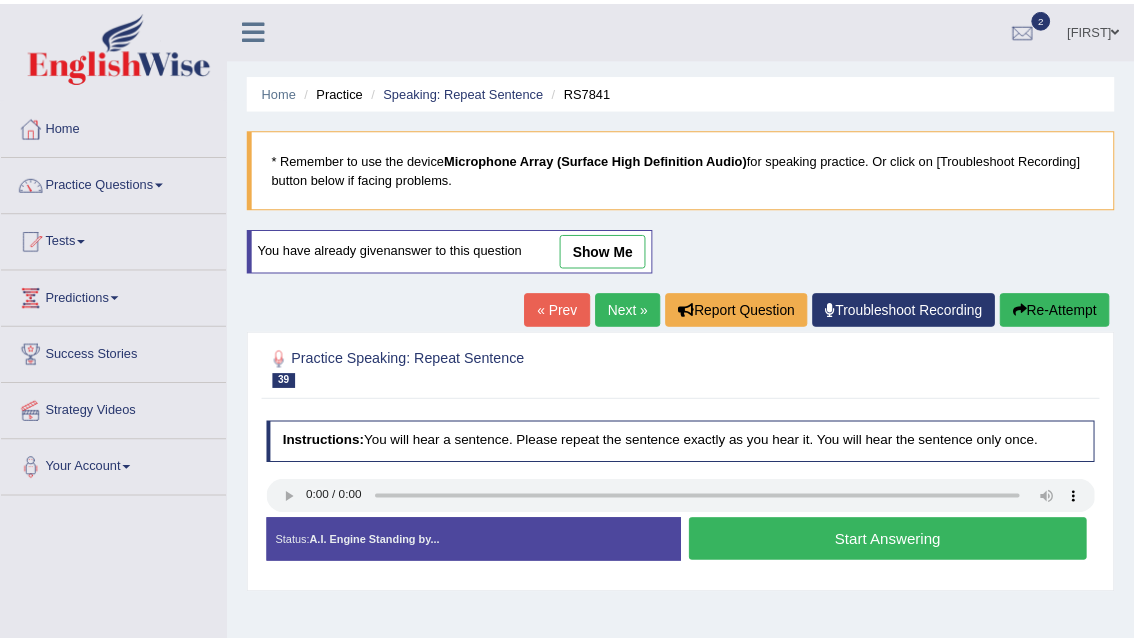 scroll, scrollTop: 103, scrollLeft: 0, axis: vertical 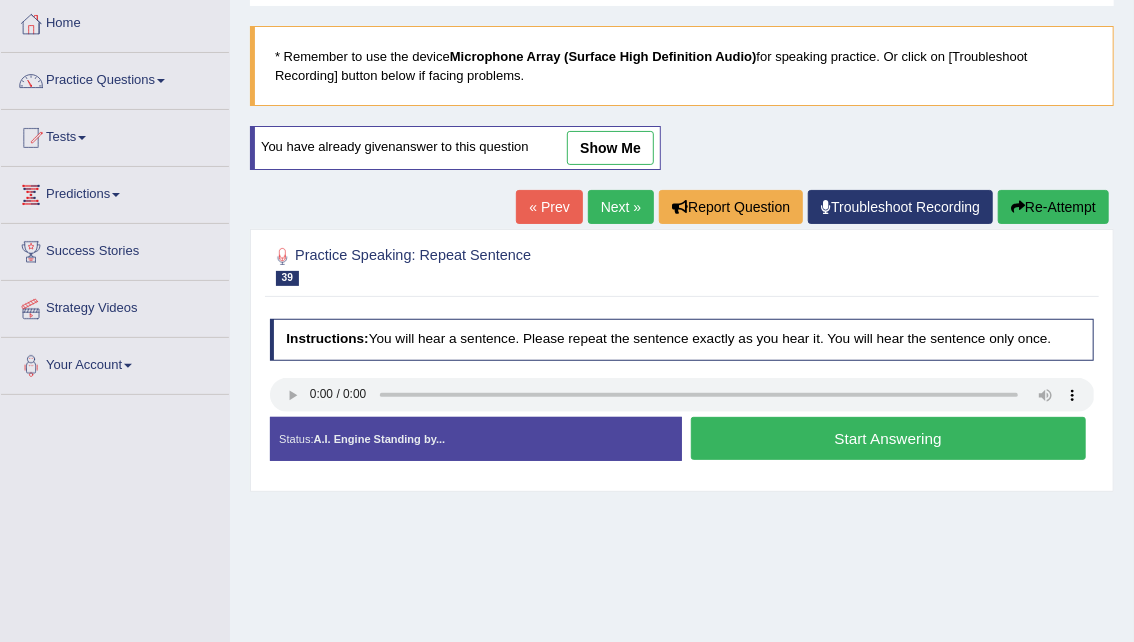click on "Start Answering" at bounding box center (888, 438) 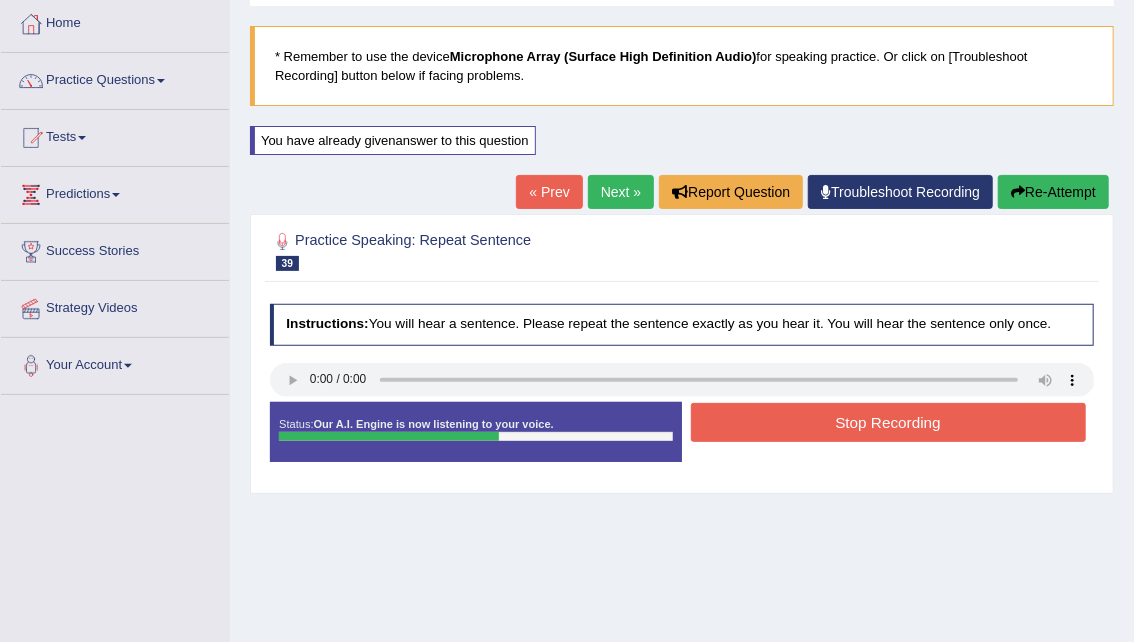 click on "Stop Recording" at bounding box center (888, 422) 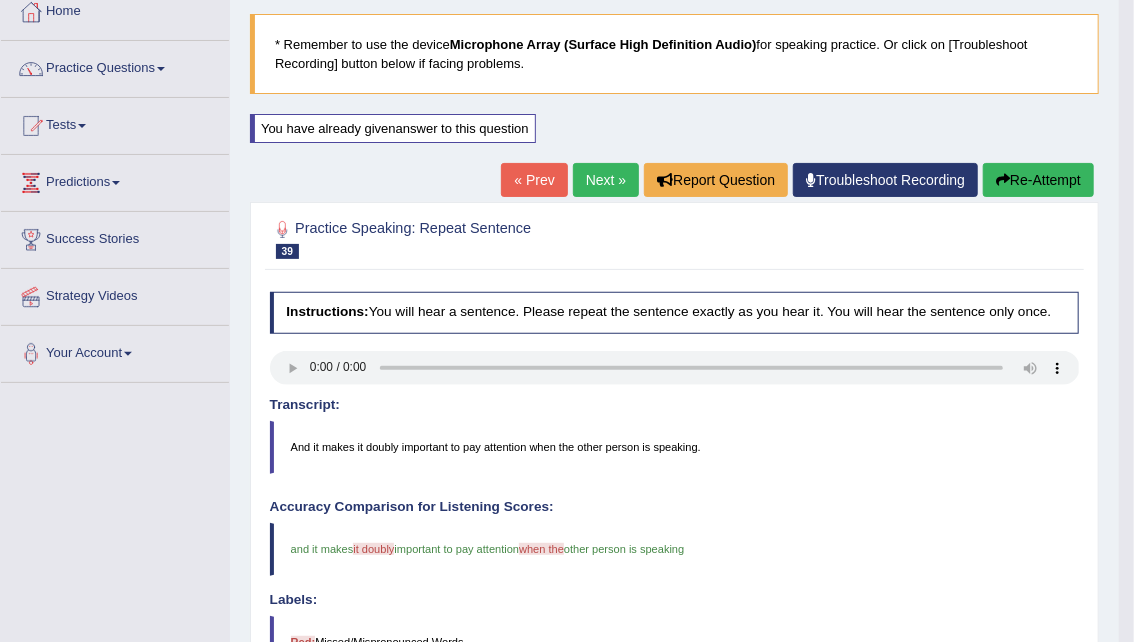 scroll, scrollTop: 114, scrollLeft: 0, axis: vertical 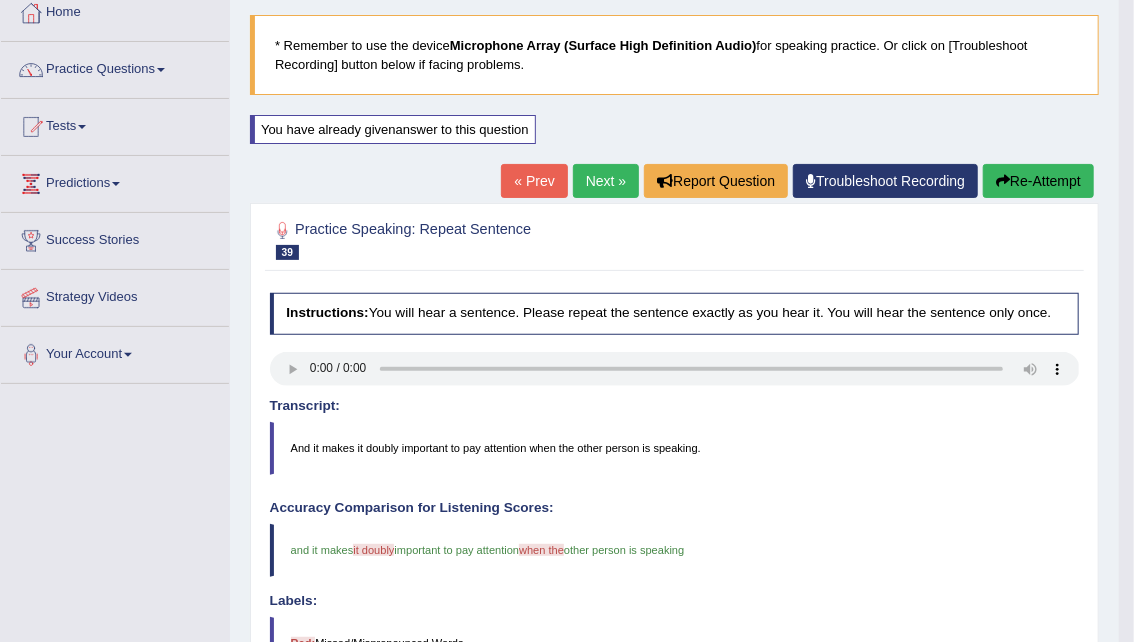 click on "Re-Attempt" at bounding box center (1038, 181) 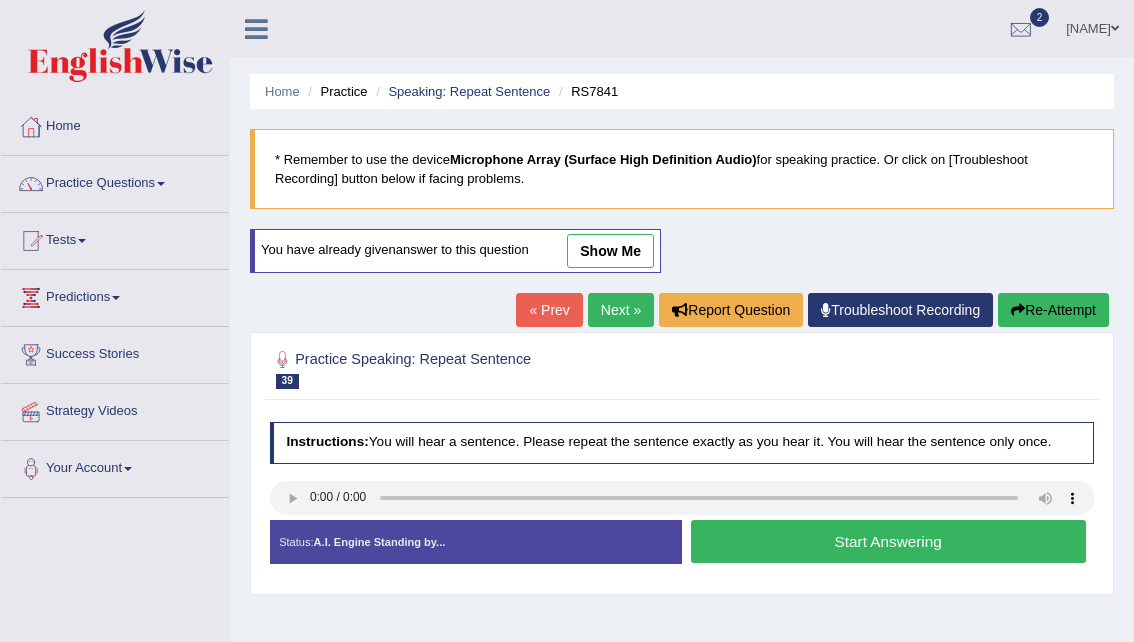 scroll, scrollTop: 114, scrollLeft: 0, axis: vertical 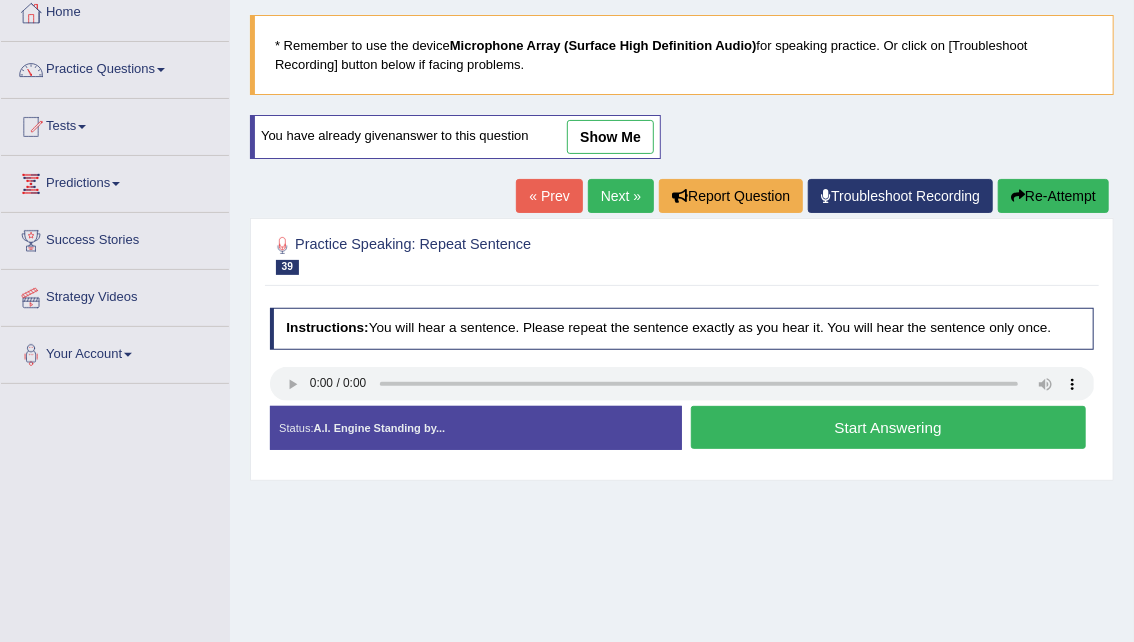 click on "Start Answering" at bounding box center (888, 427) 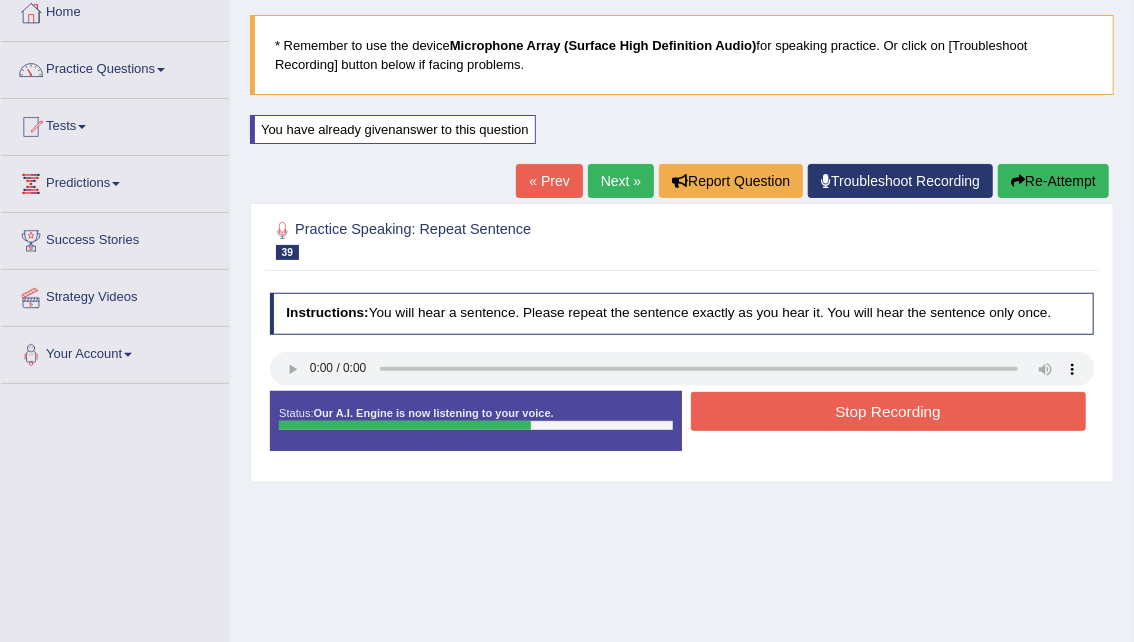click on "Stop Recording" at bounding box center (888, 411) 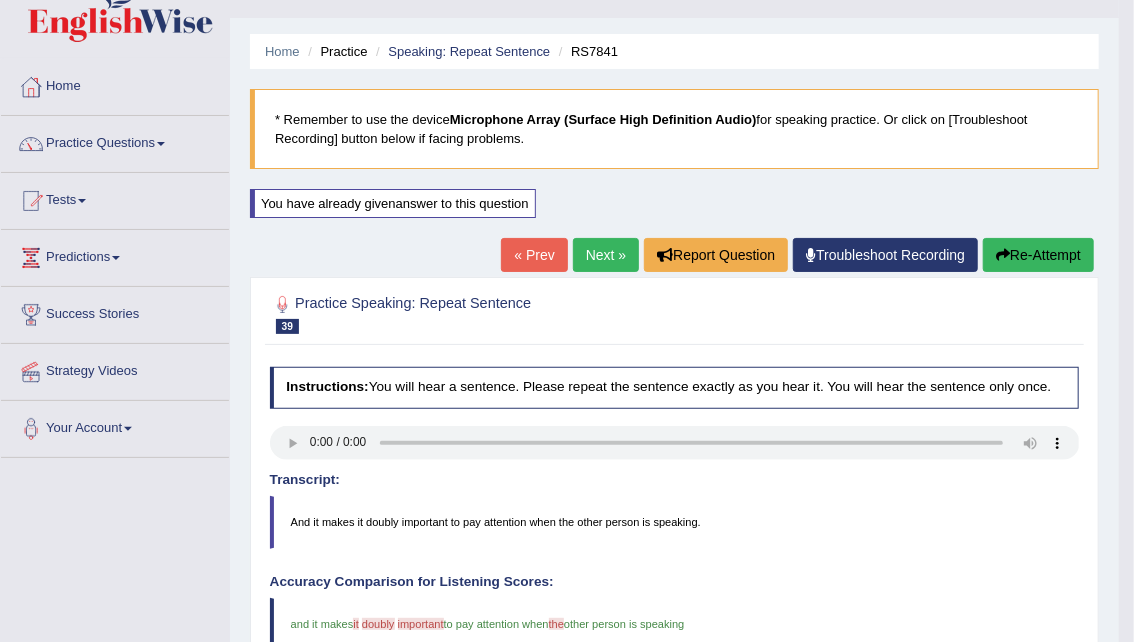 scroll, scrollTop: 39, scrollLeft: 0, axis: vertical 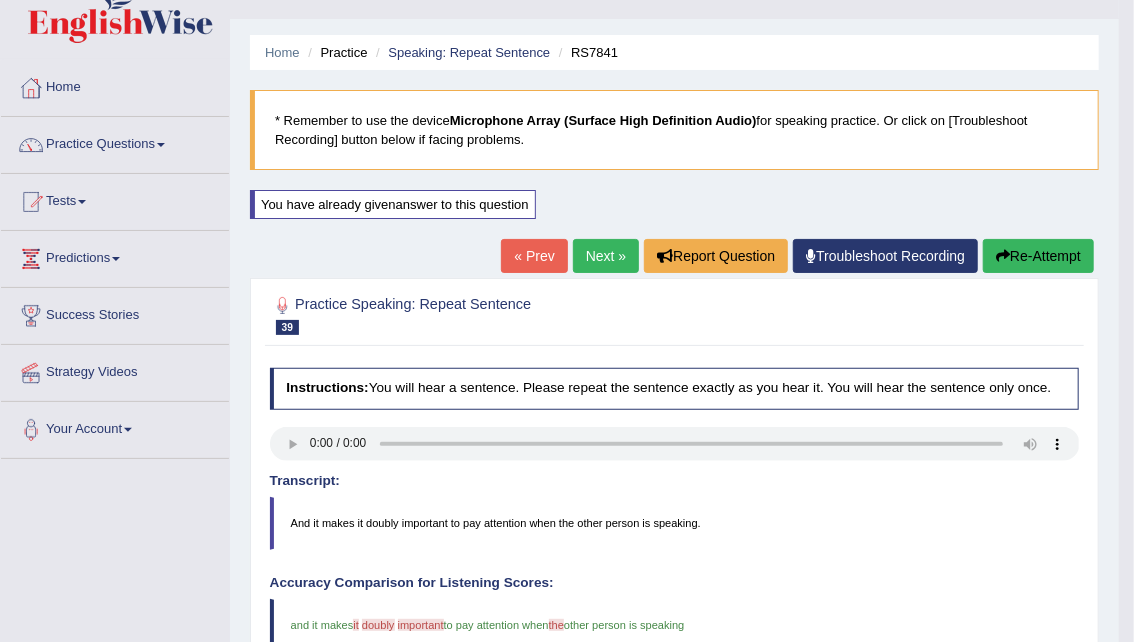 click on "Re-Attempt" at bounding box center (1038, 256) 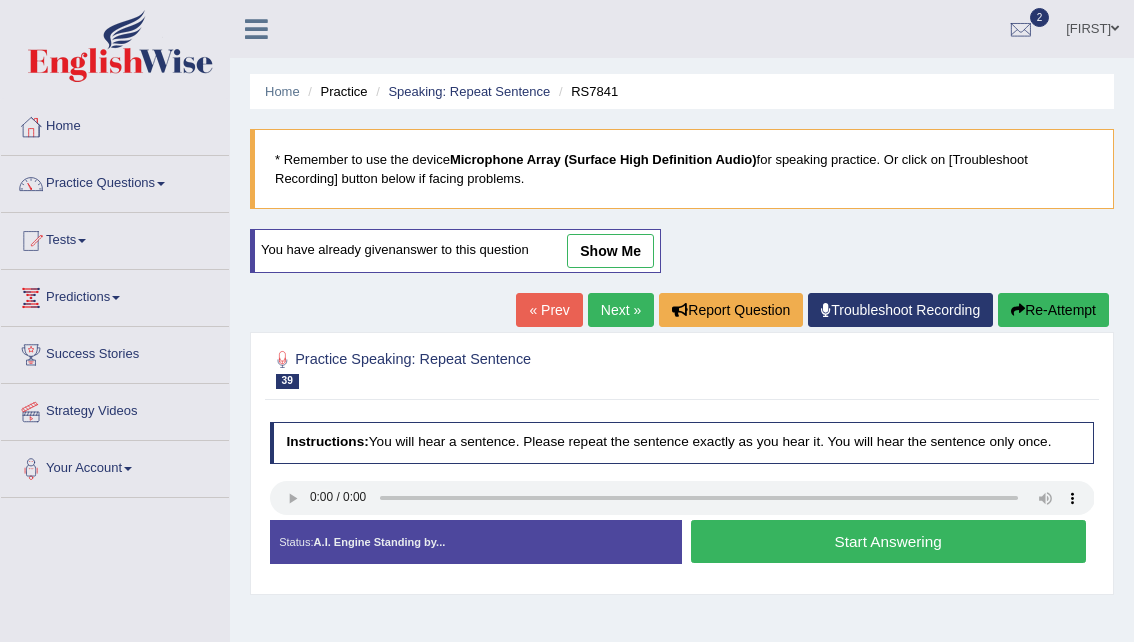 scroll, scrollTop: 39, scrollLeft: 0, axis: vertical 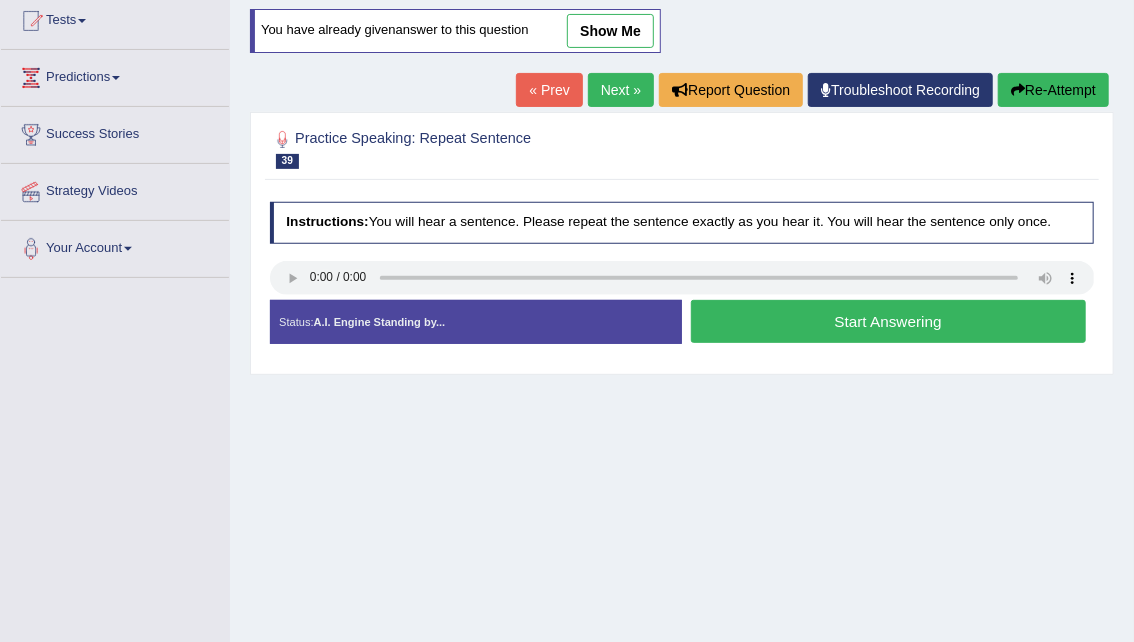 click on "Start Answering" at bounding box center [888, 321] 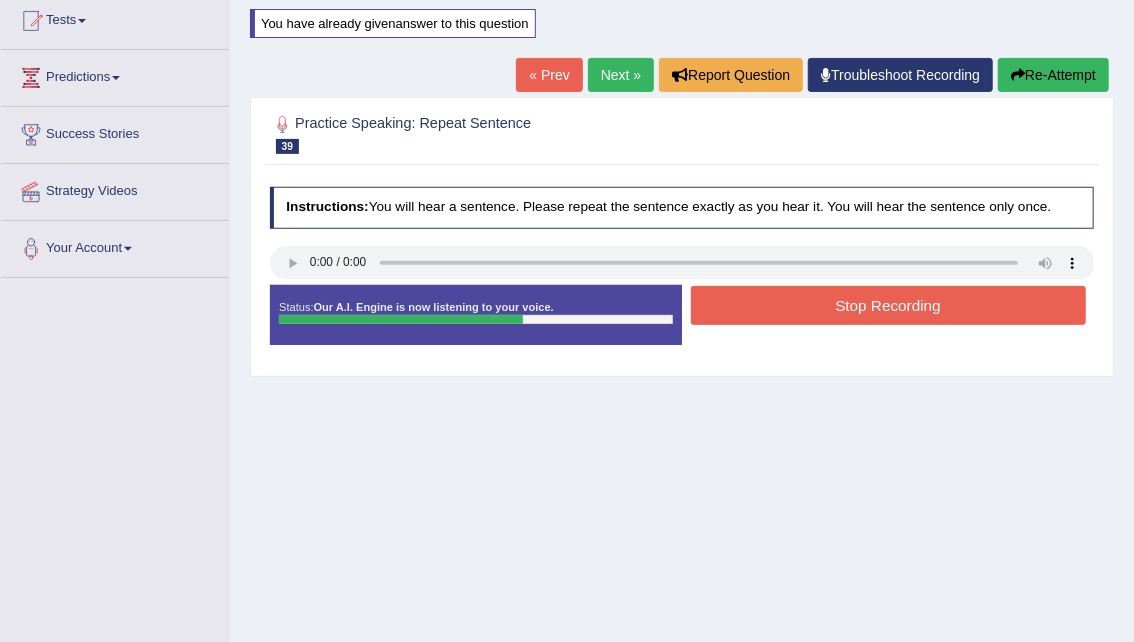 click on "Stop Recording" at bounding box center (888, 305) 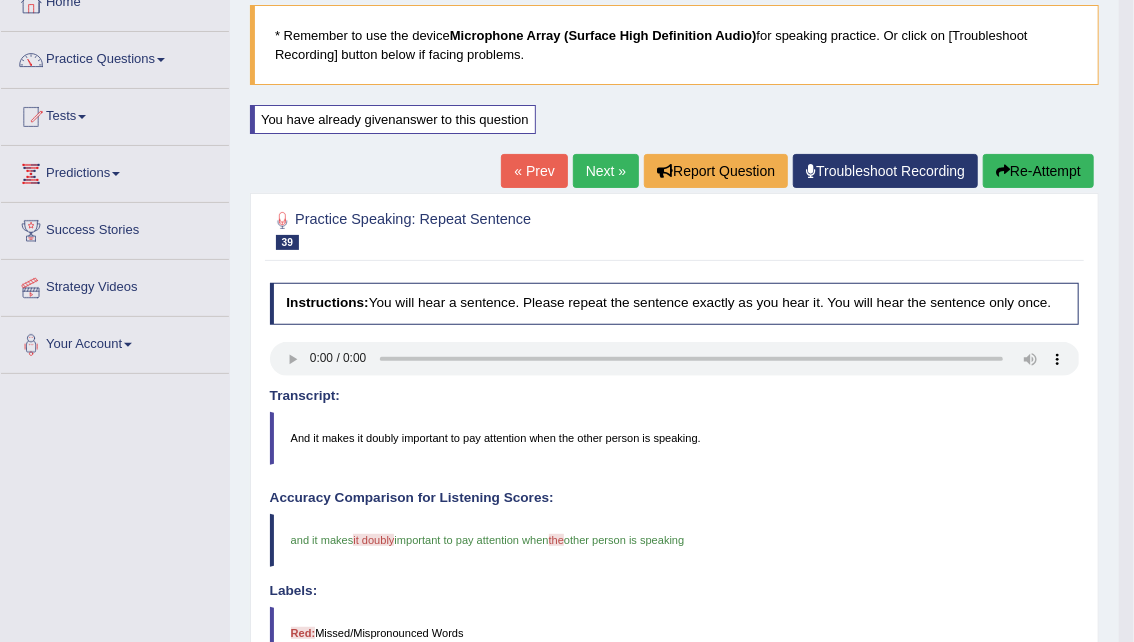 scroll, scrollTop: 63, scrollLeft: 0, axis: vertical 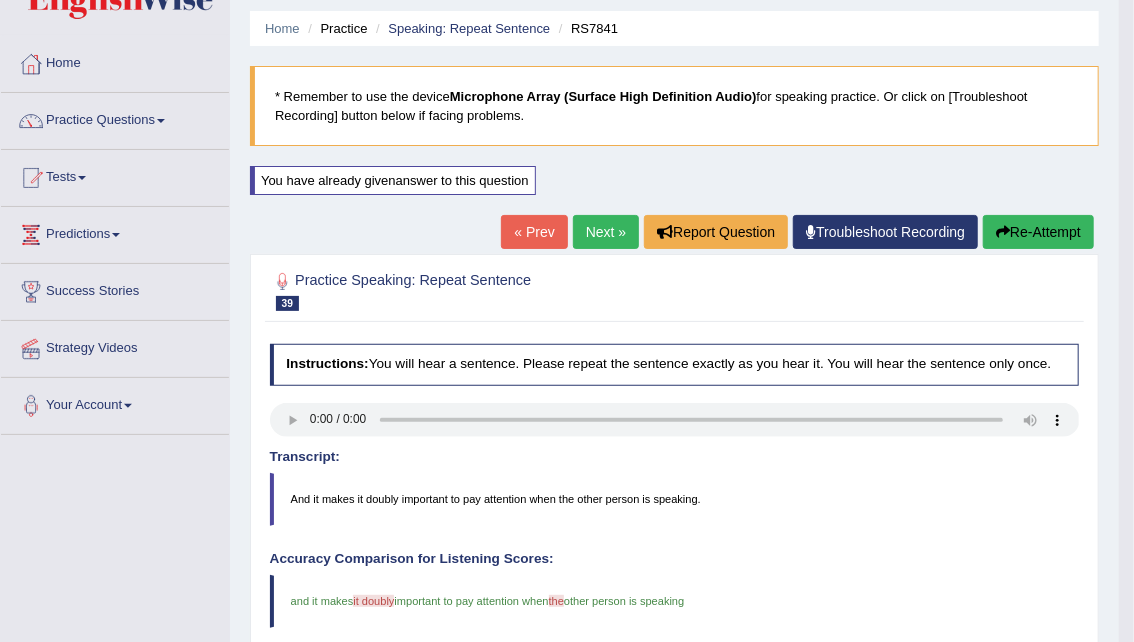 click on "Re-Attempt" at bounding box center (1038, 232) 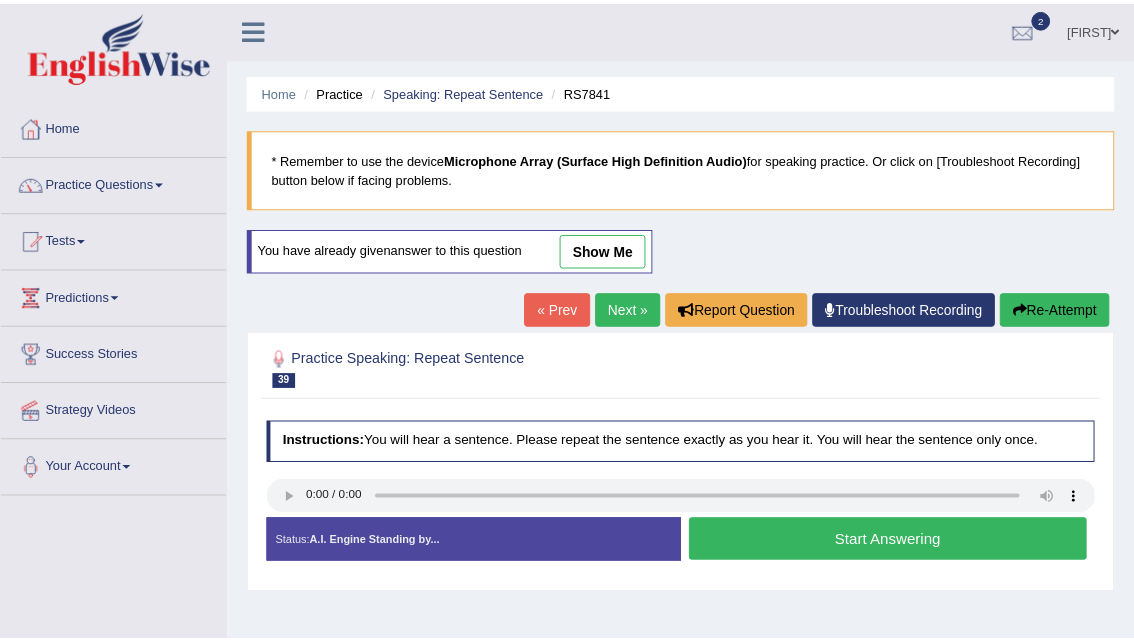 scroll, scrollTop: 63, scrollLeft: 0, axis: vertical 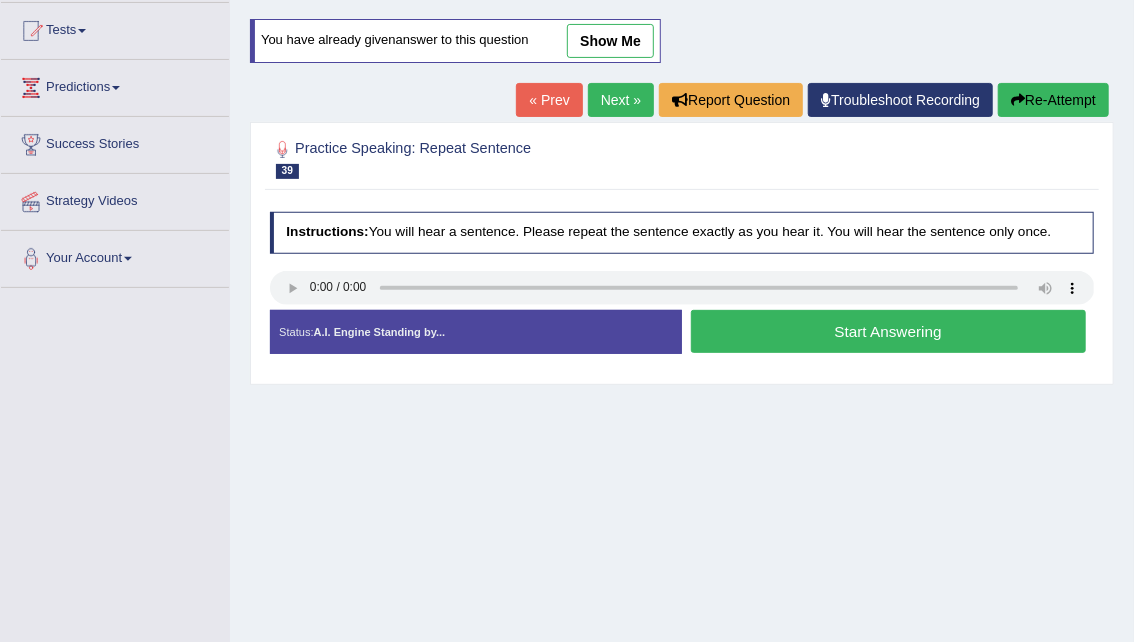 click on "Start Answering" at bounding box center [888, 331] 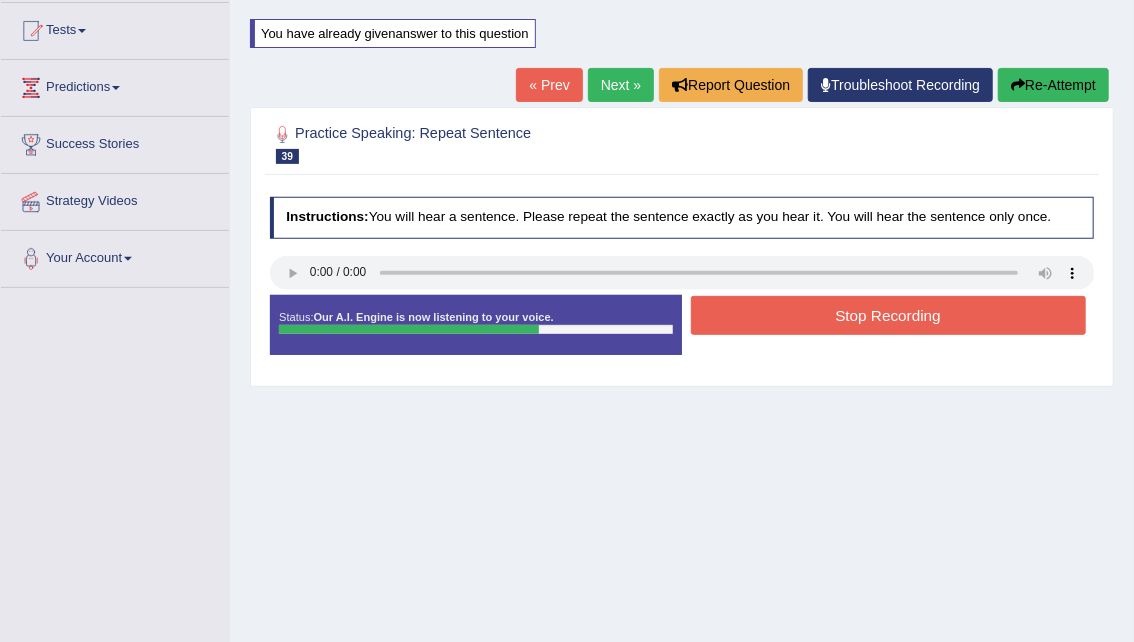 click on "Stop Recording" at bounding box center [888, 315] 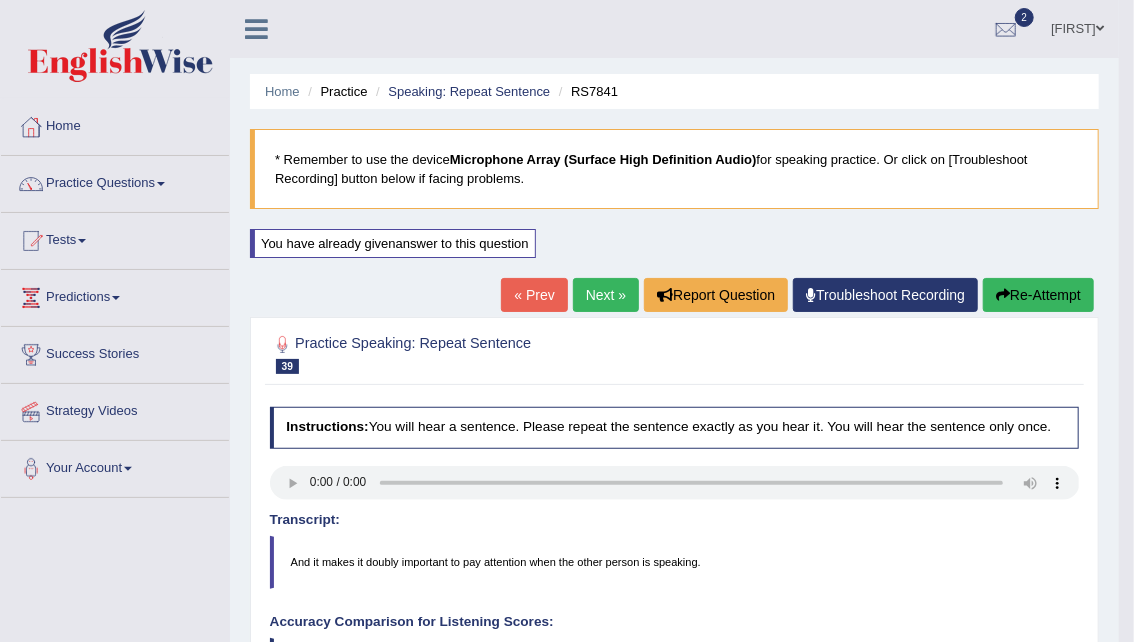 scroll, scrollTop: 0, scrollLeft: 0, axis: both 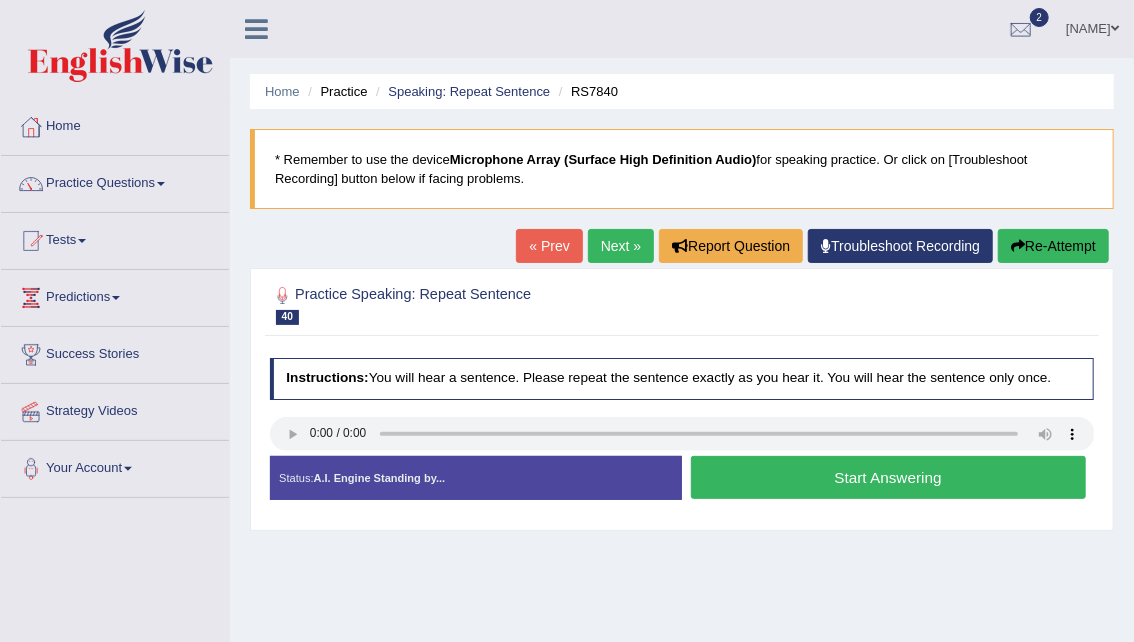 click on "Start Answering" at bounding box center [888, 477] 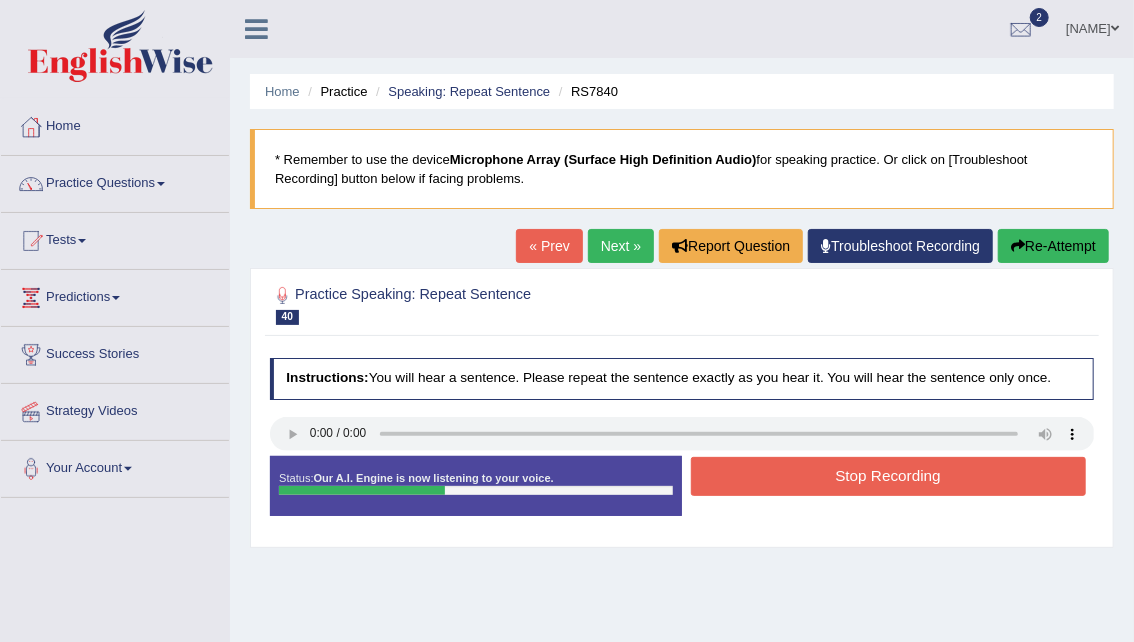 click on "Stop Recording" at bounding box center (888, 476) 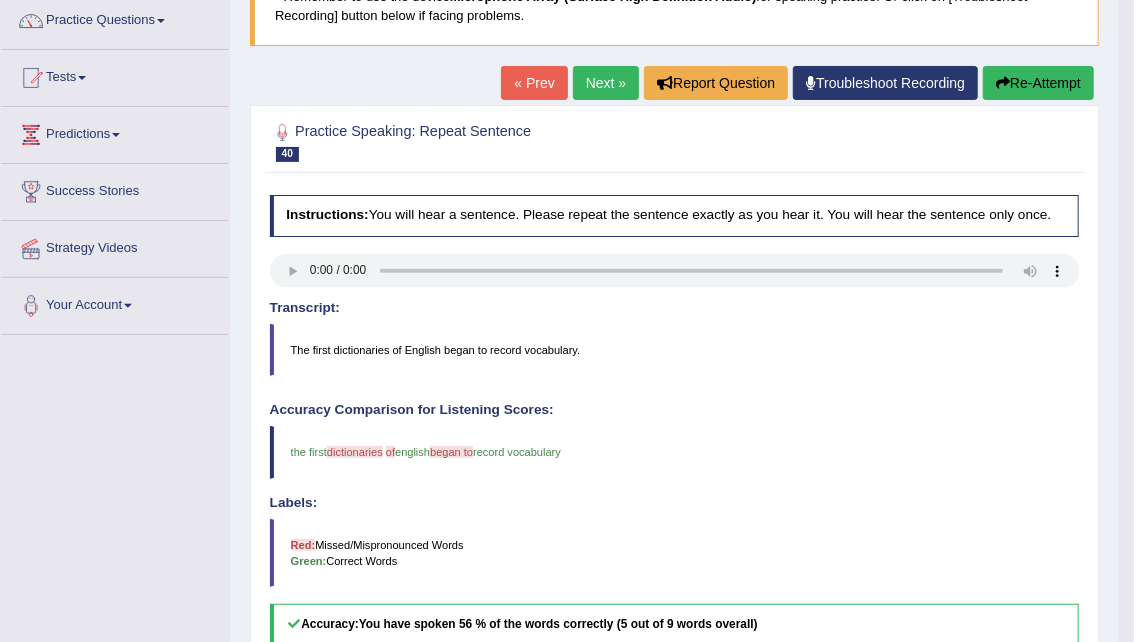 scroll, scrollTop: 113, scrollLeft: 0, axis: vertical 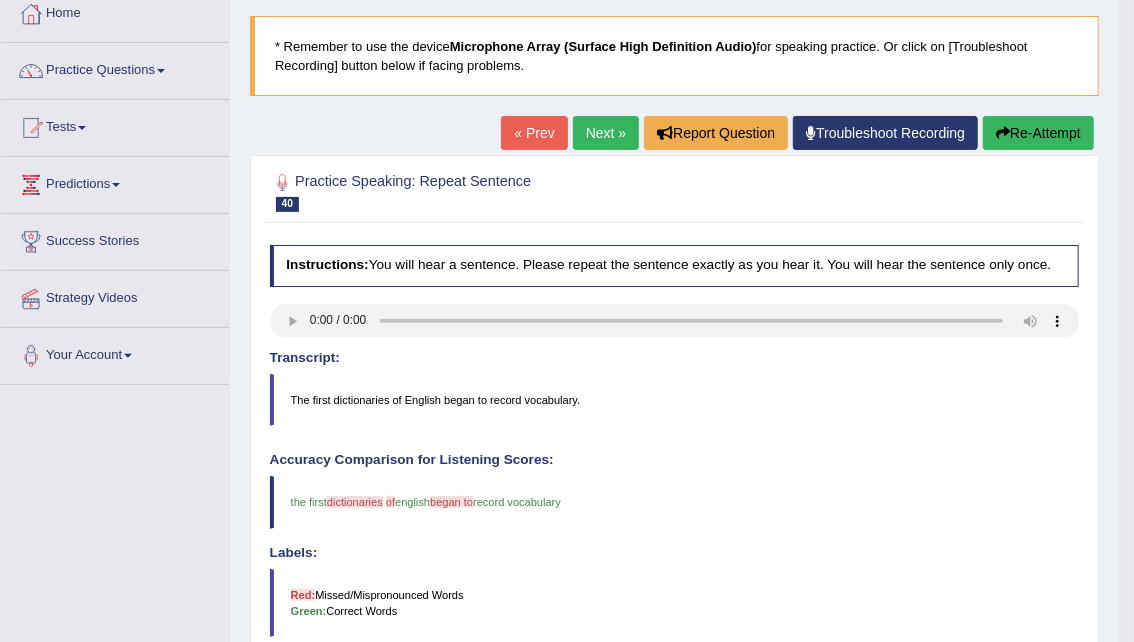 click on "Re-Attempt" at bounding box center (1038, 133) 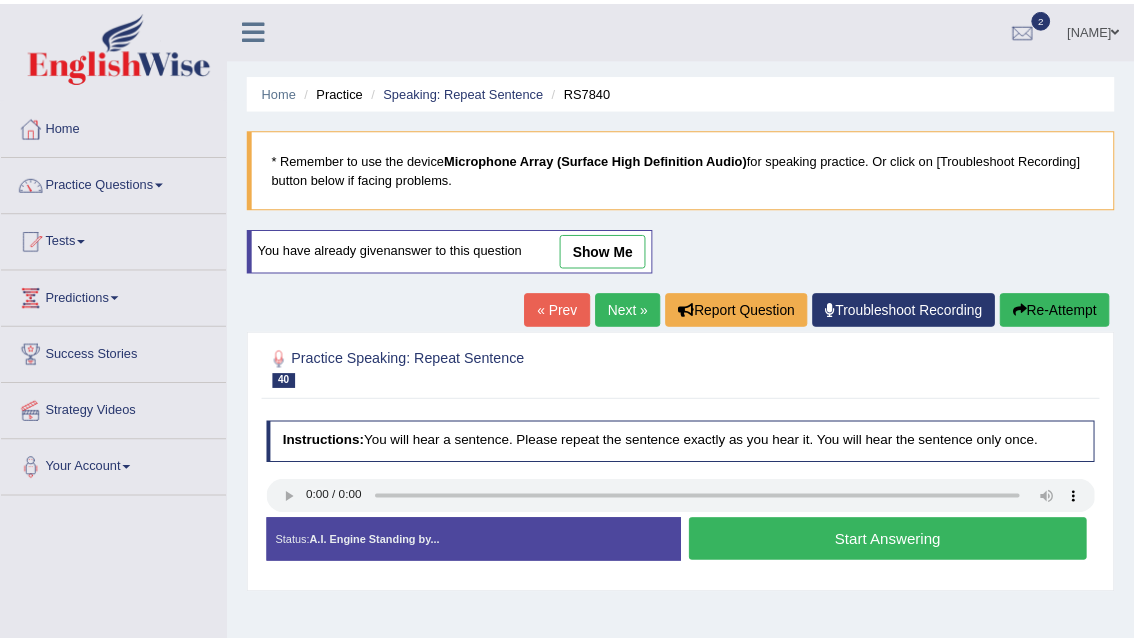 scroll, scrollTop: 113, scrollLeft: 0, axis: vertical 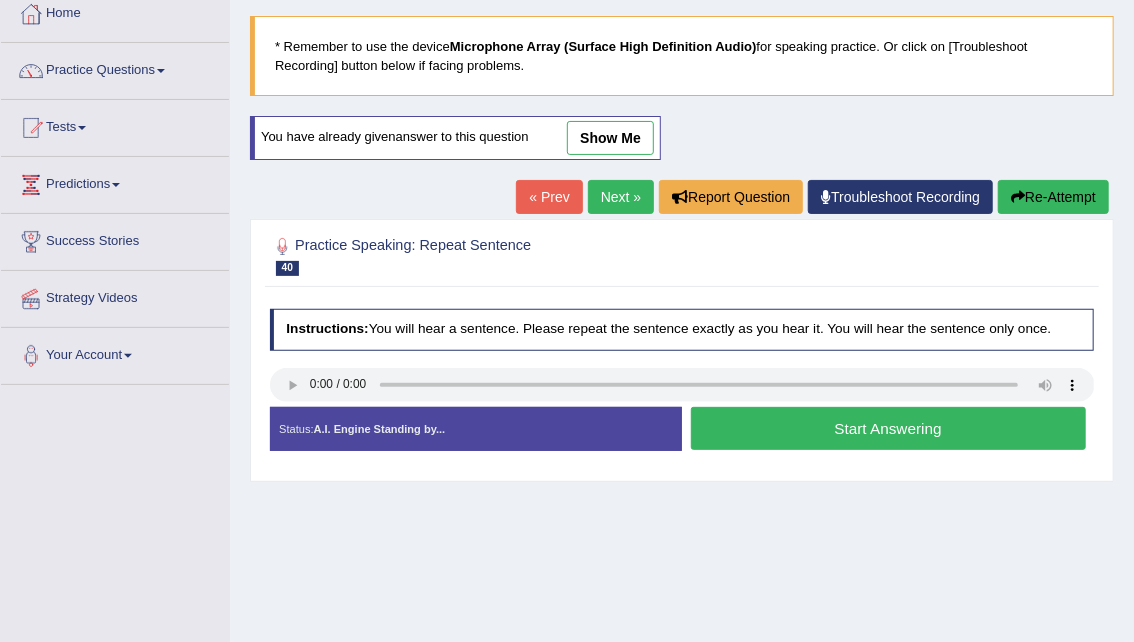 click on "Start Answering" at bounding box center [888, 428] 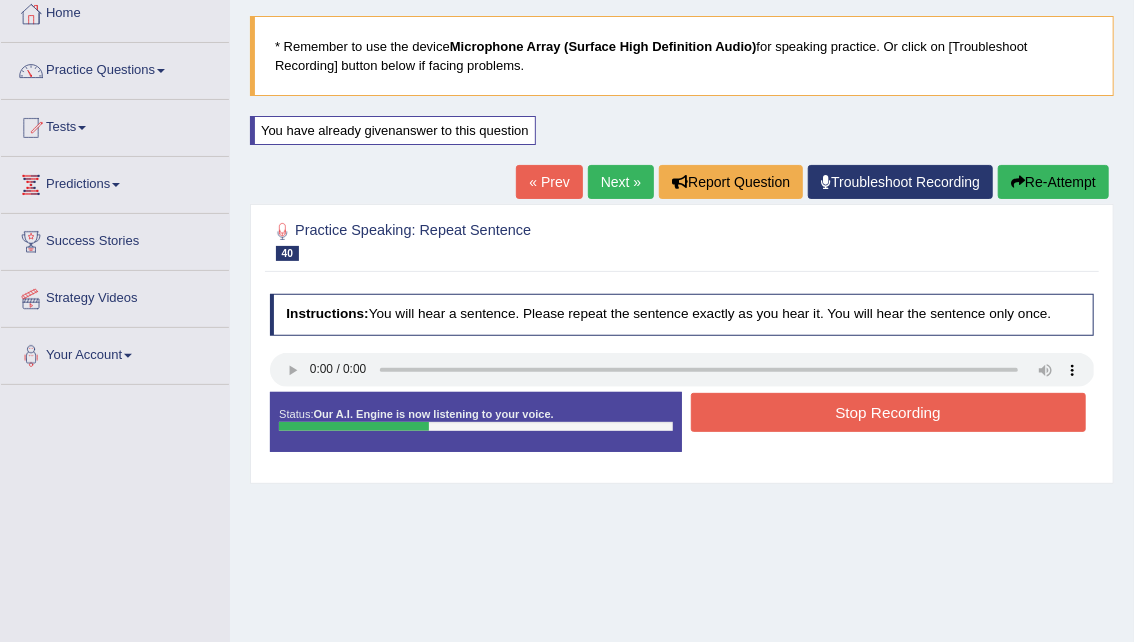 click on "Stop Recording" at bounding box center [888, 412] 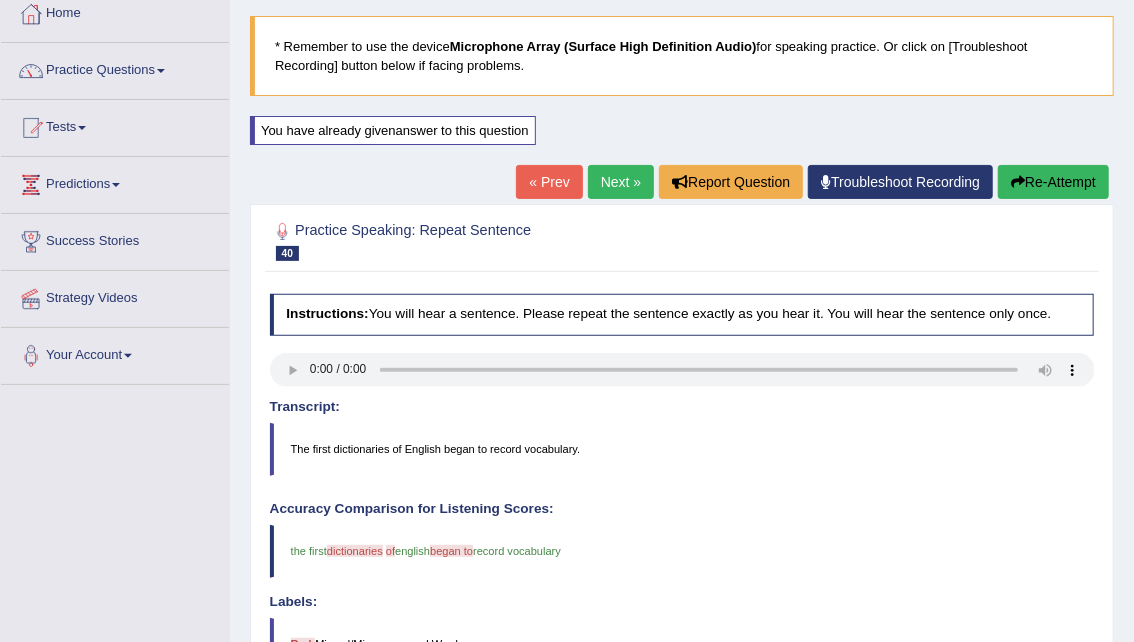 drag, startPoint x: 1140, startPoint y: 198, endPoint x: 1143, endPoint y: 374, distance: 176.02557 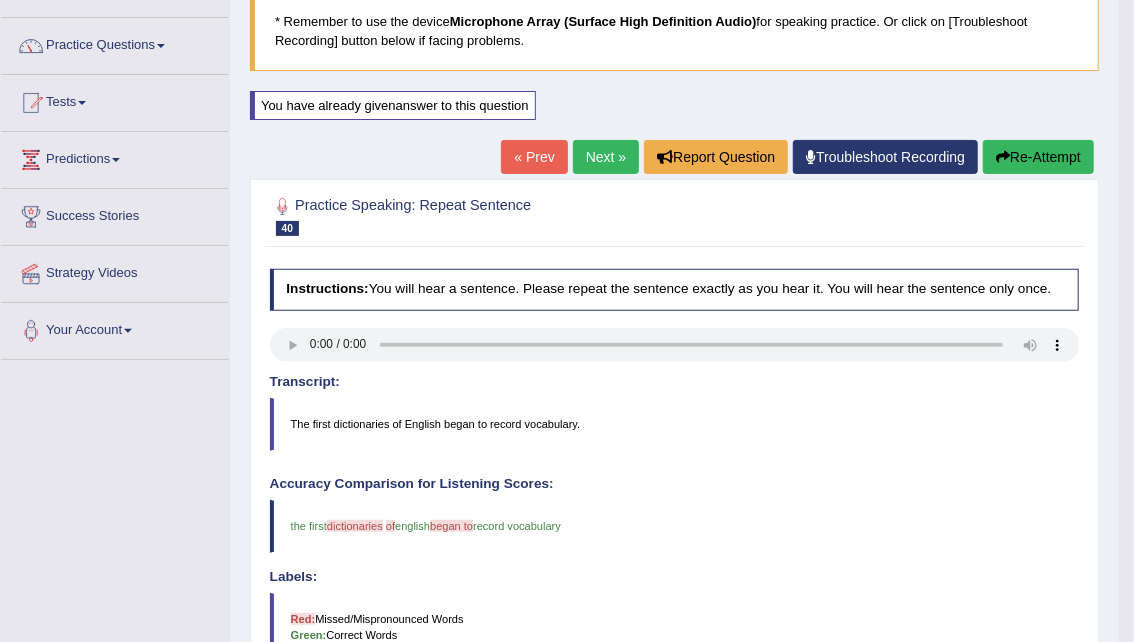 scroll, scrollTop: 0, scrollLeft: 0, axis: both 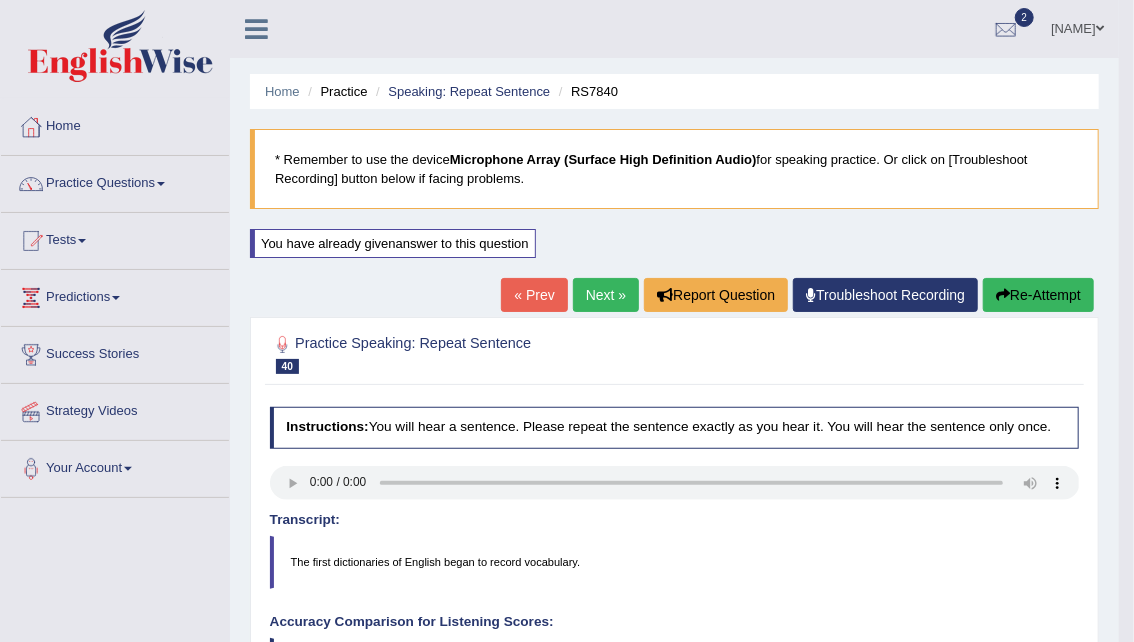 click on "Re-Attempt" at bounding box center [1038, 295] 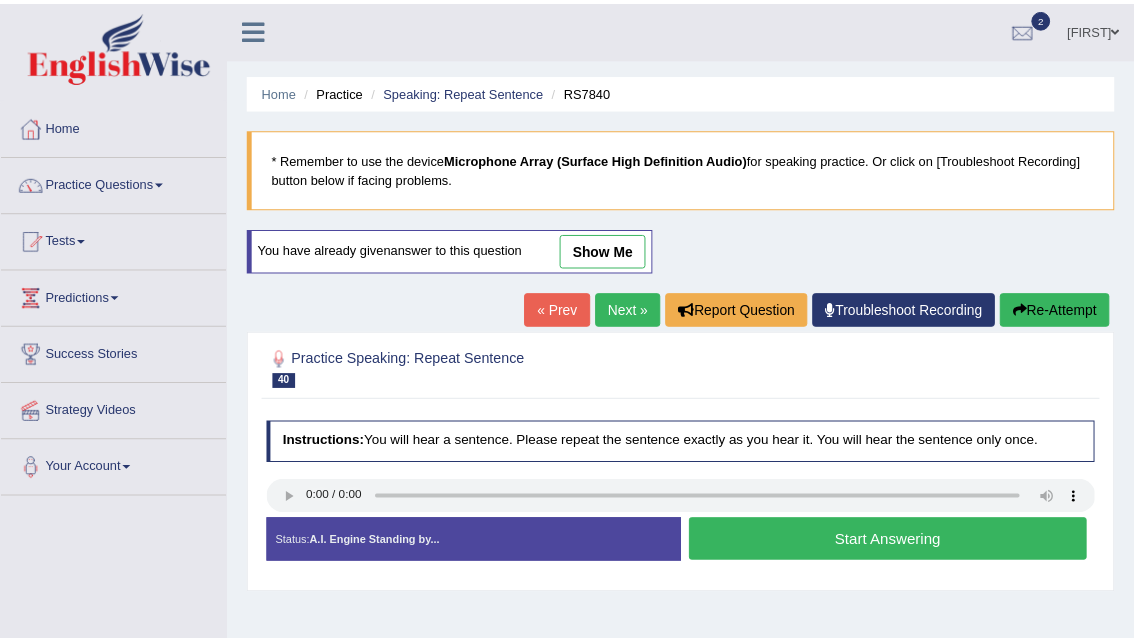 scroll, scrollTop: 0, scrollLeft: 0, axis: both 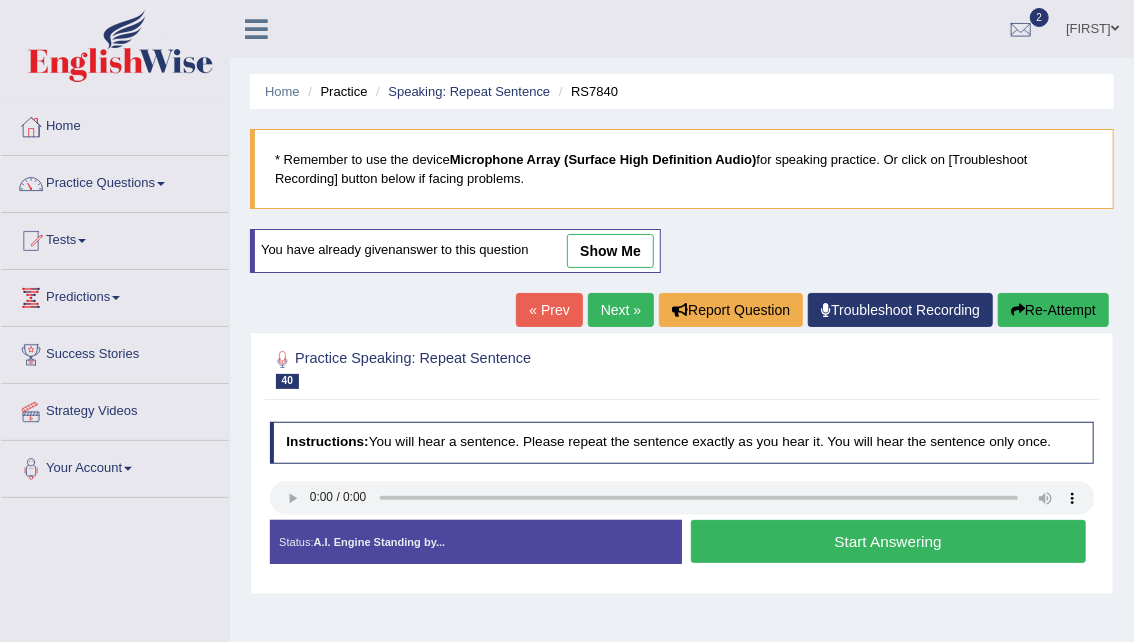 click on "Start Answering" at bounding box center (888, 541) 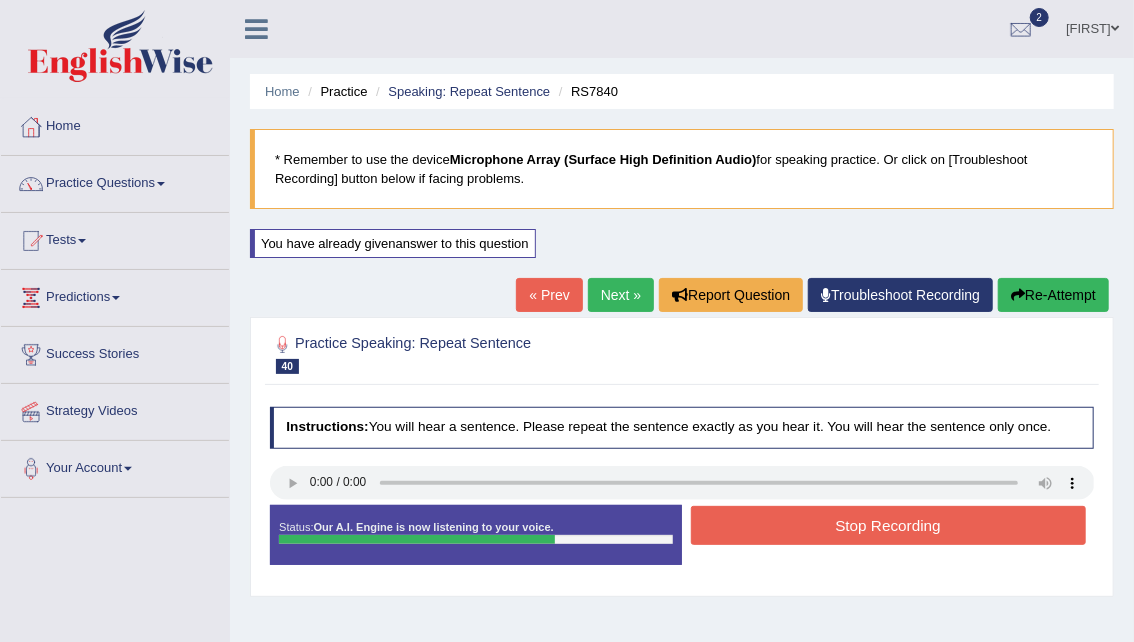 click on "Stop Recording" at bounding box center (888, 525) 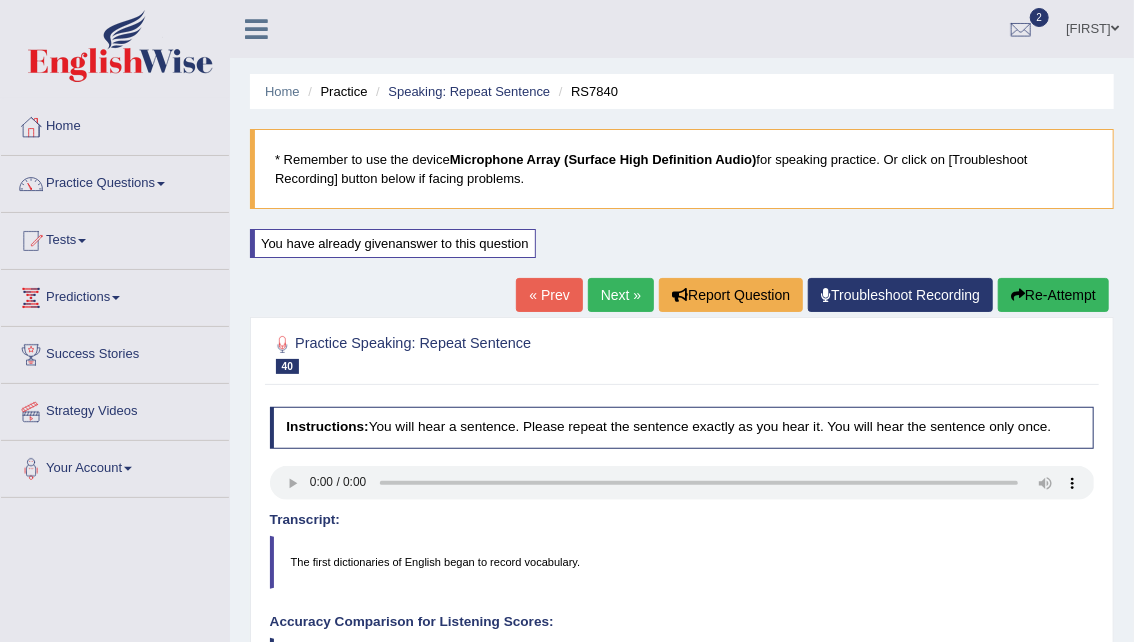 drag, startPoint x: 1143, startPoint y: 186, endPoint x: 1147, endPoint y: 430, distance: 244.03279 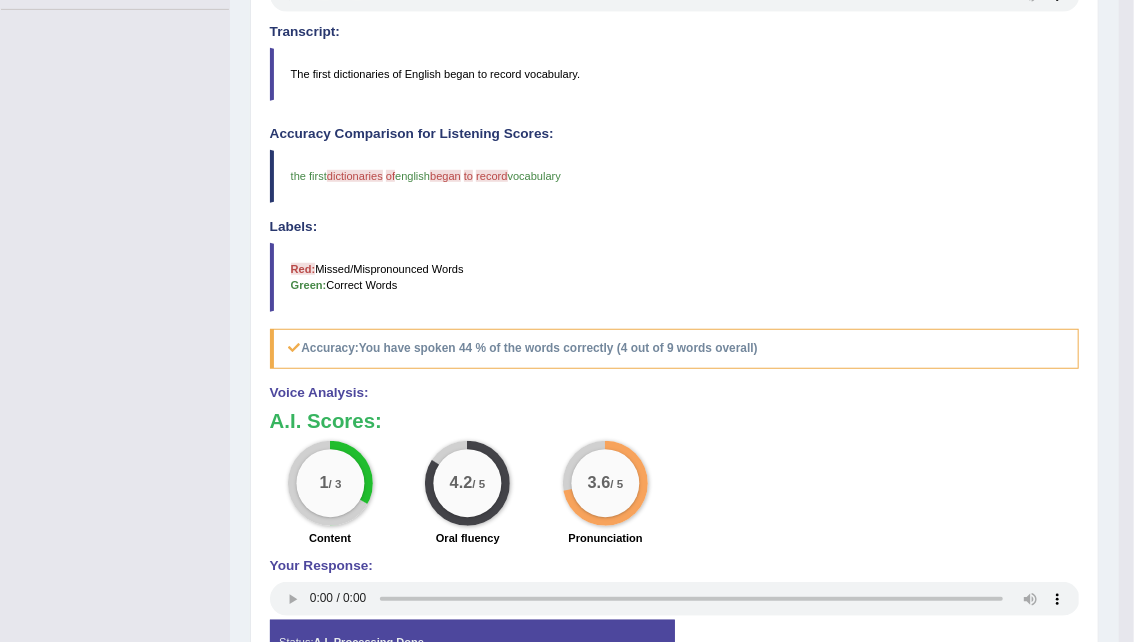 scroll, scrollTop: 0, scrollLeft: 0, axis: both 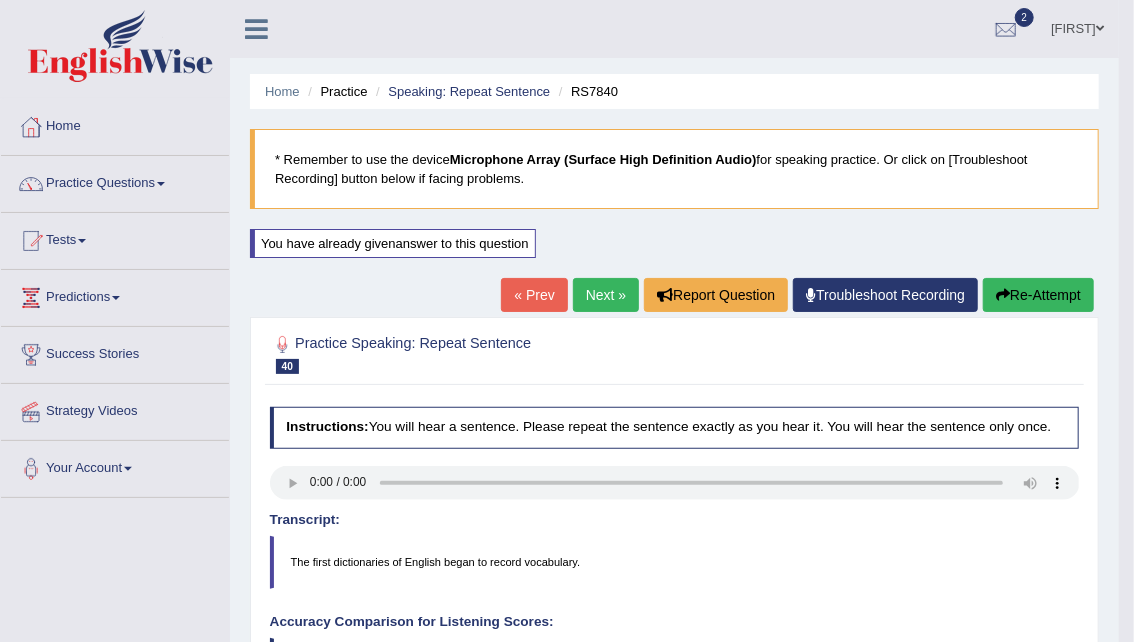 click on "Re-Attempt" at bounding box center (1038, 295) 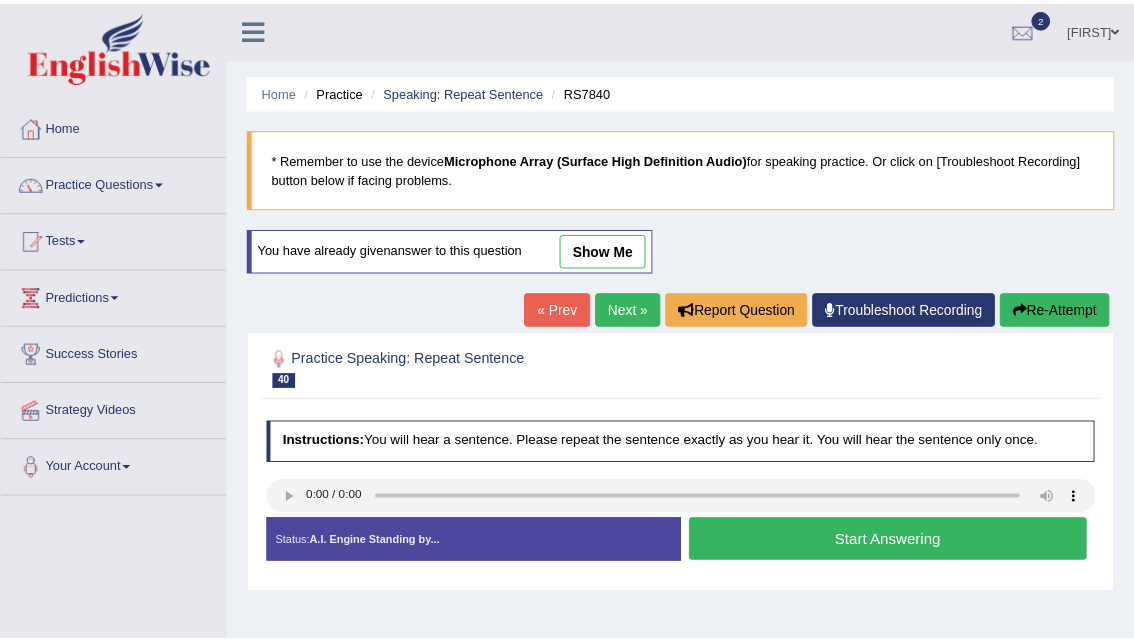 scroll, scrollTop: 0, scrollLeft: 0, axis: both 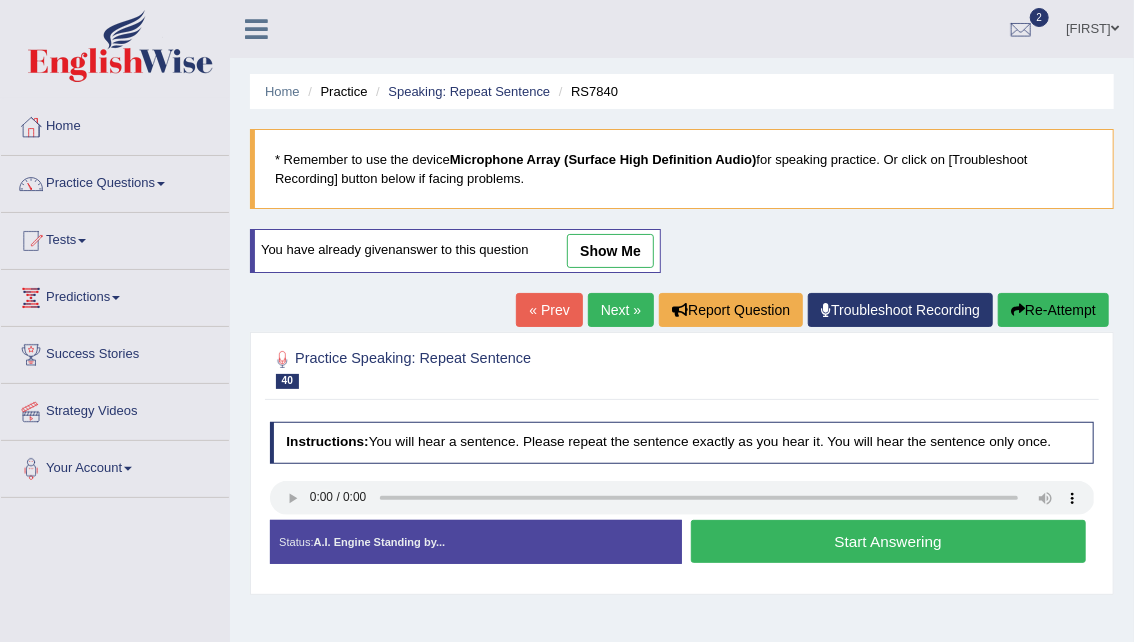 click on "Start Answering" at bounding box center (888, 541) 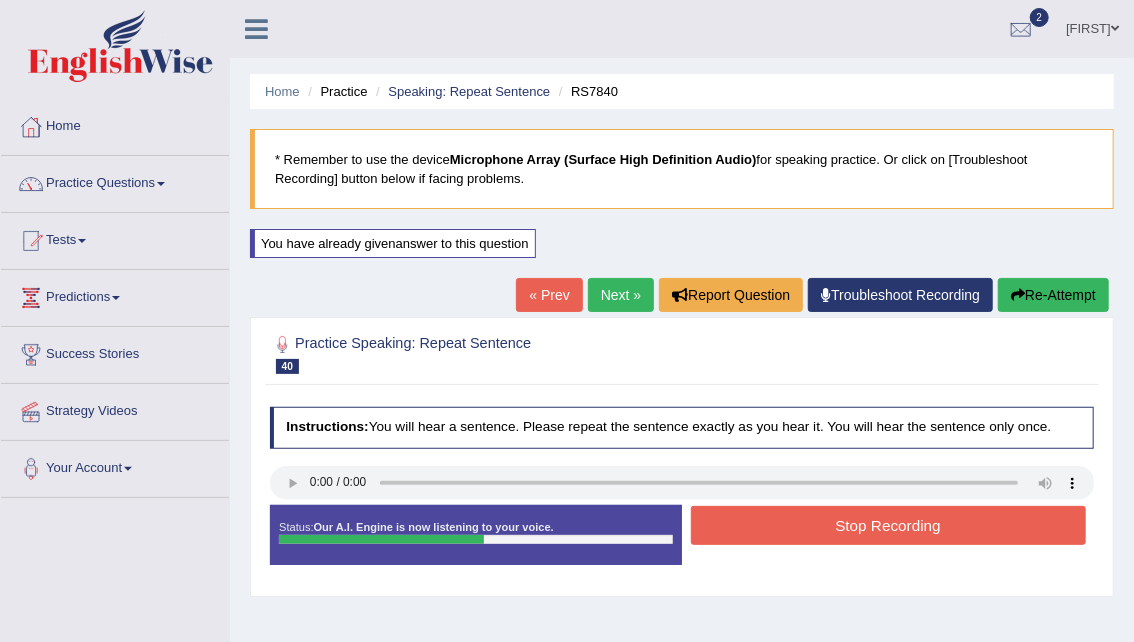 click on "Stop Recording" at bounding box center (888, 525) 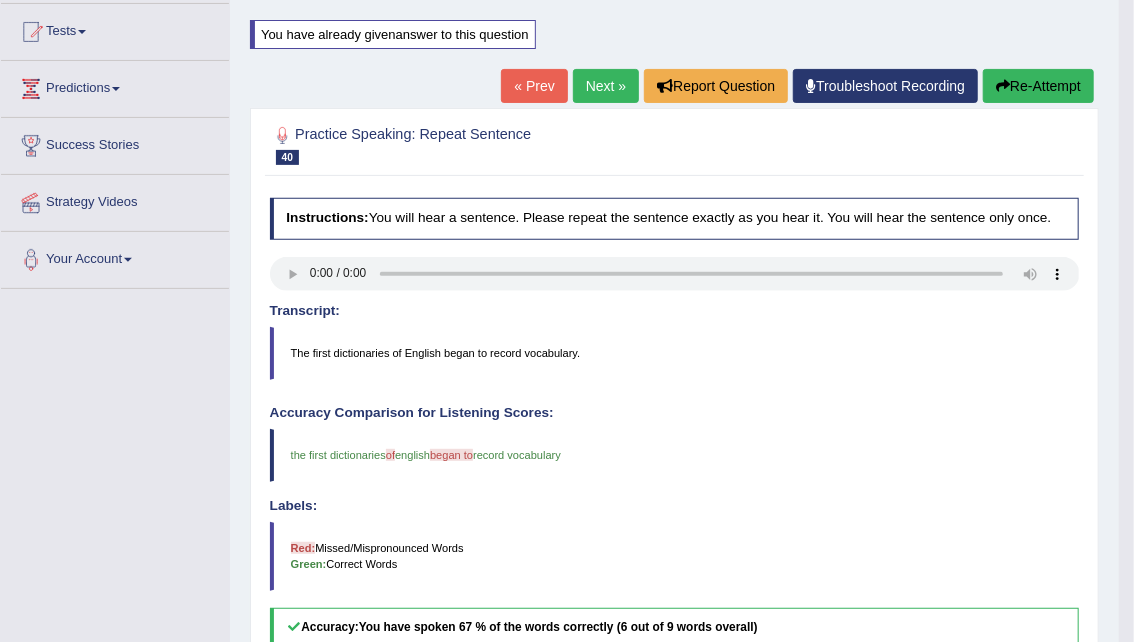 scroll, scrollTop: 206, scrollLeft: 0, axis: vertical 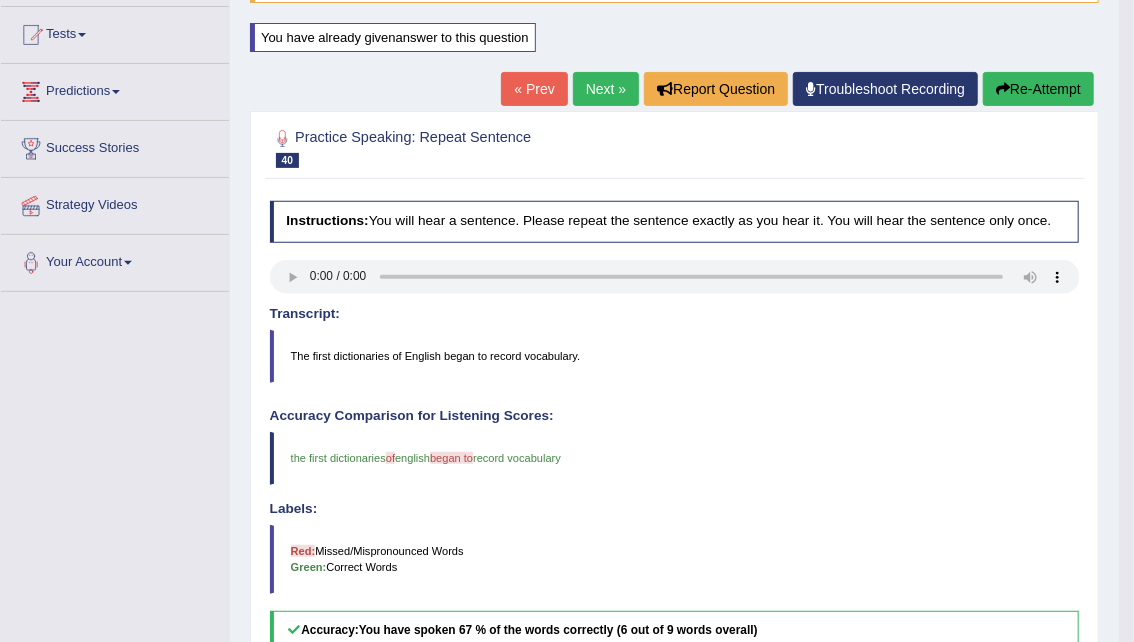 click on "Re-Attempt" at bounding box center [1038, 89] 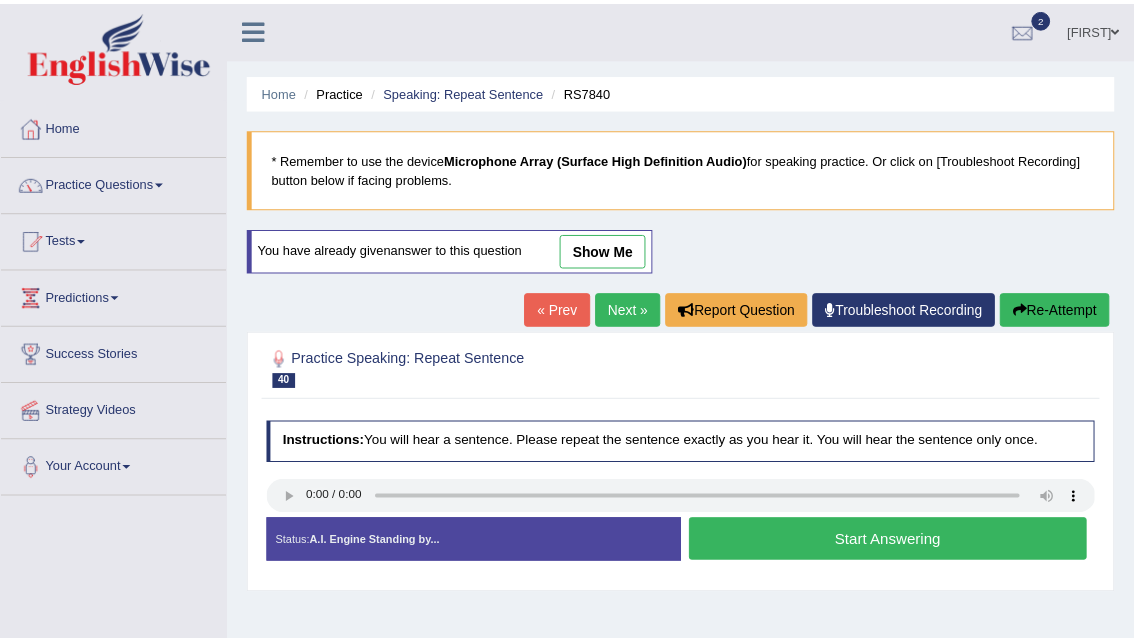 scroll, scrollTop: 221, scrollLeft: 0, axis: vertical 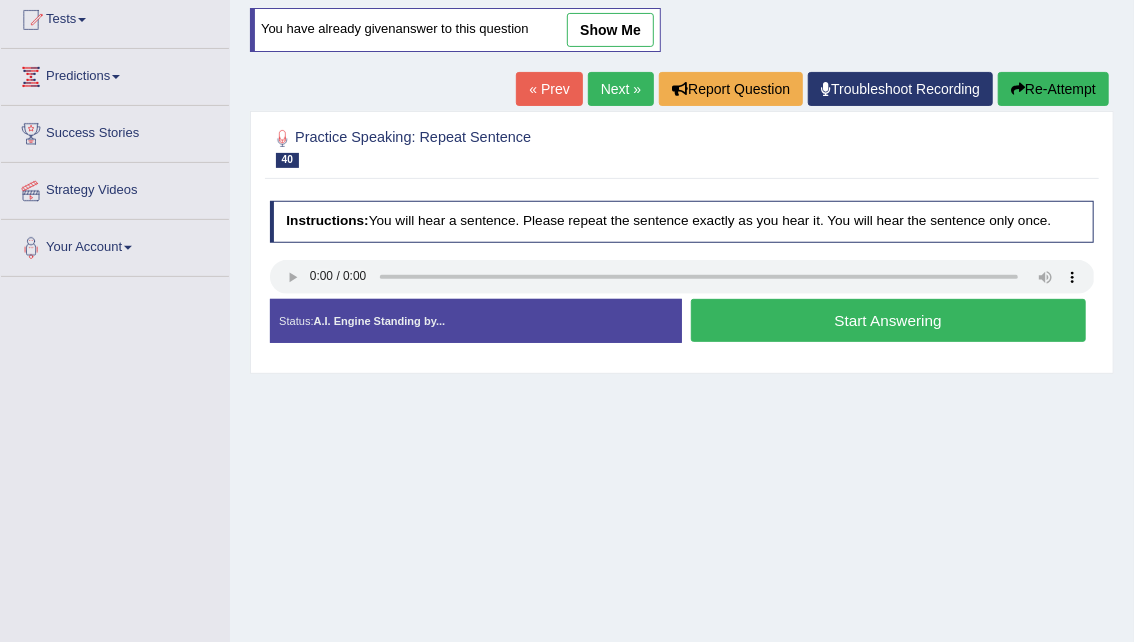 click on "Start Answering" at bounding box center (888, 320) 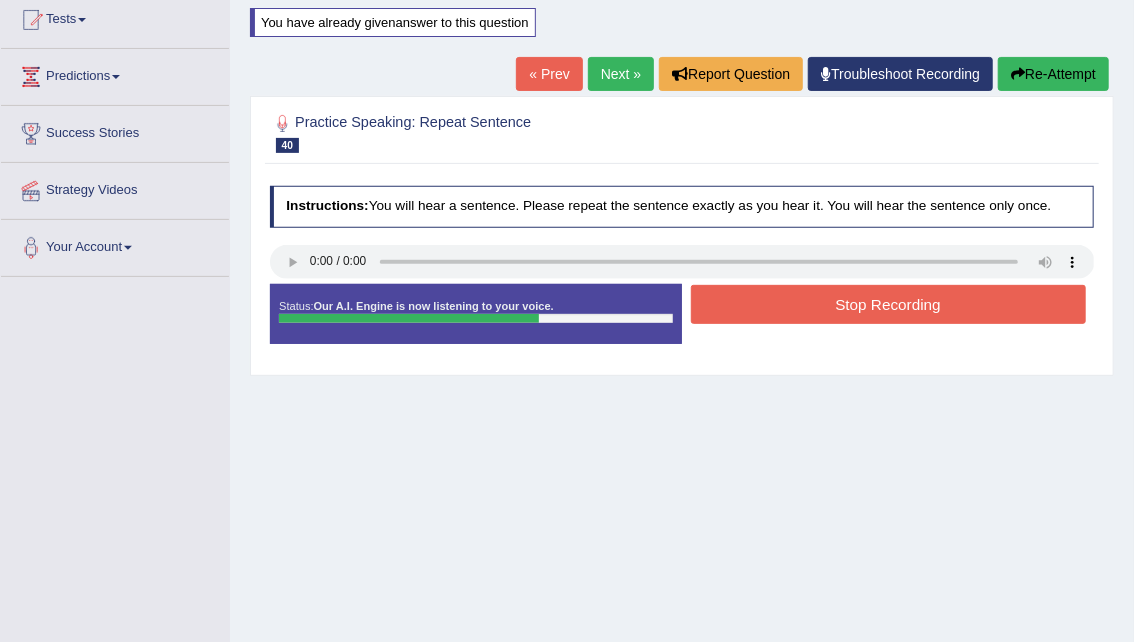 click on "Stop Recording" at bounding box center (888, 304) 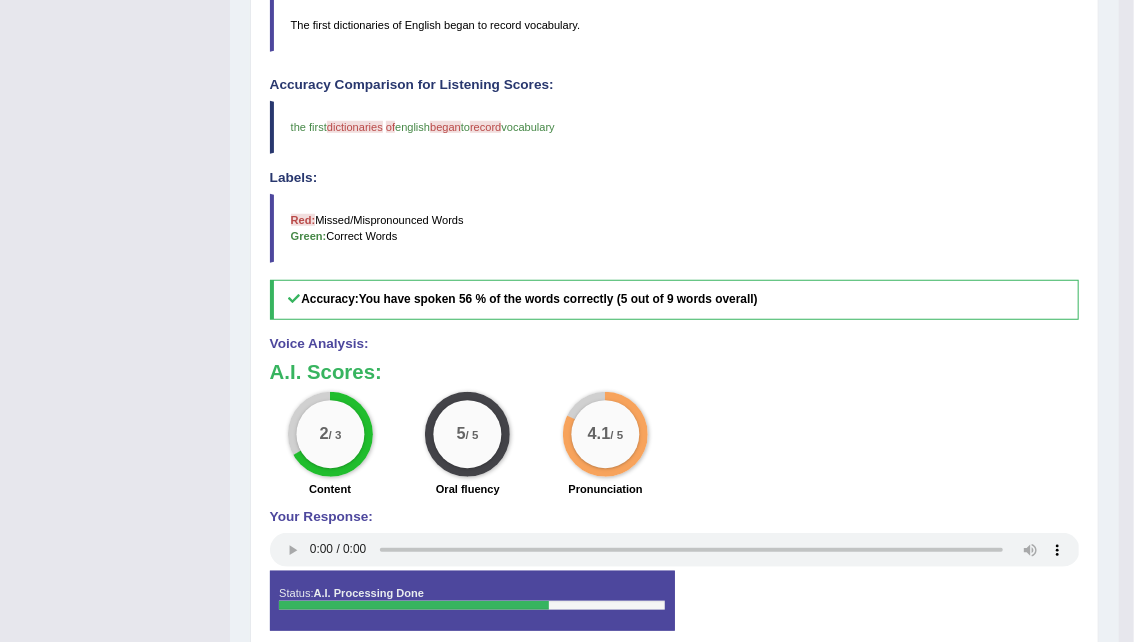 scroll, scrollTop: 550, scrollLeft: 0, axis: vertical 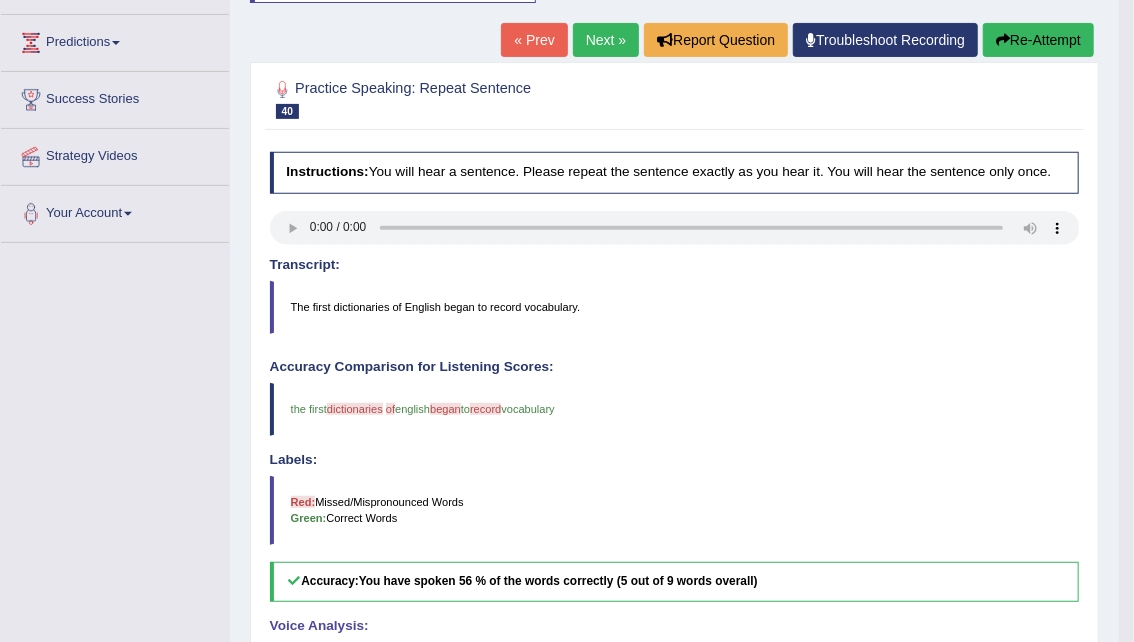 click on "Re-Attempt" at bounding box center (1038, 40) 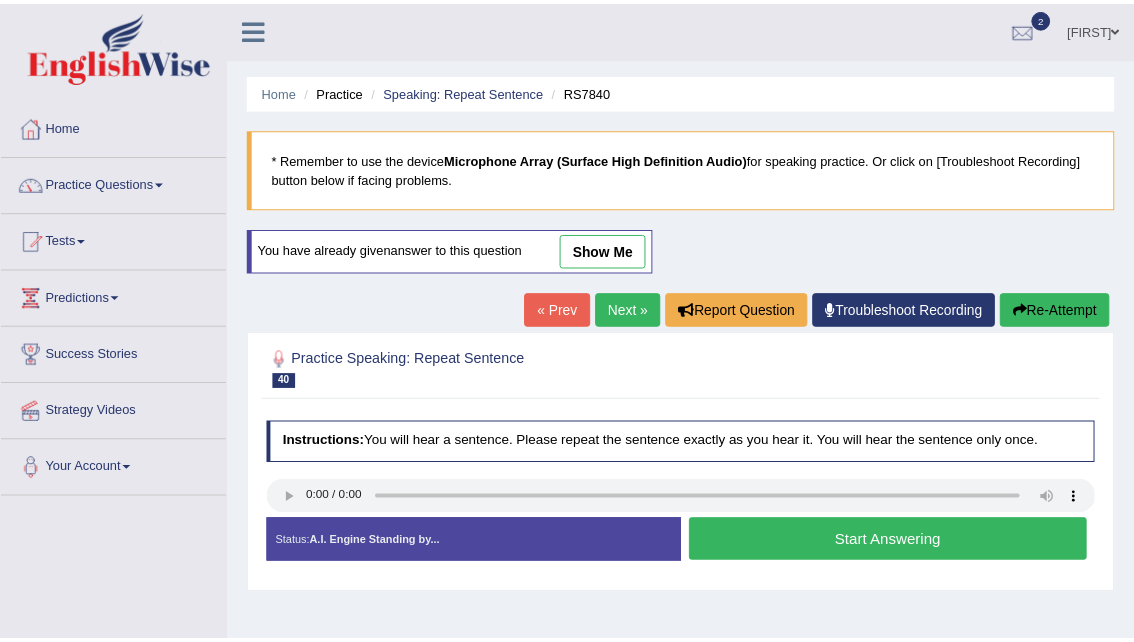 scroll, scrollTop: 255, scrollLeft: 0, axis: vertical 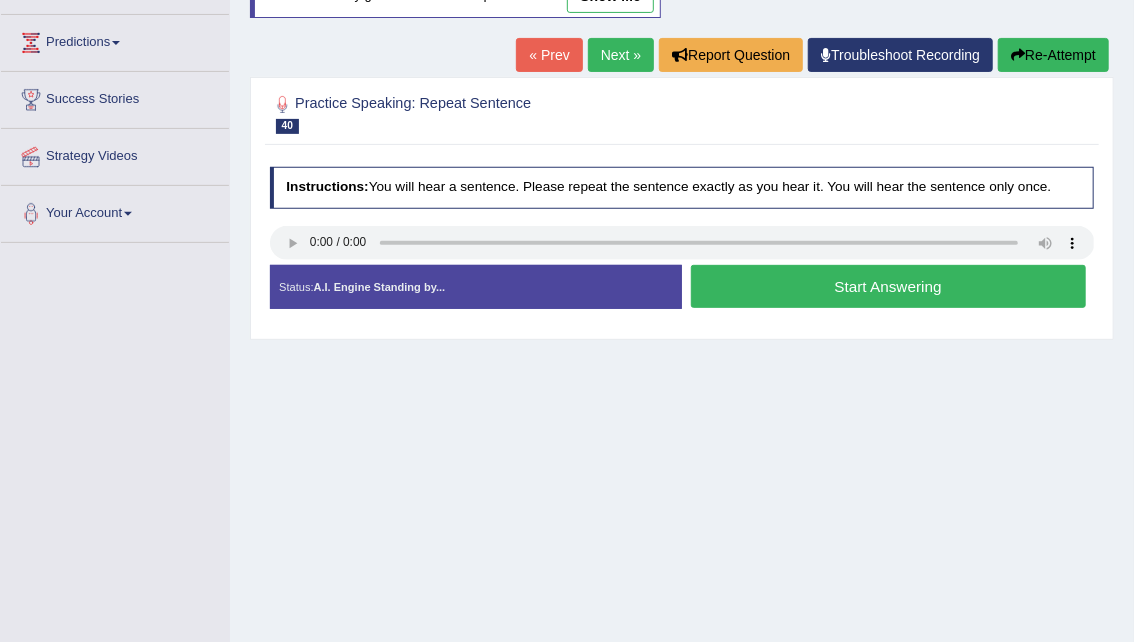 click on "Start Answering" at bounding box center [888, 286] 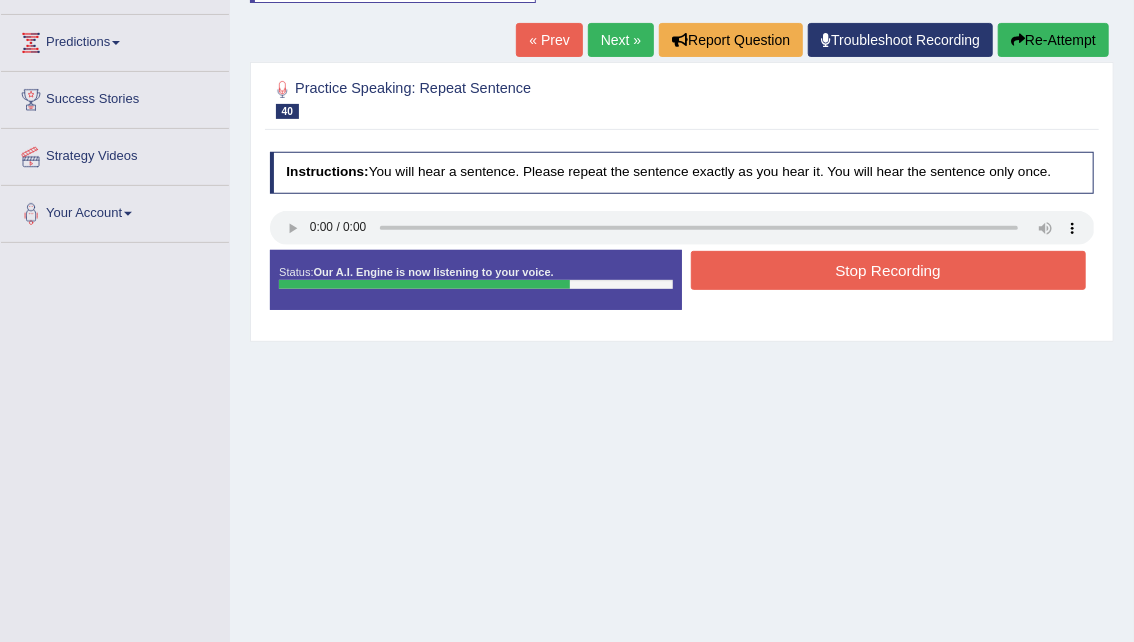 click on "Stop Recording" at bounding box center [888, 270] 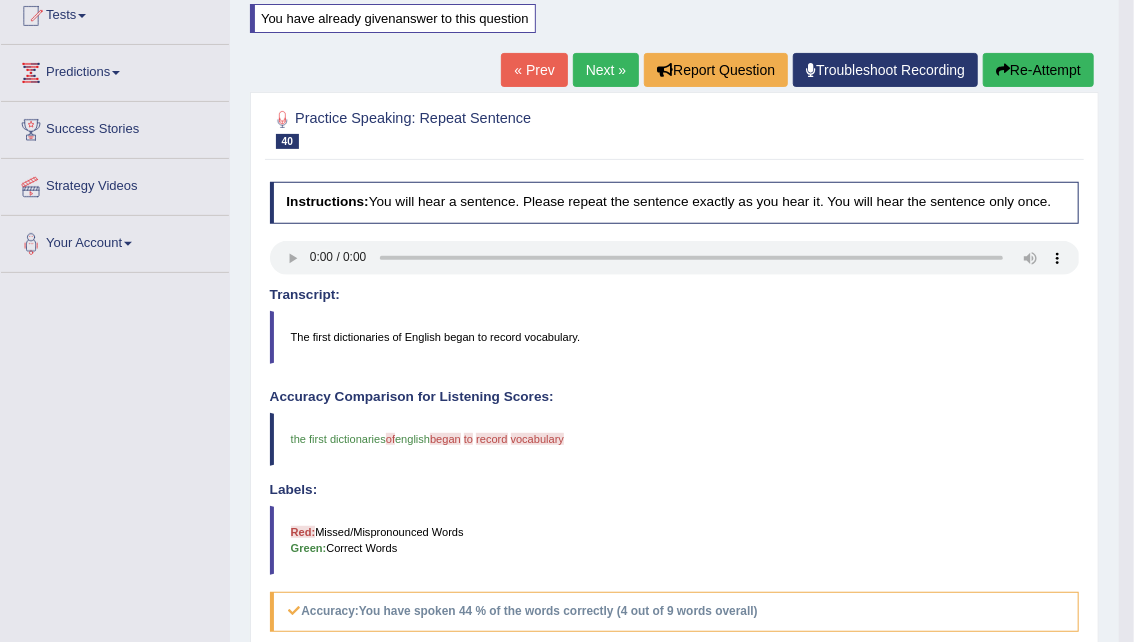 scroll, scrollTop: 212, scrollLeft: 0, axis: vertical 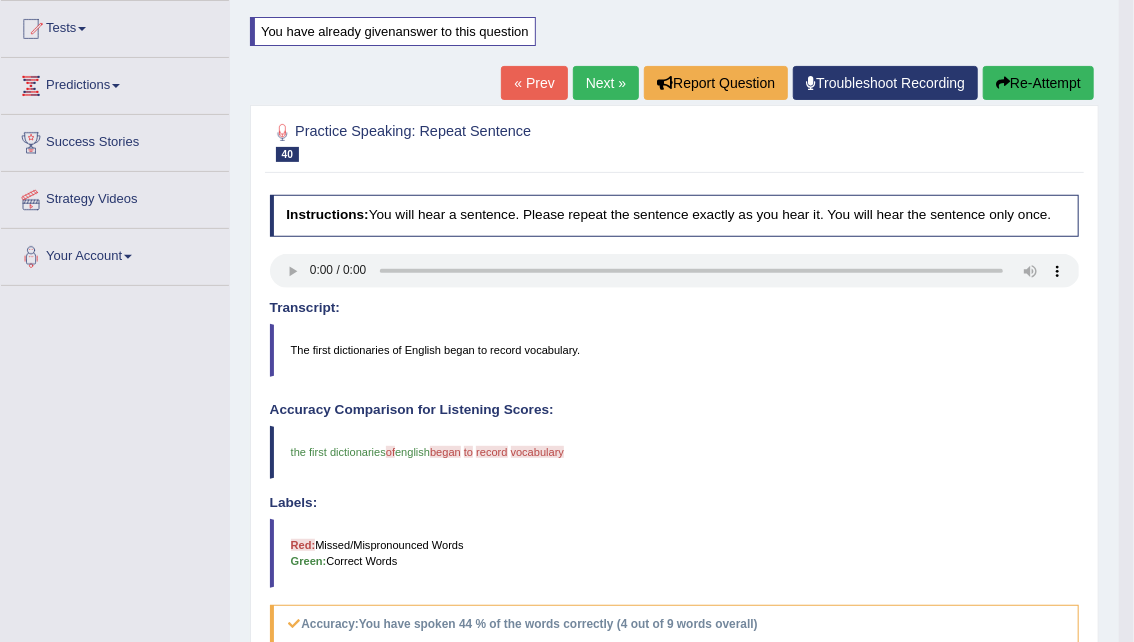 click on "Re-Attempt" at bounding box center [1038, 83] 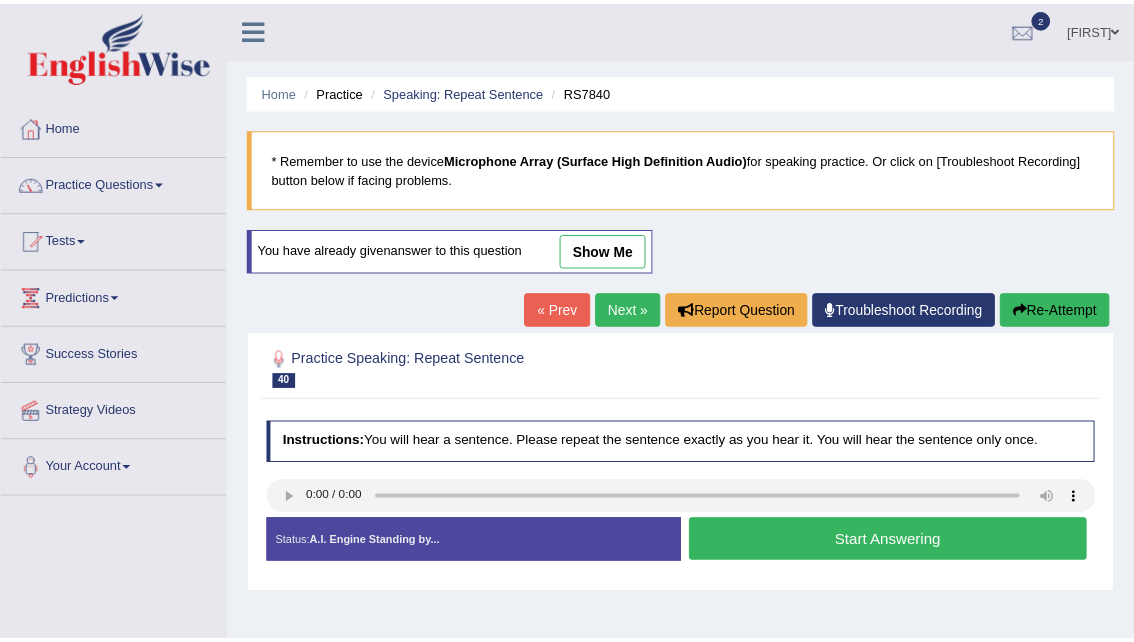scroll, scrollTop: 218, scrollLeft: 0, axis: vertical 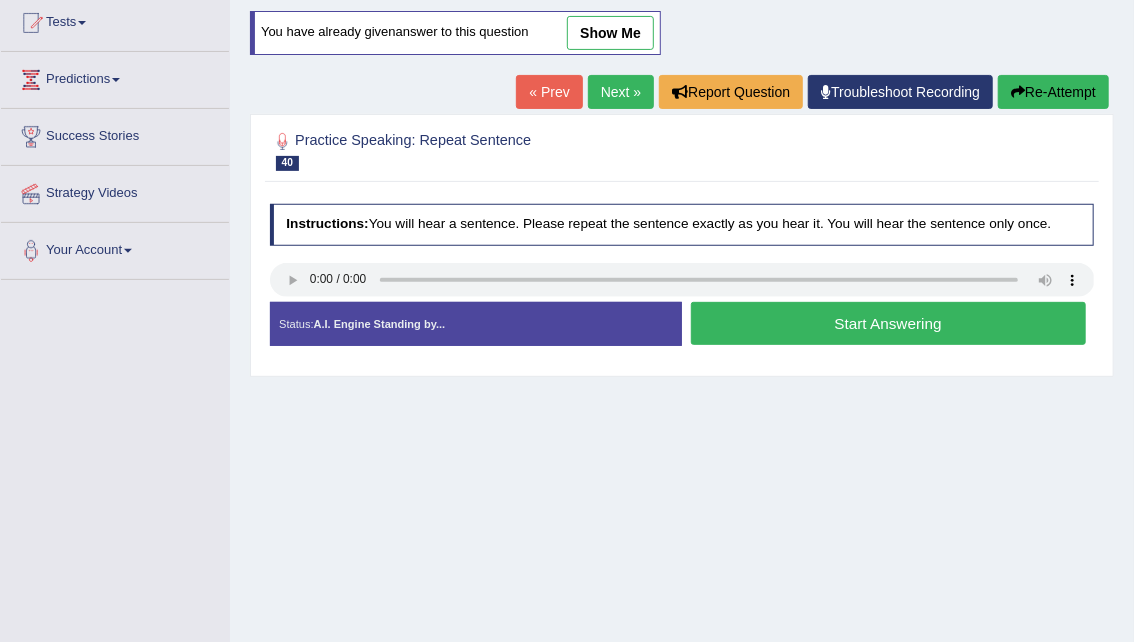 click on "Start Answering" at bounding box center (888, 323) 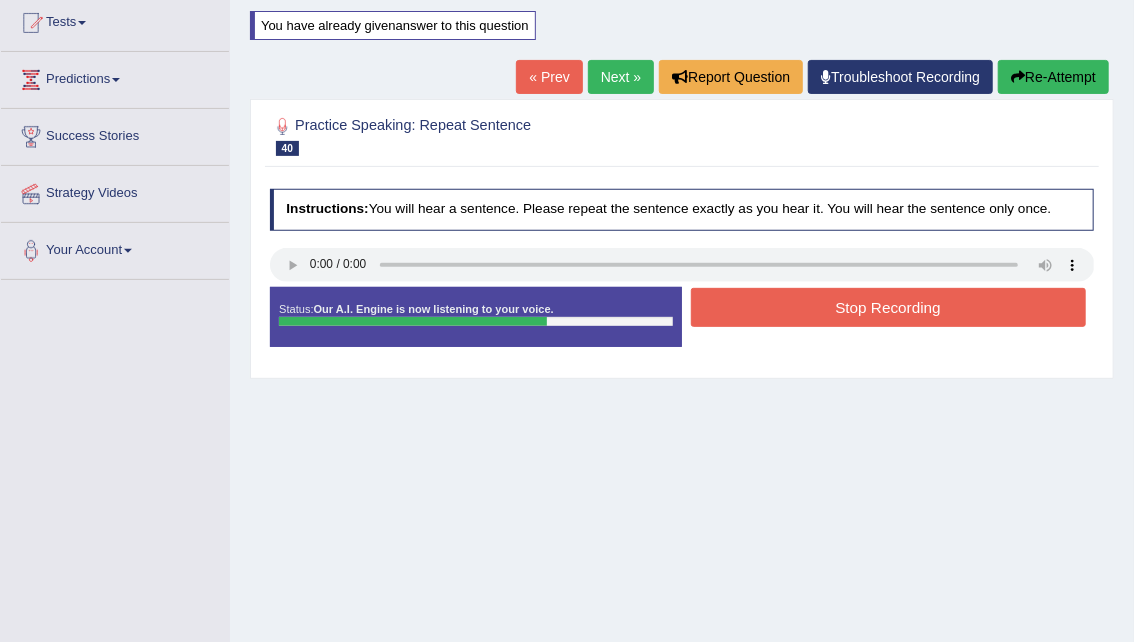 click on "Stop Recording" at bounding box center [888, 307] 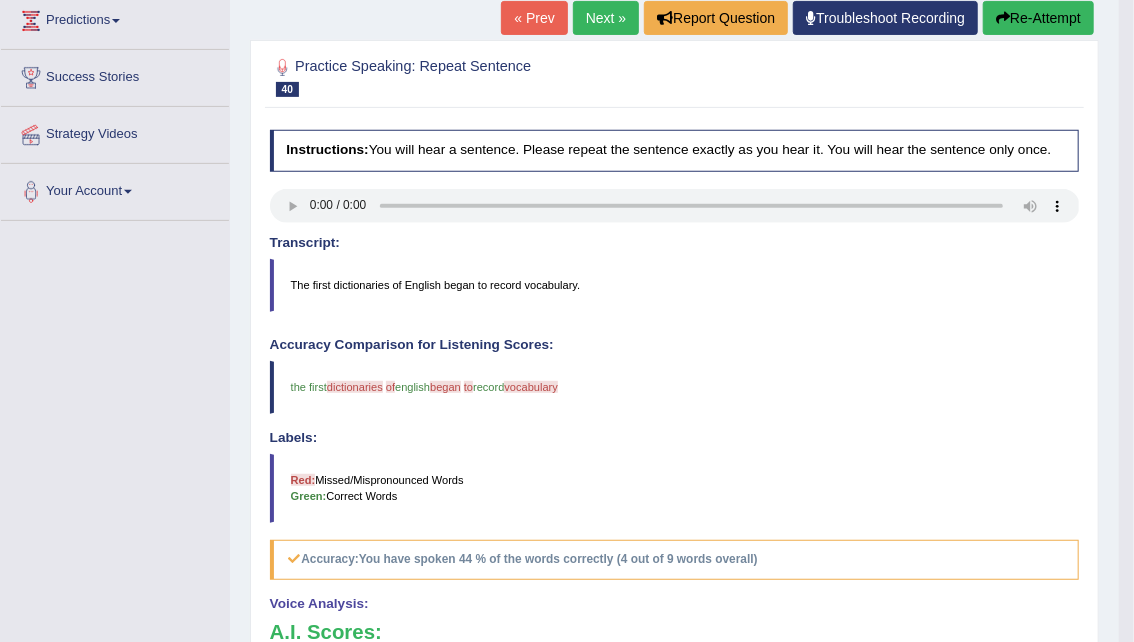 type 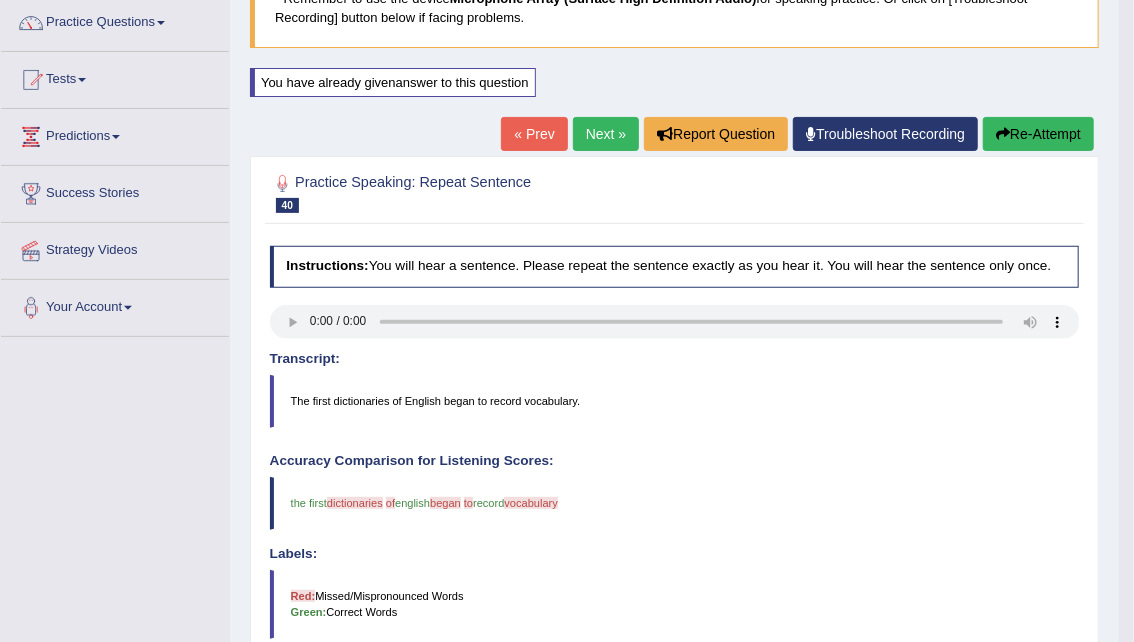 scroll, scrollTop: 167, scrollLeft: 0, axis: vertical 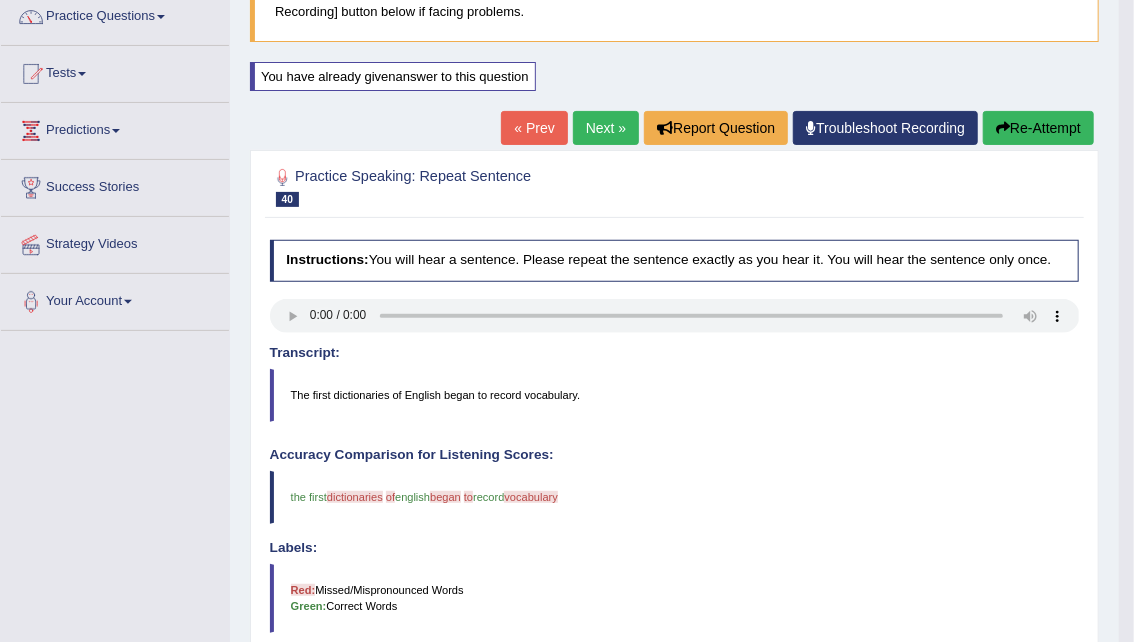 click on "Re-Attempt" at bounding box center (1038, 128) 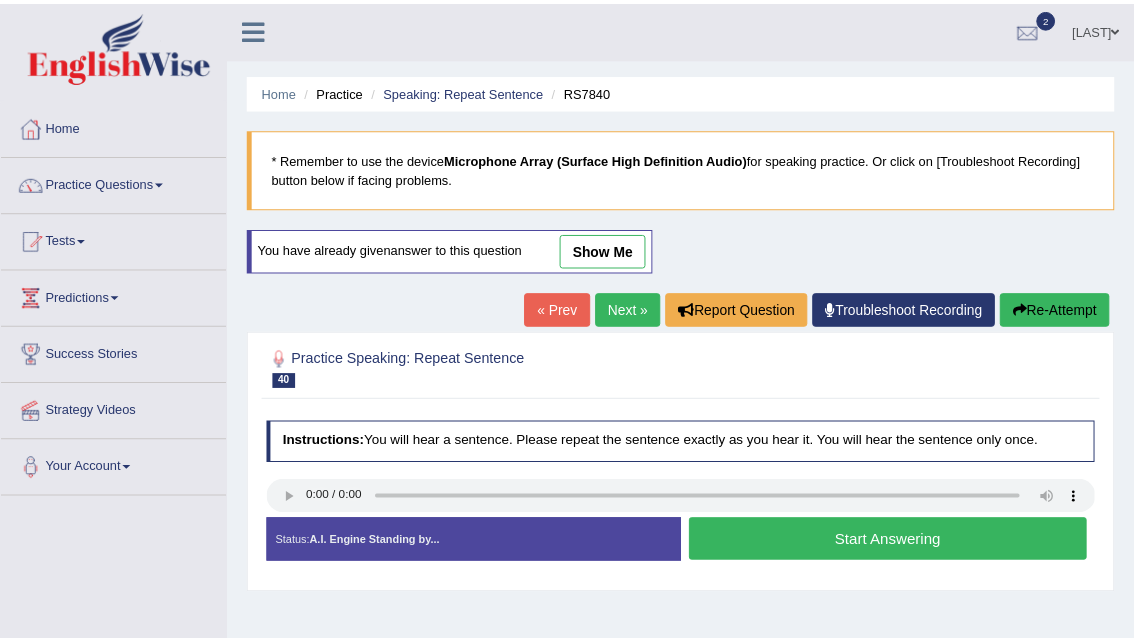 scroll, scrollTop: 174, scrollLeft: 0, axis: vertical 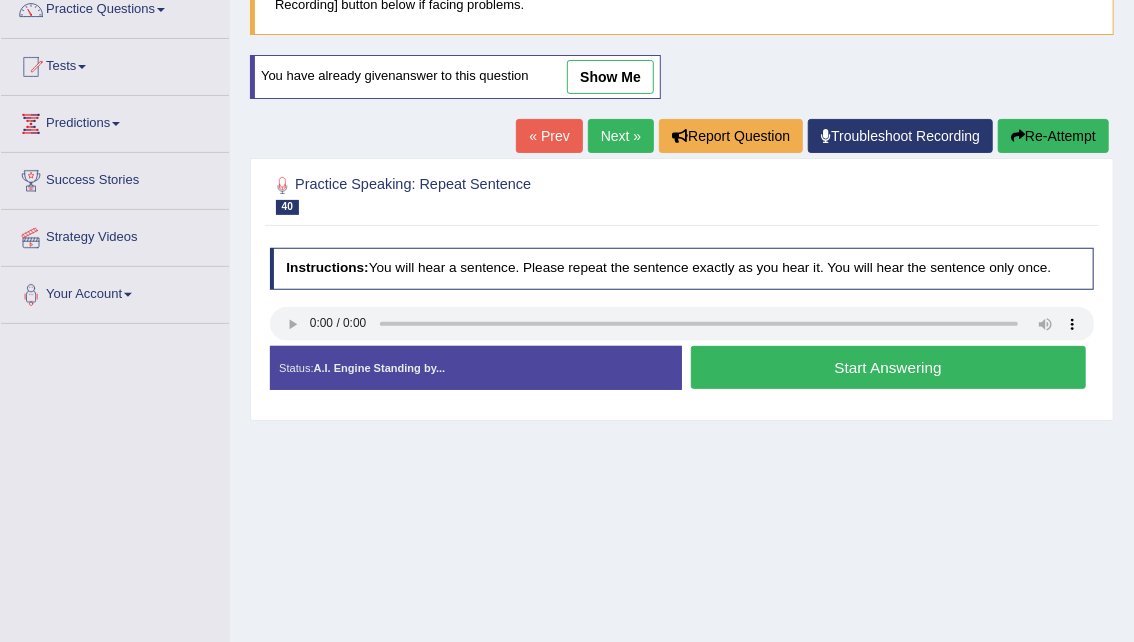 click on "Start Answering" at bounding box center (888, 367) 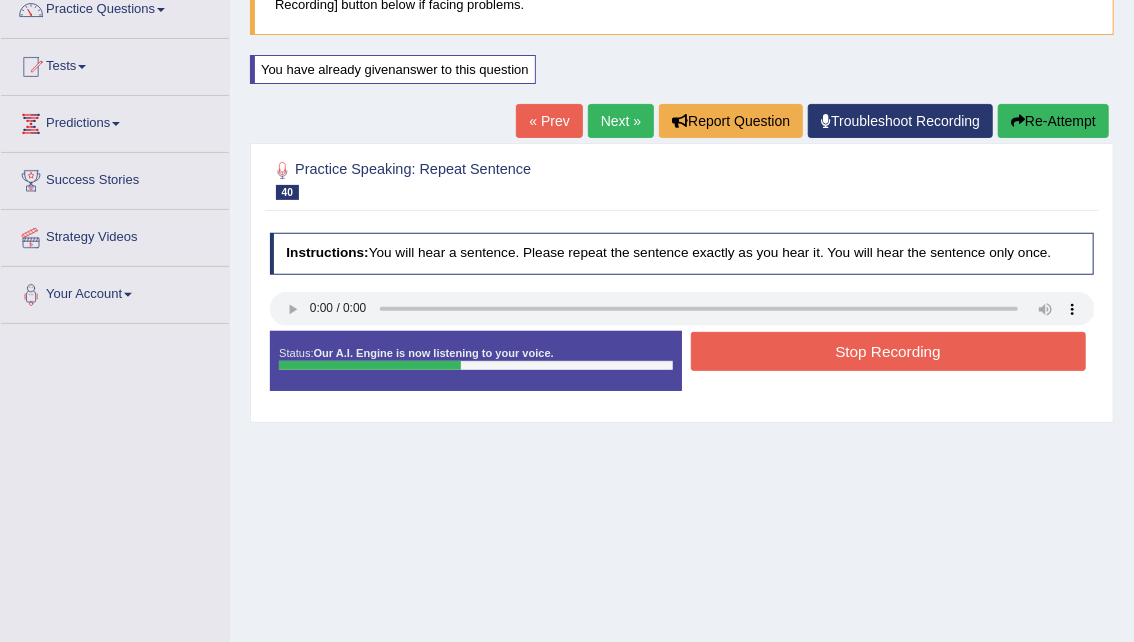click on "Stop Recording" at bounding box center (888, 351) 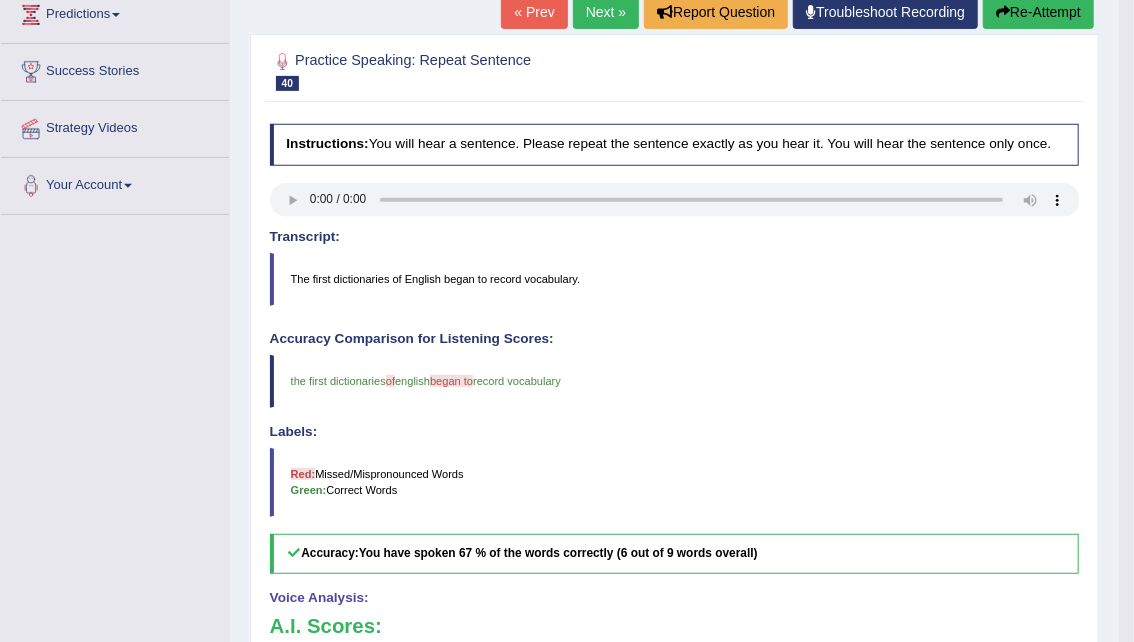 scroll, scrollTop: 191, scrollLeft: 0, axis: vertical 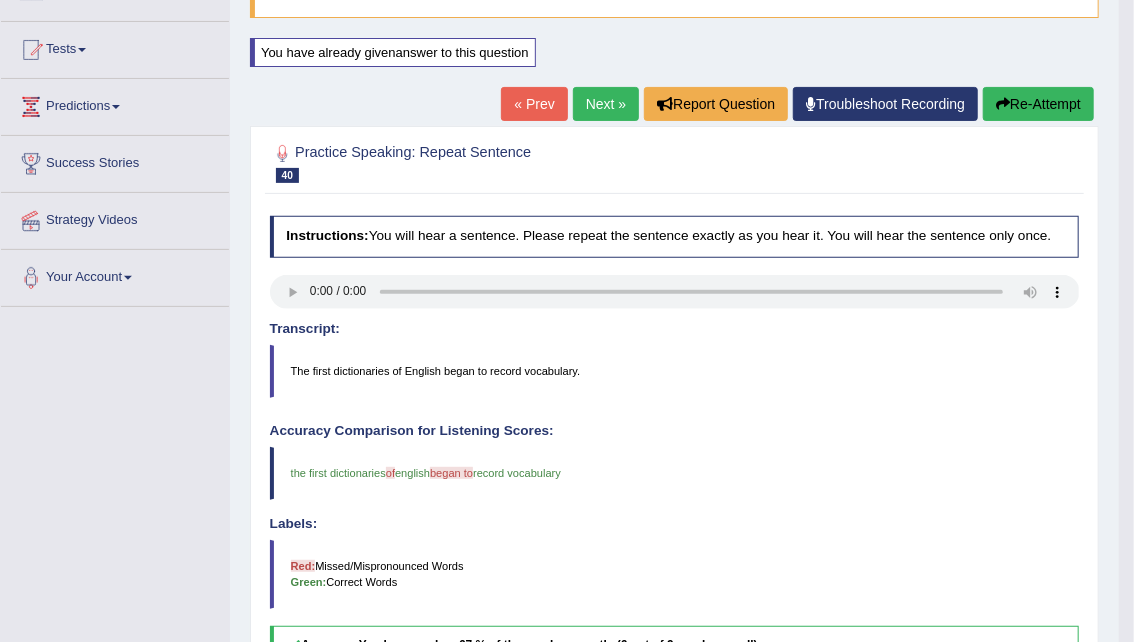 click on "Re-Attempt" at bounding box center [1038, 104] 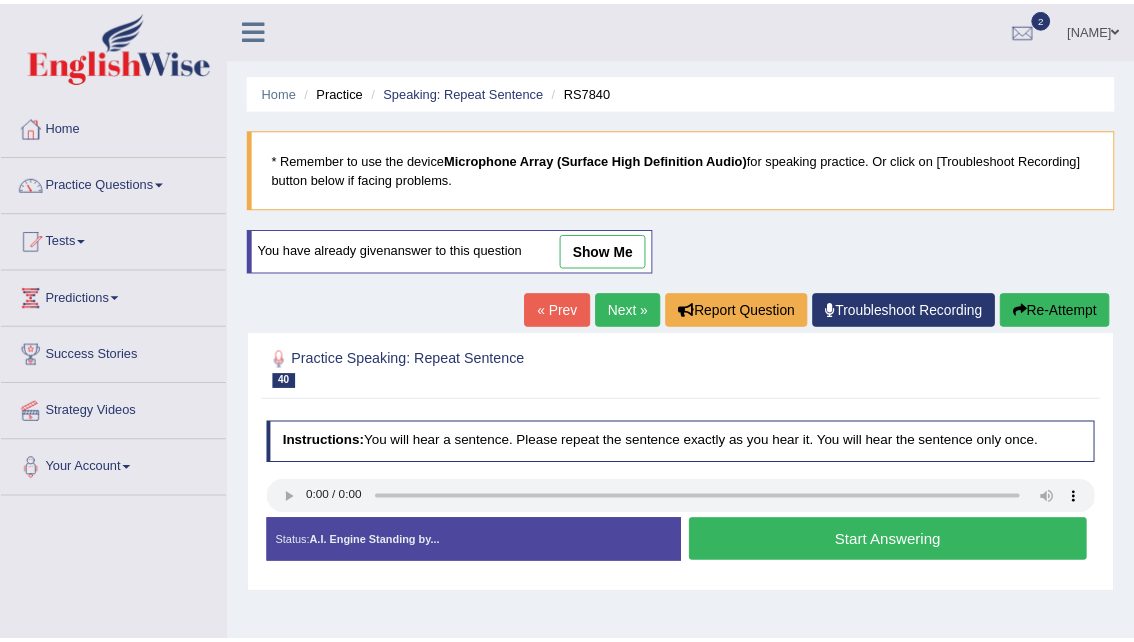scroll, scrollTop: 218, scrollLeft: 0, axis: vertical 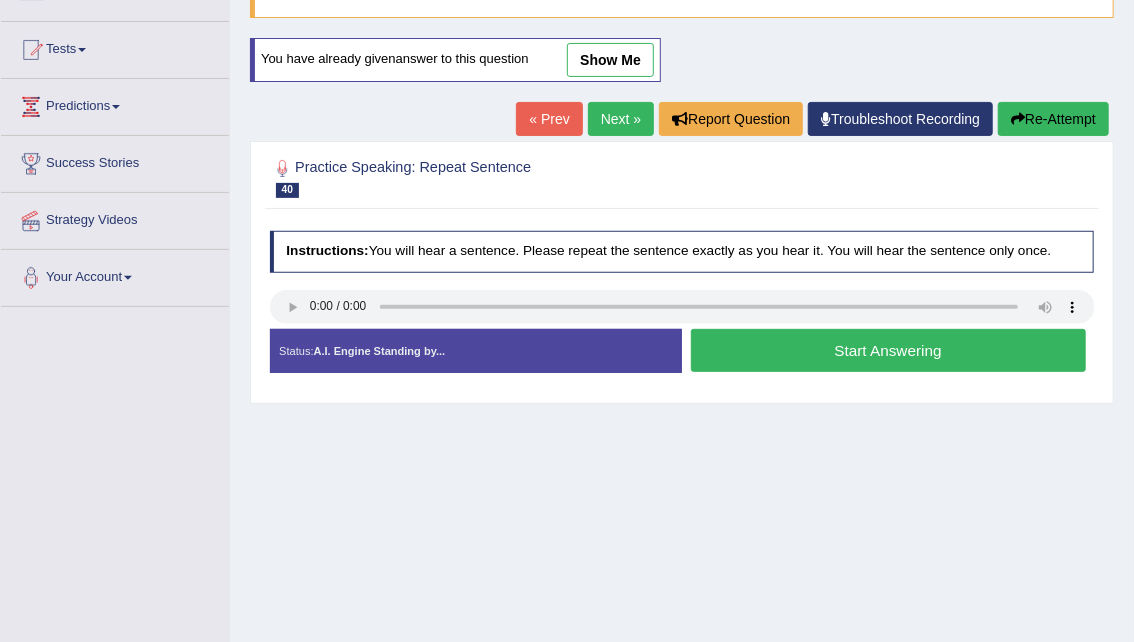 click on "Start Answering" at bounding box center [888, 350] 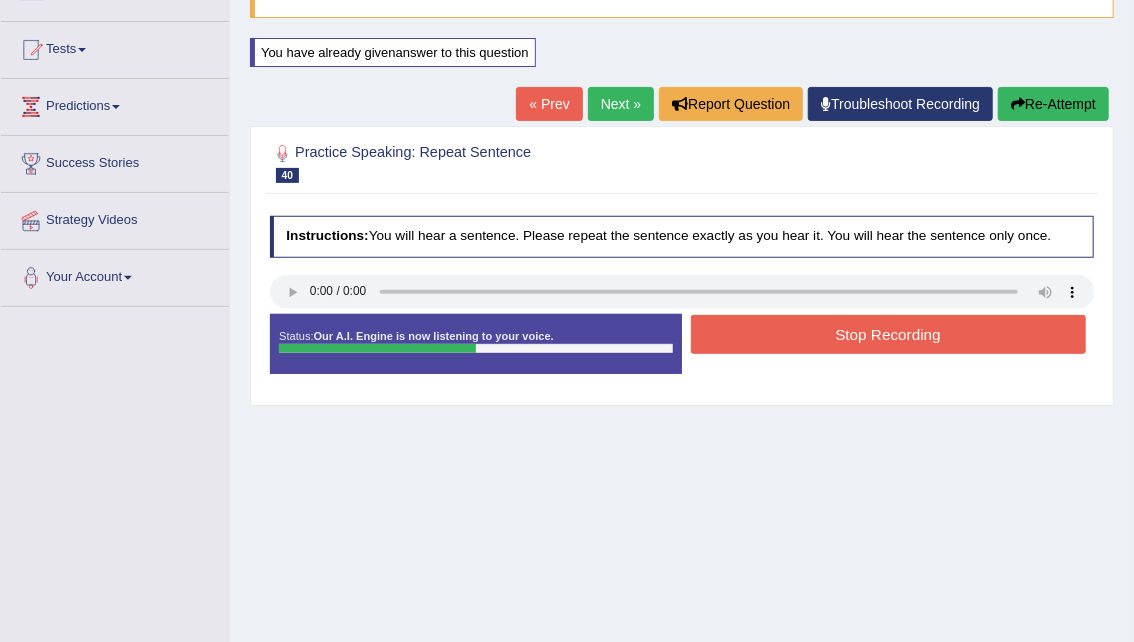 click on "Stop Recording" at bounding box center (888, 334) 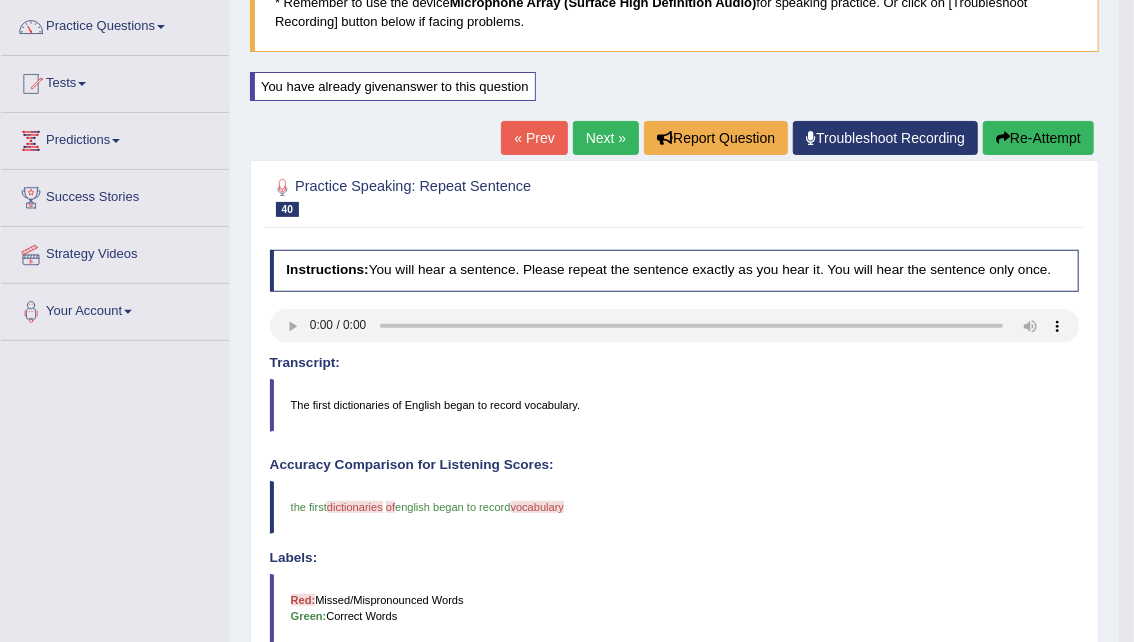 scroll, scrollTop: 155, scrollLeft: 0, axis: vertical 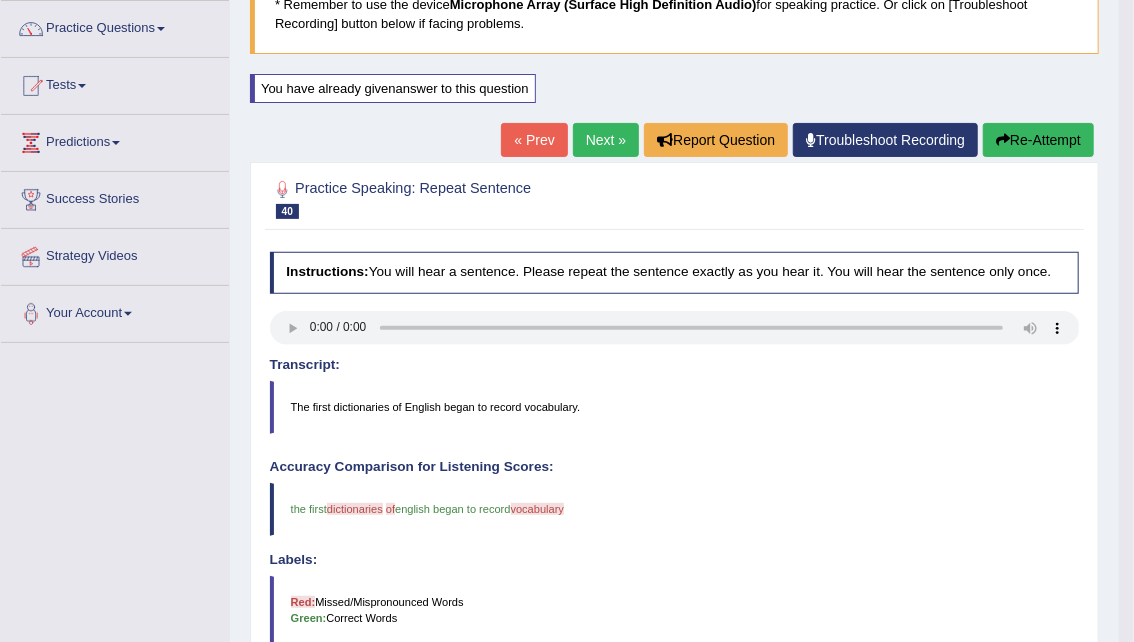 click on "Re-Attempt" at bounding box center (1038, 140) 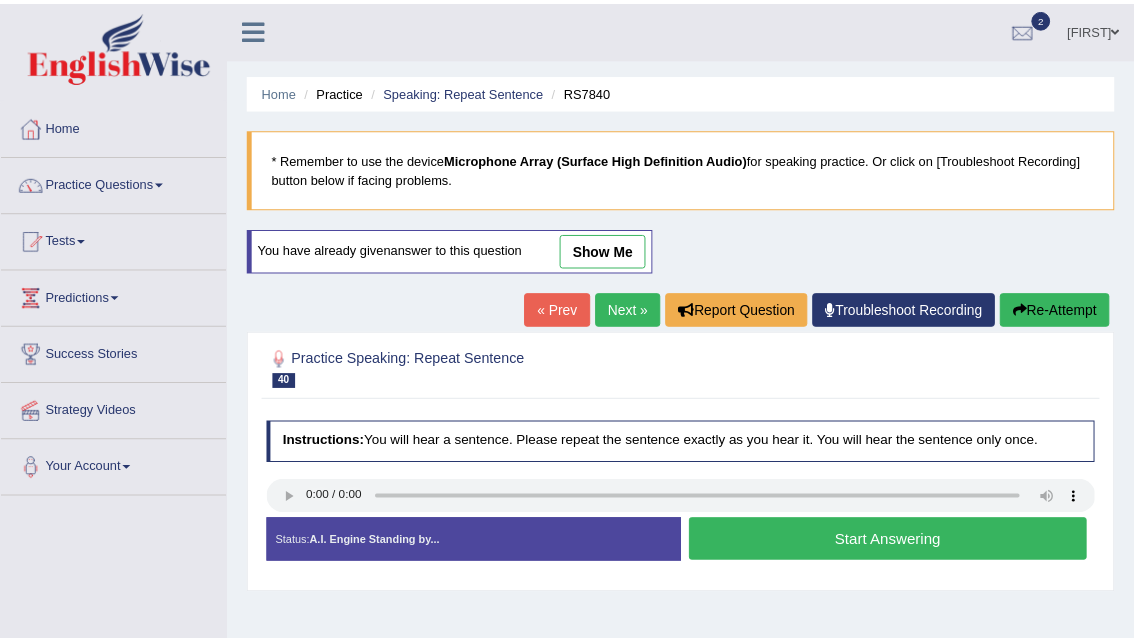 scroll, scrollTop: 162, scrollLeft: 0, axis: vertical 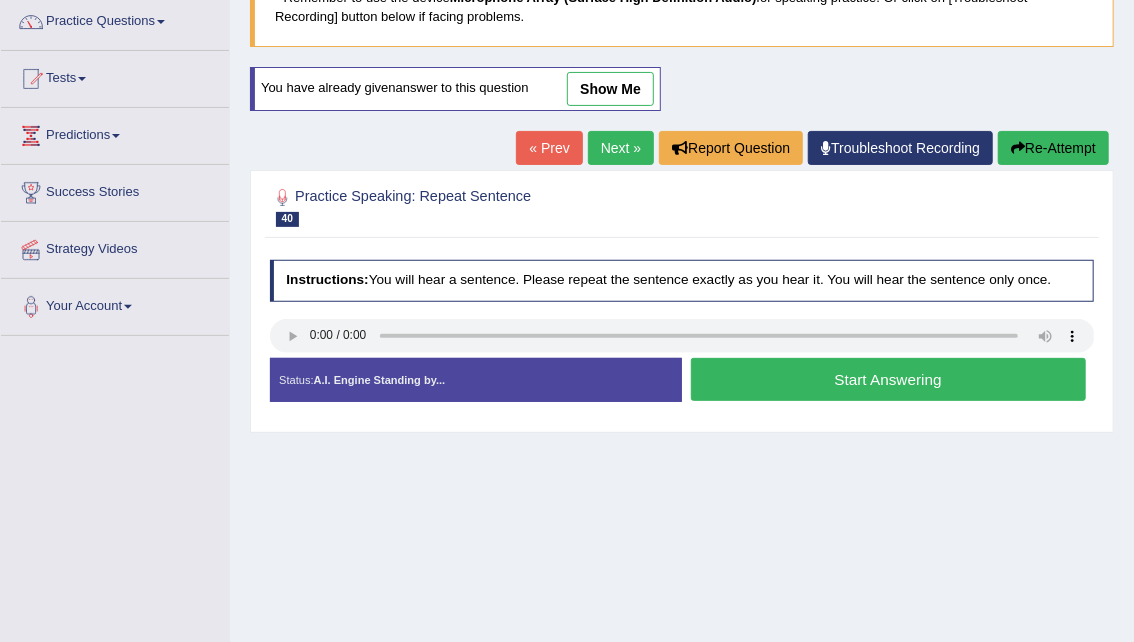 click on "Stop Recording" at bounding box center (888, 406) 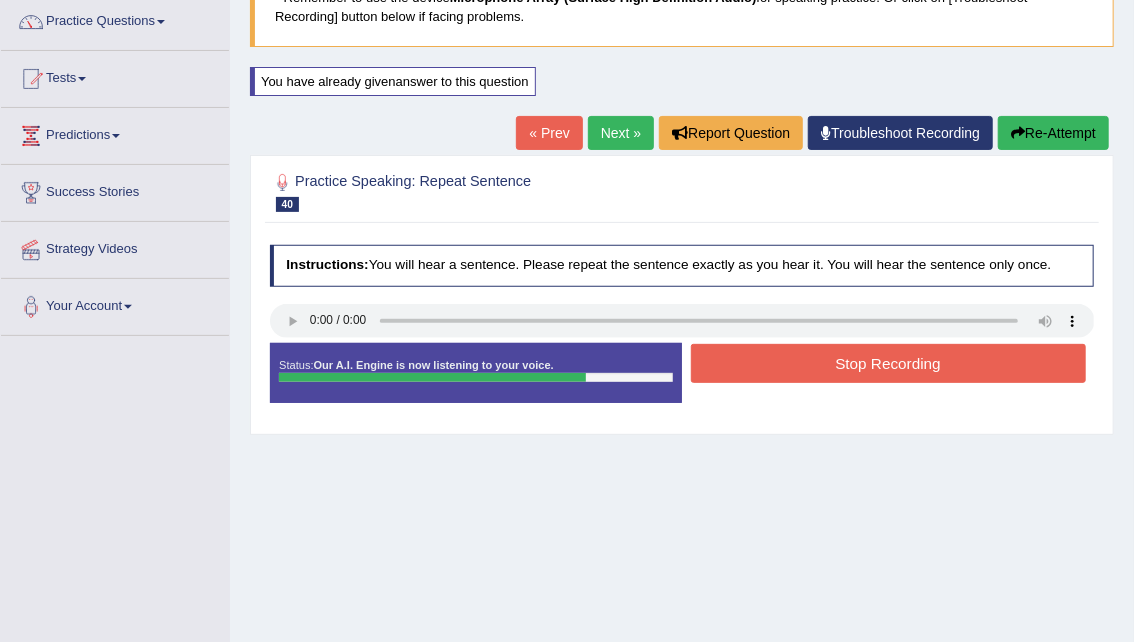 click on "Stop Recording" at bounding box center (888, 363) 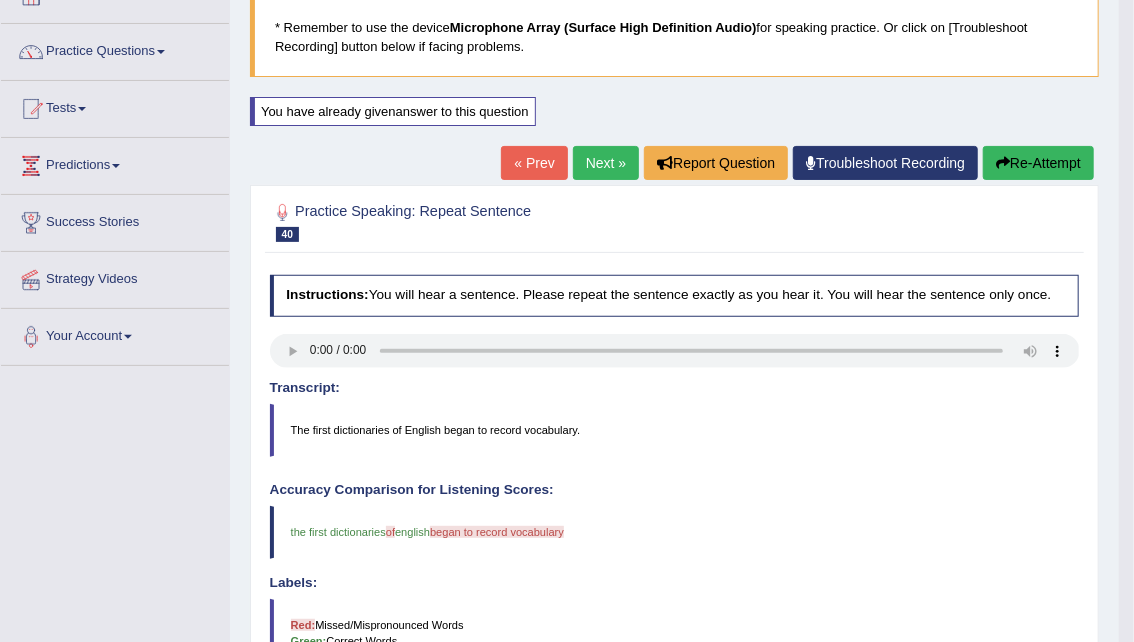 scroll, scrollTop: 130, scrollLeft: 0, axis: vertical 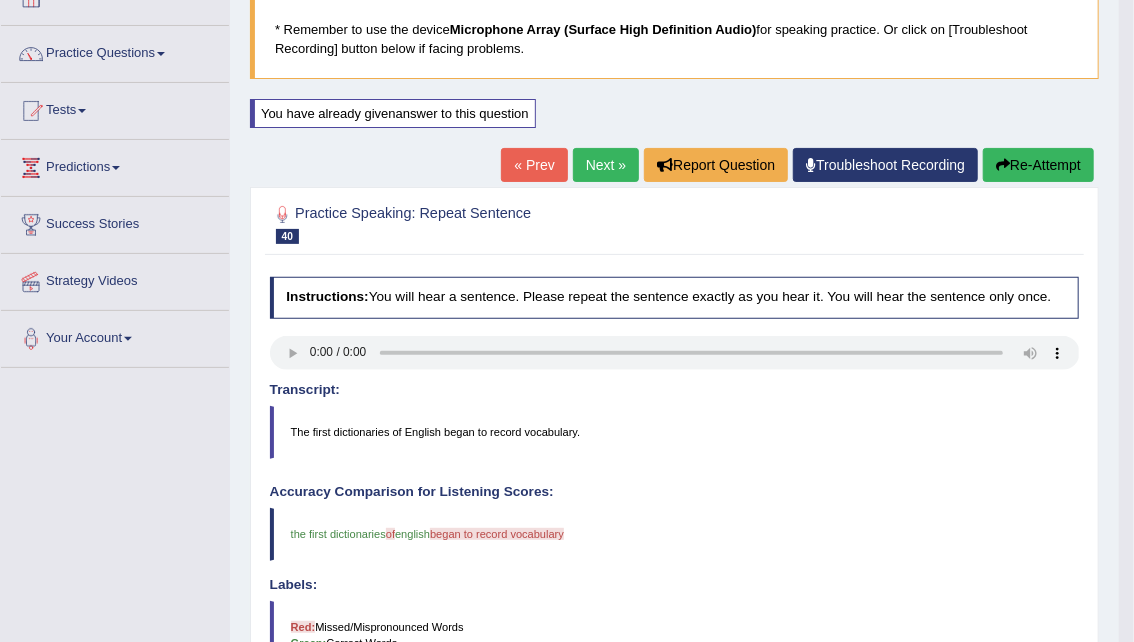 click on "Re-Attempt" at bounding box center (1038, 165) 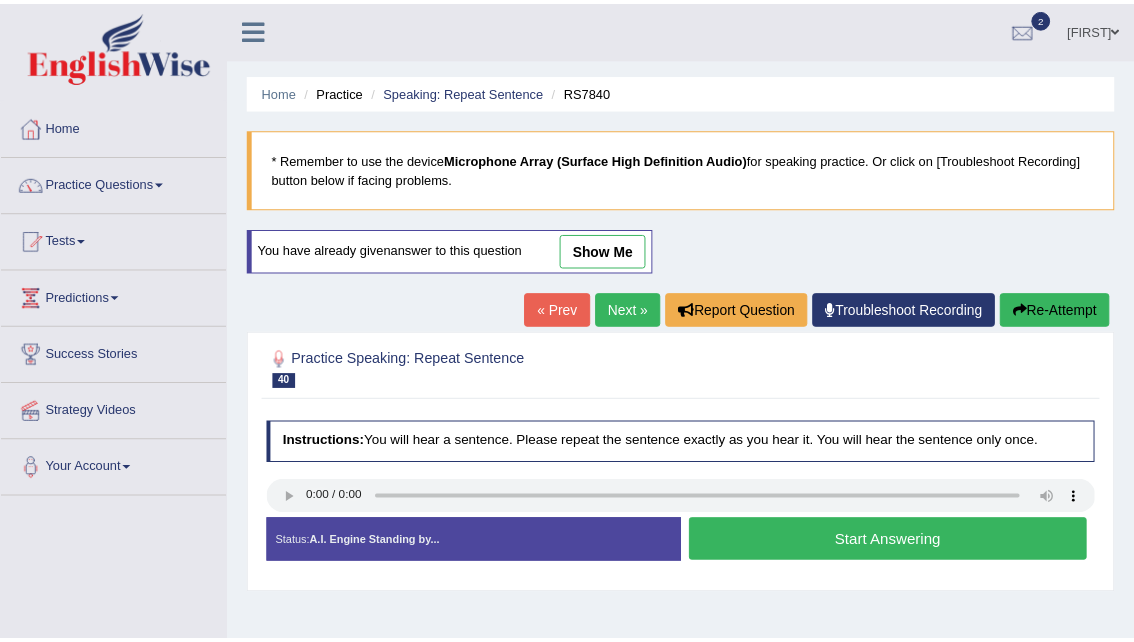 scroll, scrollTop: 130, scrollLeft: 0, axis: vertical 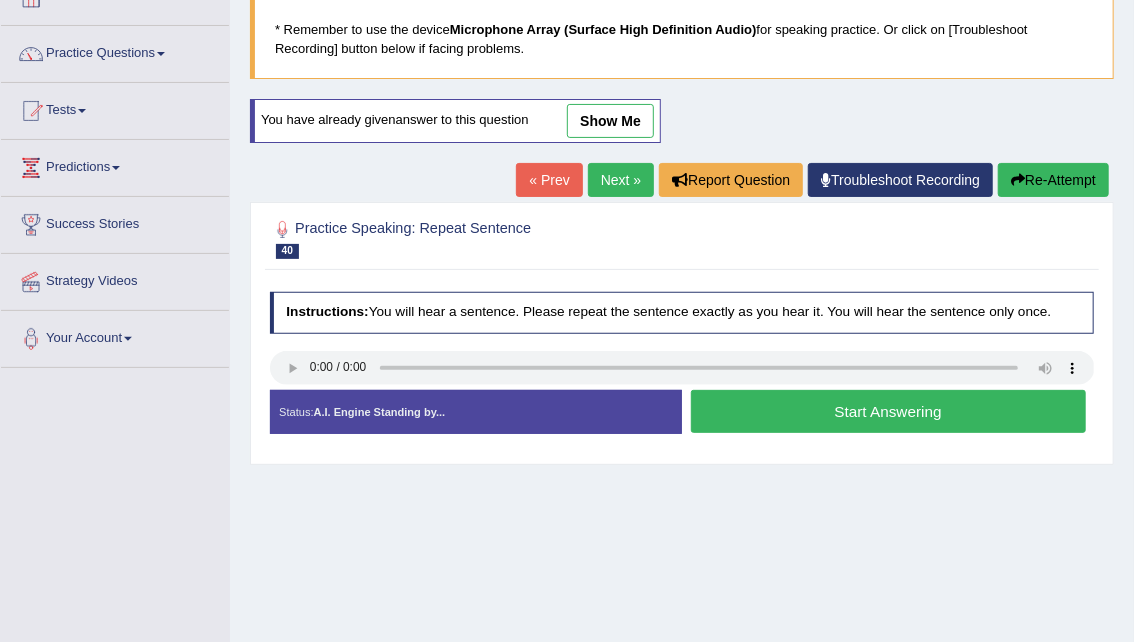 click on "Start Answering" at bounding box center (888, 411) 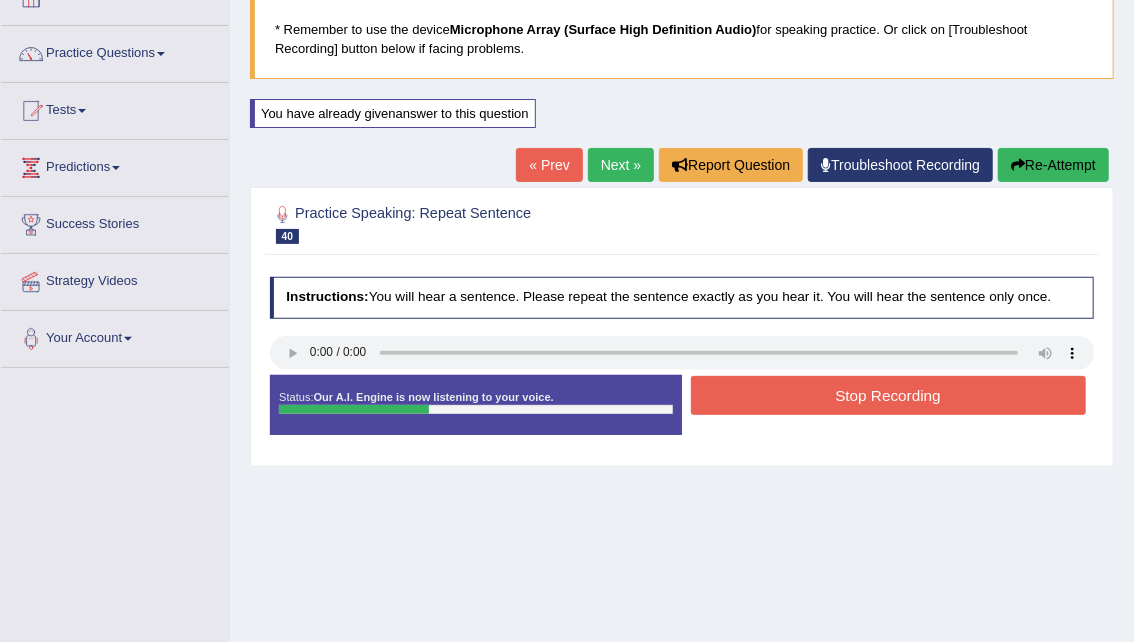 click on "Stop Recording" at bounding box center (888, 395) 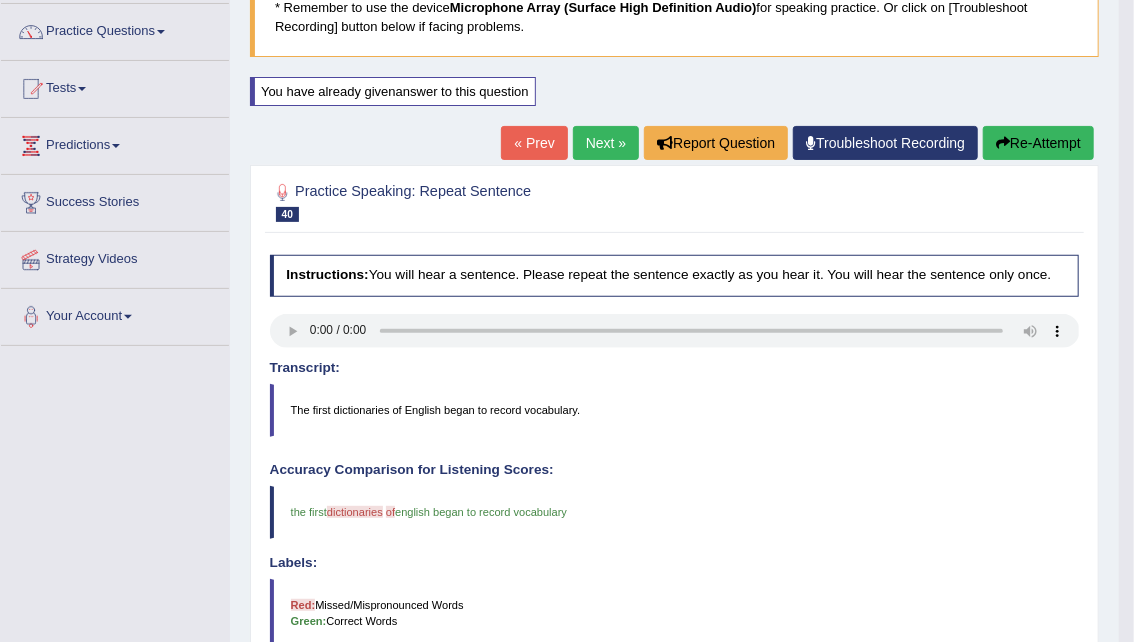 scroll, scrollTop: 74, scrollLeft: 0, axis: vertical 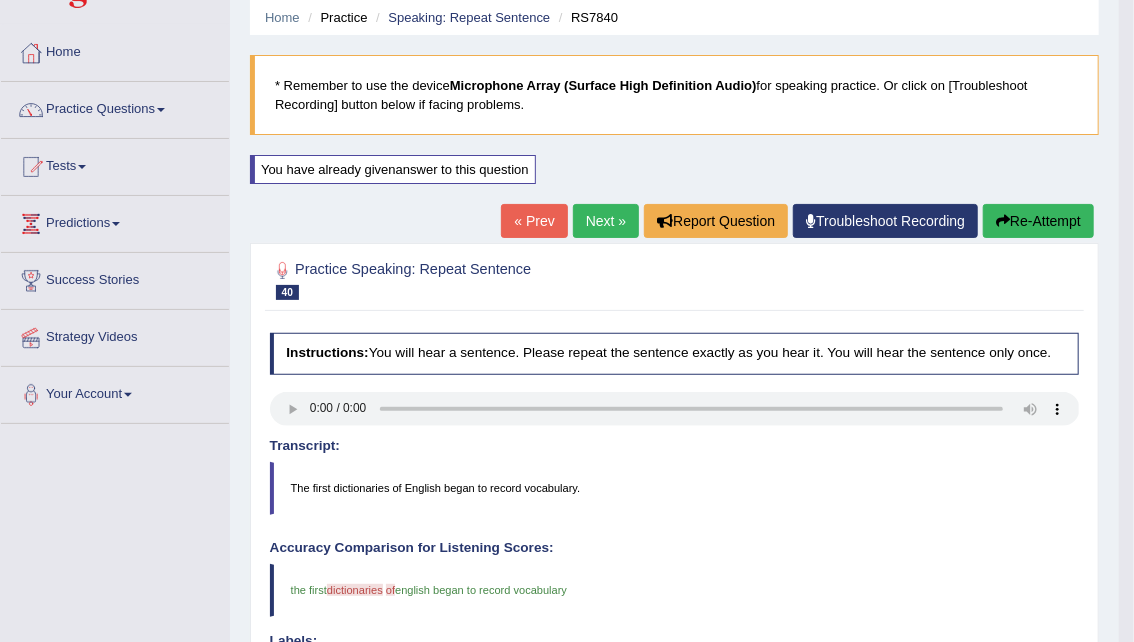 click on "The first dictionaries of English began to record vocabulary." at bounding box center (675, 488) 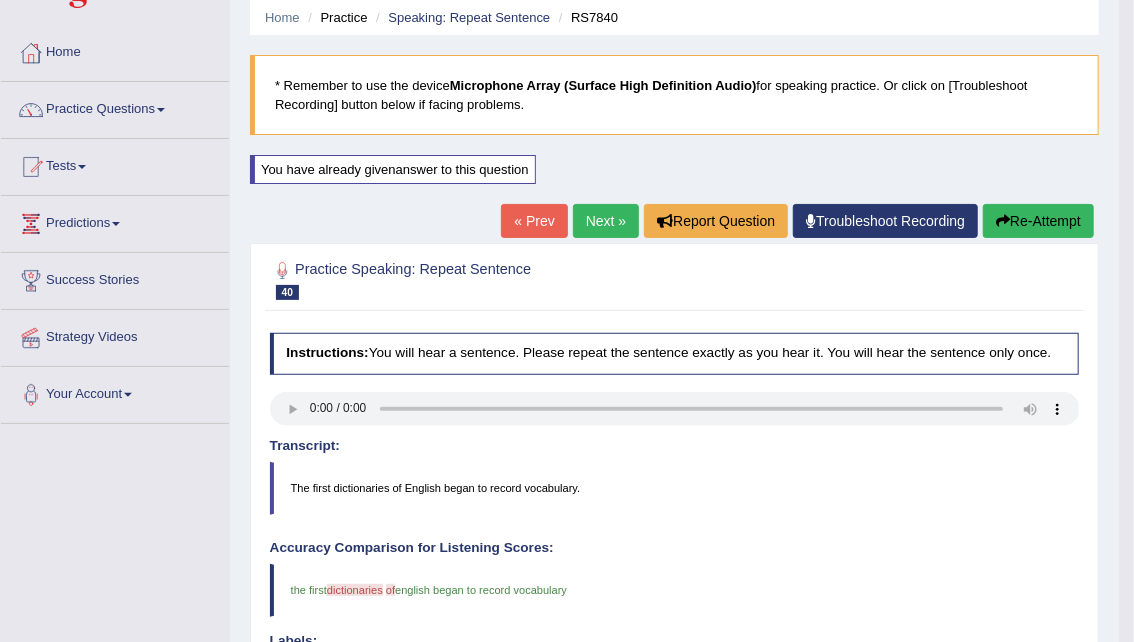 click on "Next »" at bounding box center (606, 221) 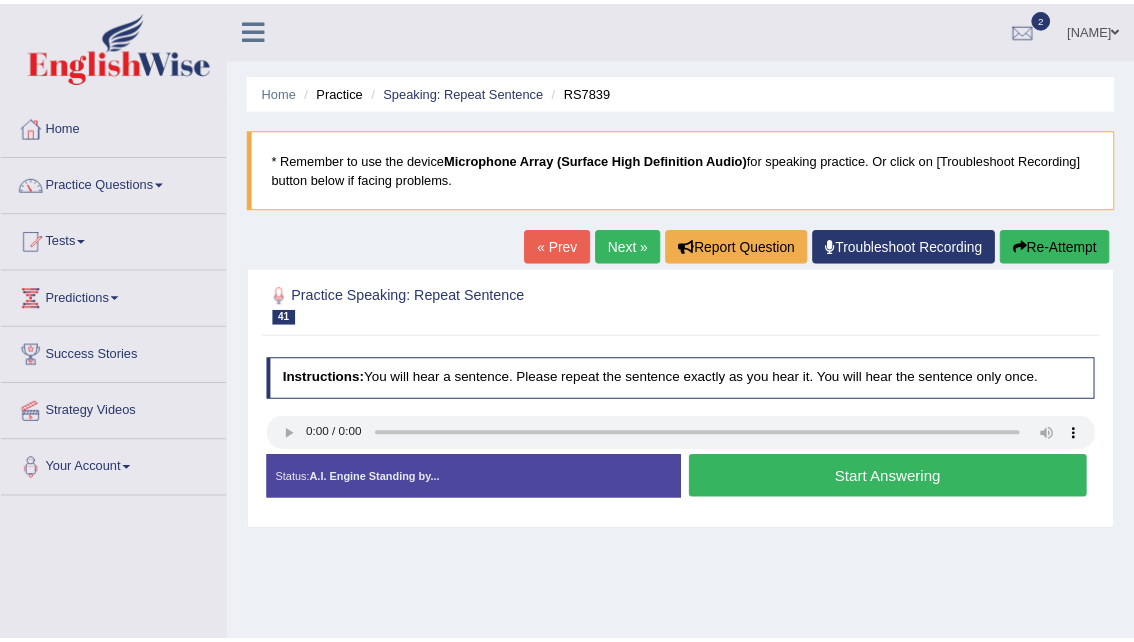 scroll, scrollTop: 0, scrollLeft: 0, axis: both 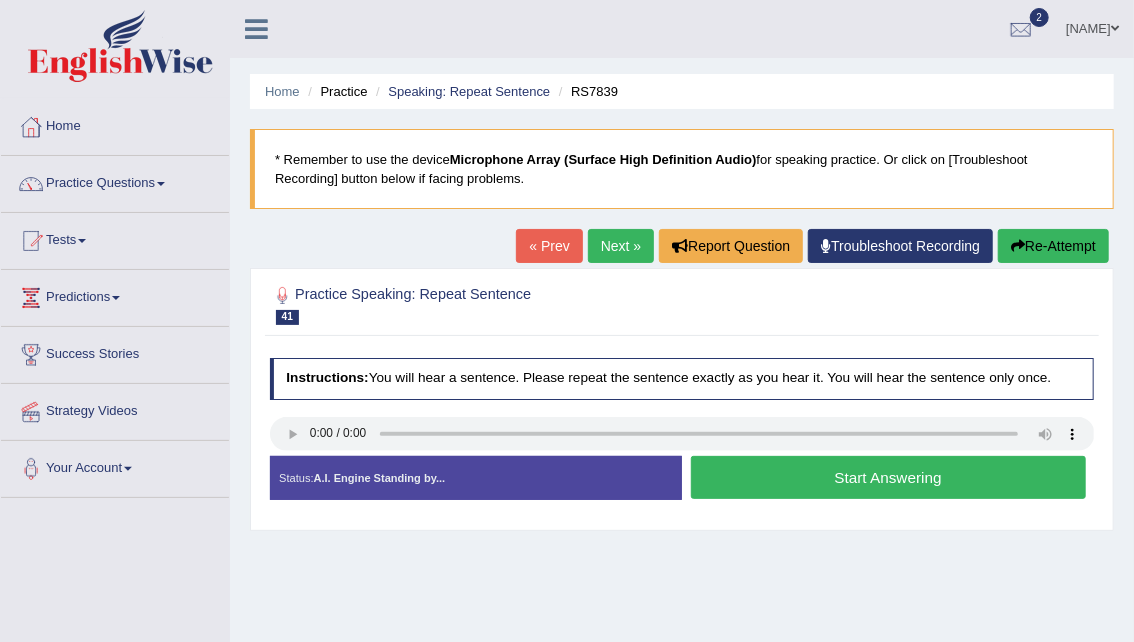 click on "Start Answering" at bounding box center (888, 477) 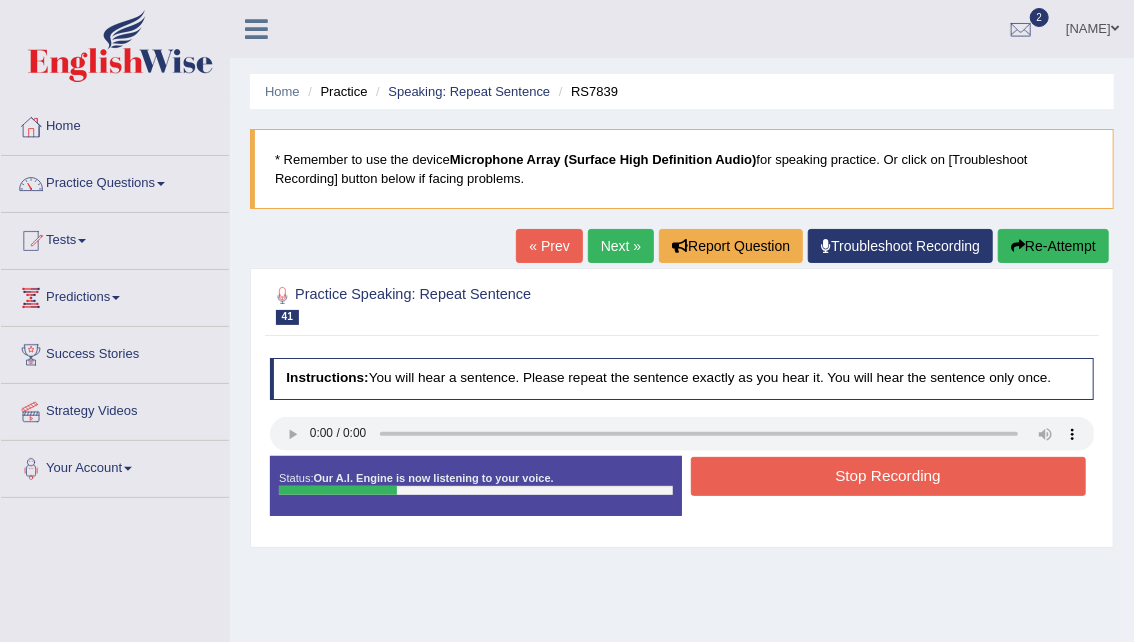 click on "Stop Recording" at bounding box center [888, 476] 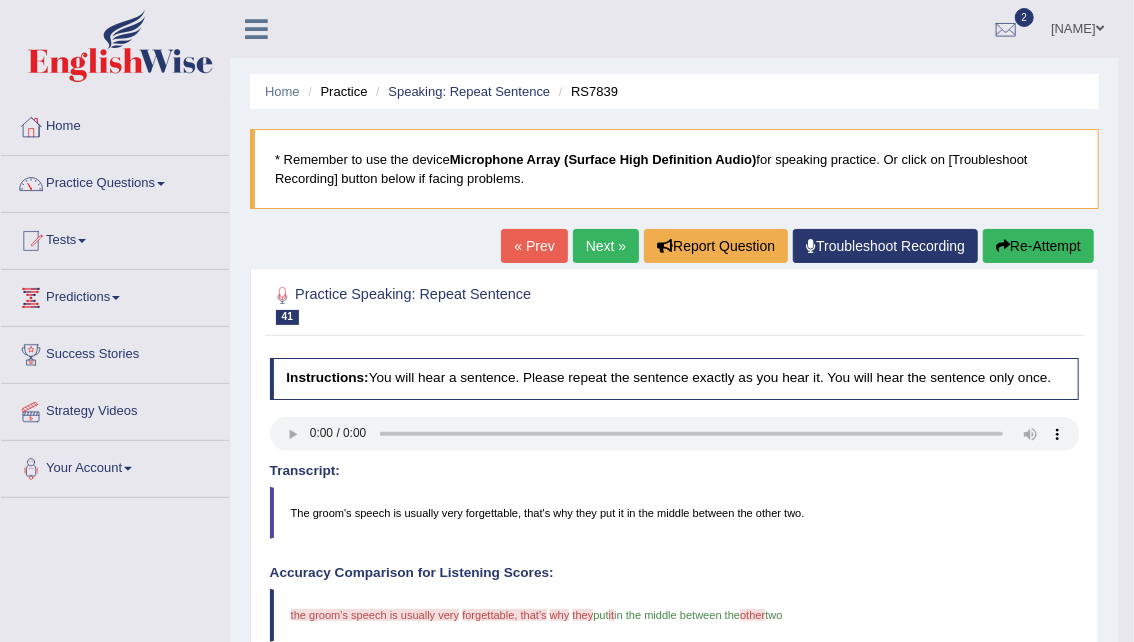 drag, startPoint x: 1147, startPoint y: 212, endPoint x: 1138, endPoint y: 204, distance: 12.0415945 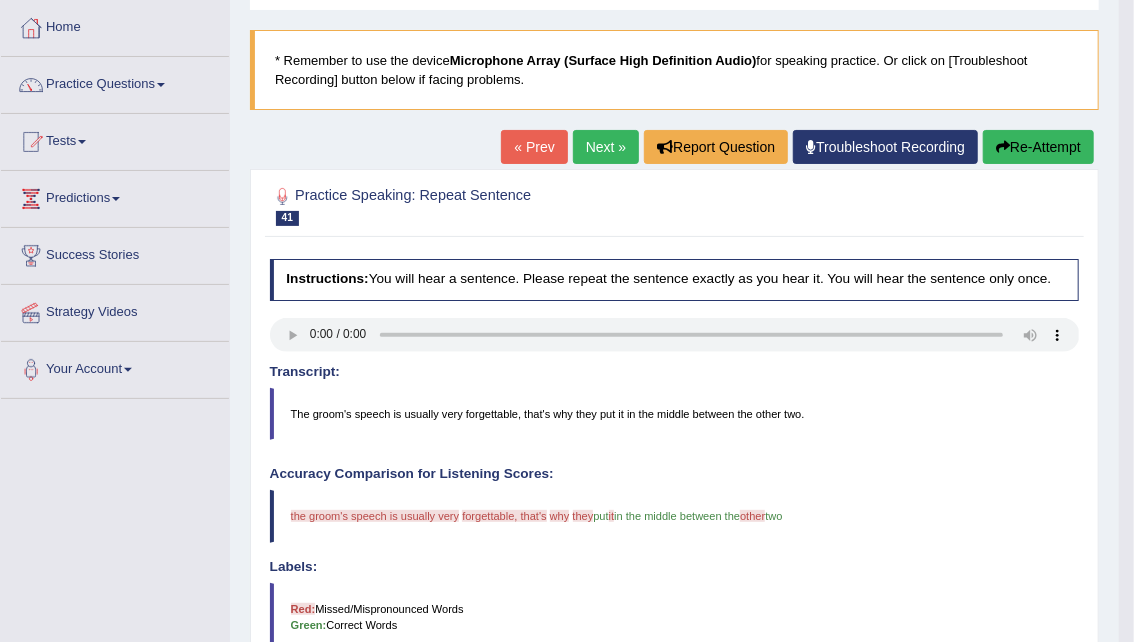 scroll, scrollTop: 91, scrollLeft: 0, axis: vertical 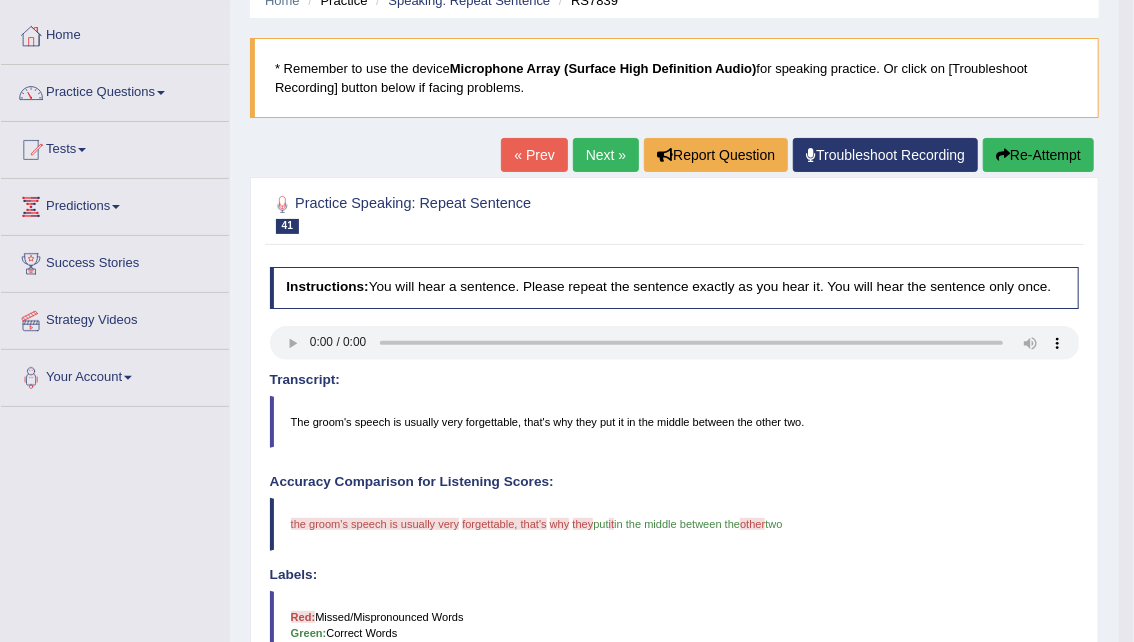 click on "Re-Attempt" at bounding box center (1038, 155) 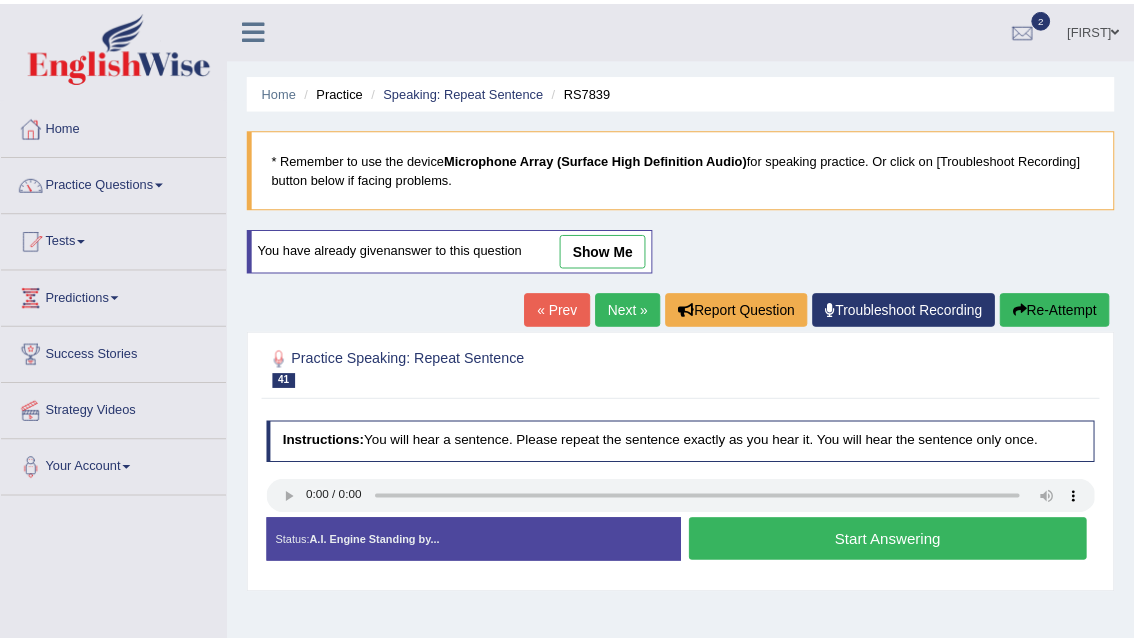 scroll, scrollTop: 91, scrollLeft: 0, axis: vertical 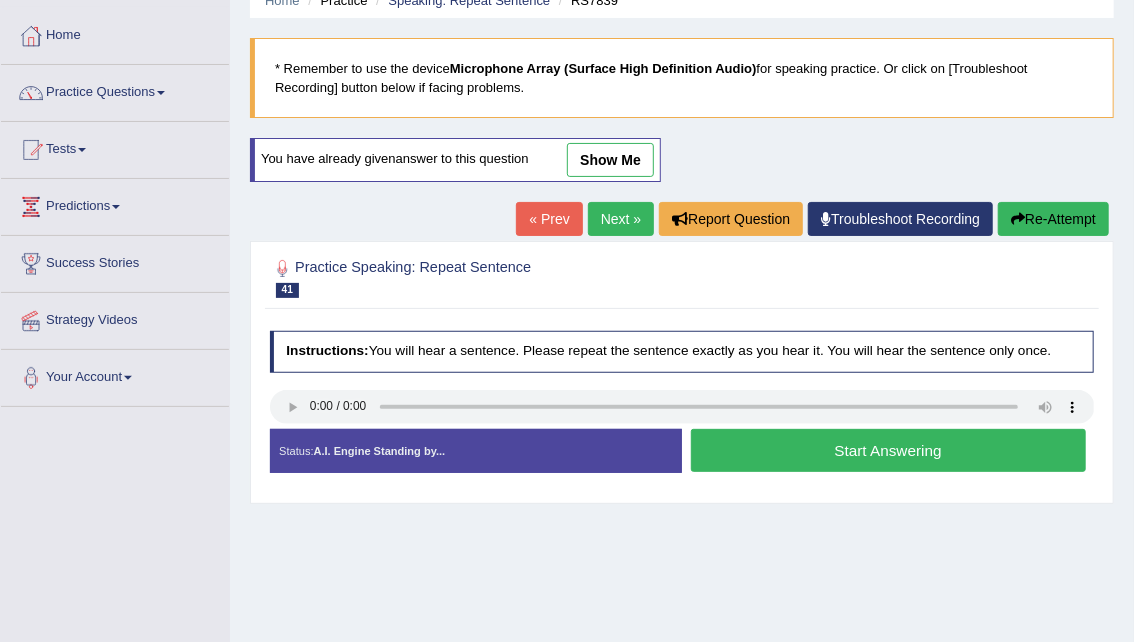 click on "Start Answering" at bounding box center (888, 450) 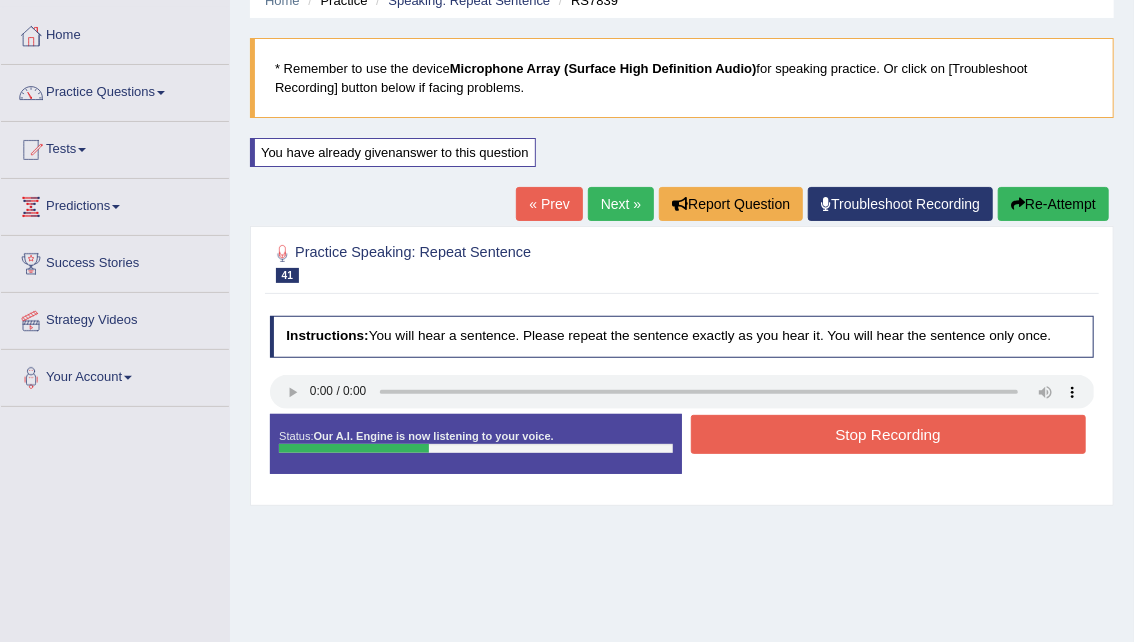 click on "Stop Recording" at bounding box center (888, 434) 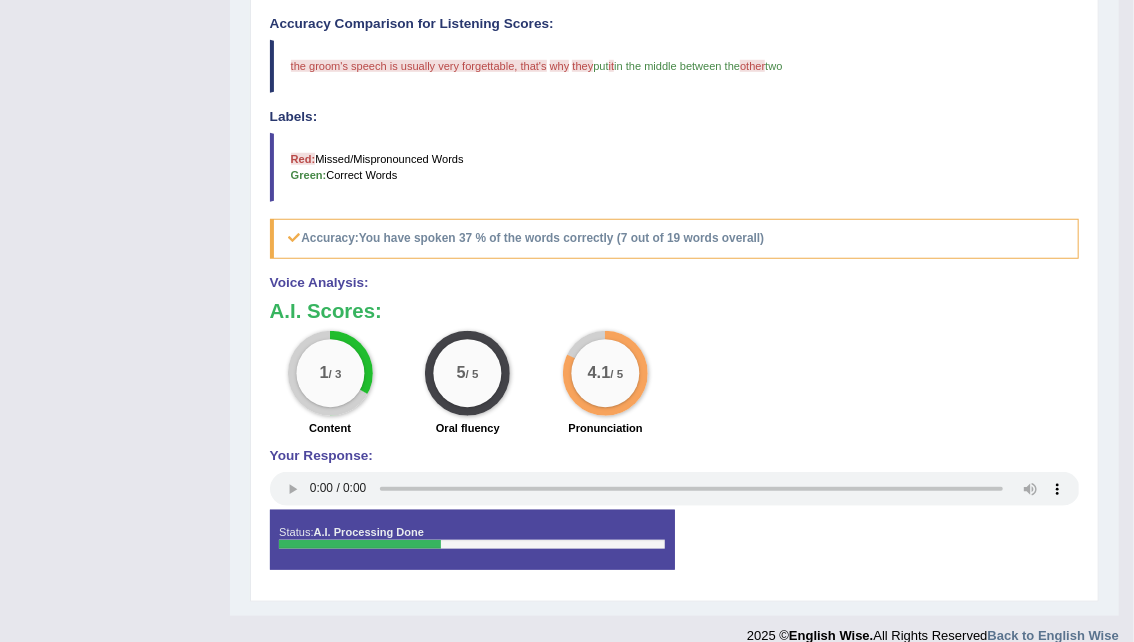 scroll, scrollTop: 601, scrollLeft: 0, axis: vertical 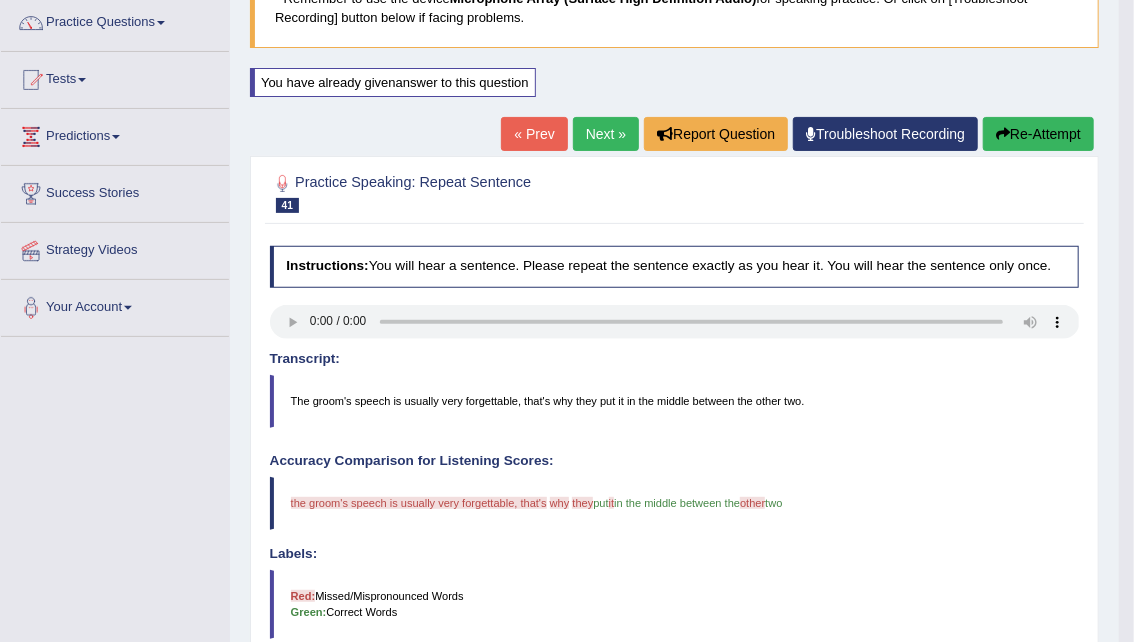click on "Re-Attempt" at bounding box center [1038, 134] 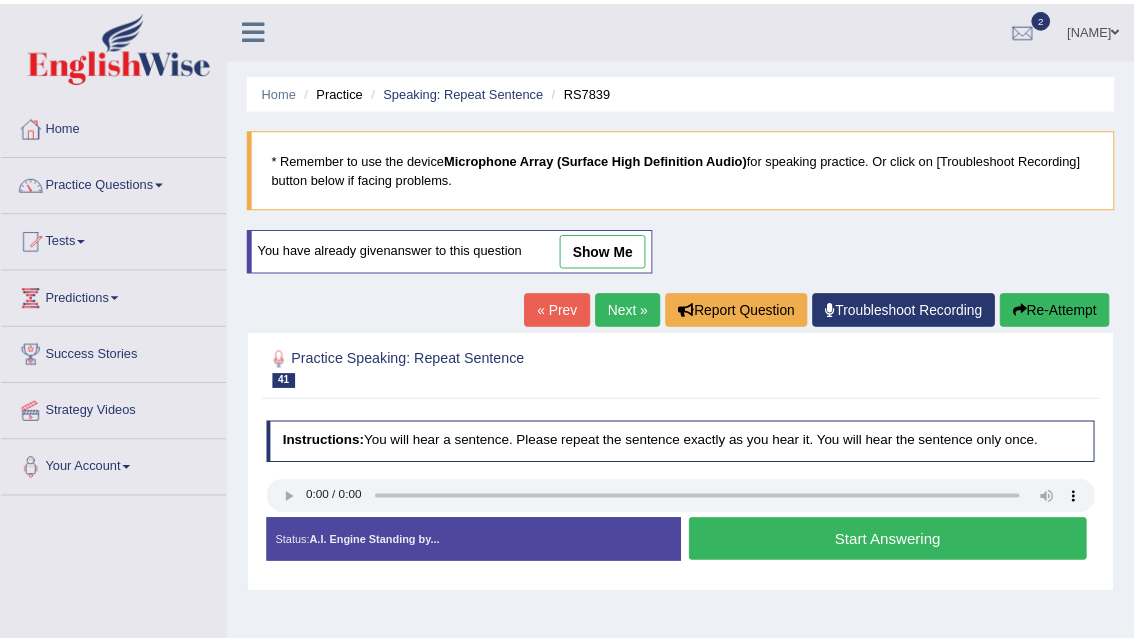 scroll, scrollTop: 168, scrollLeft: 0, axis: vertical 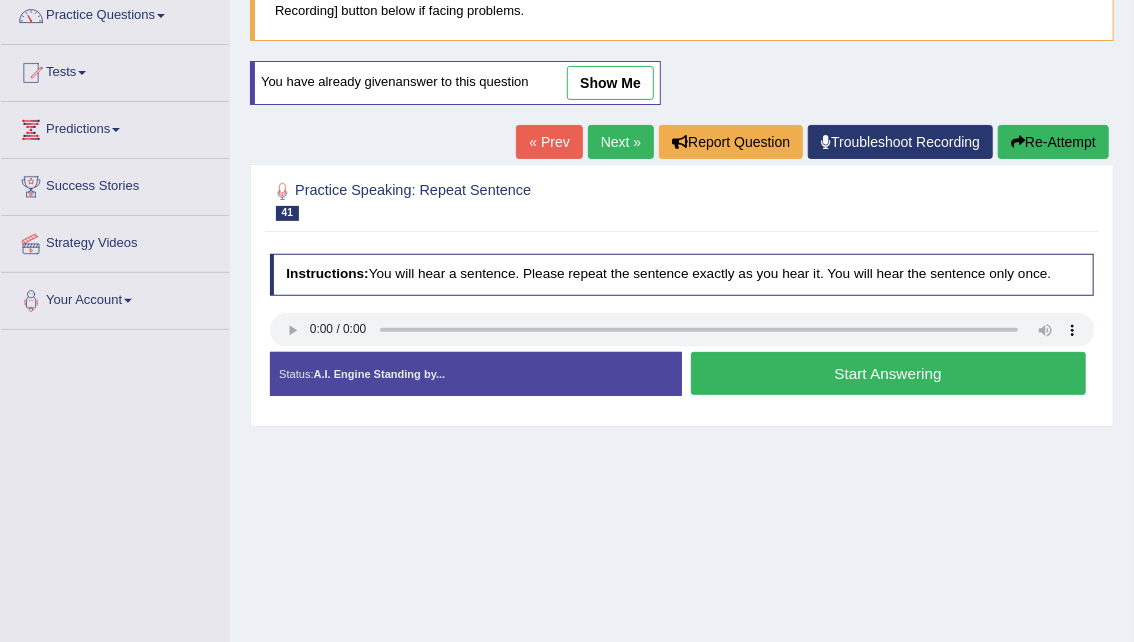 click on "Start Answering" at bounding box center (888, 373) 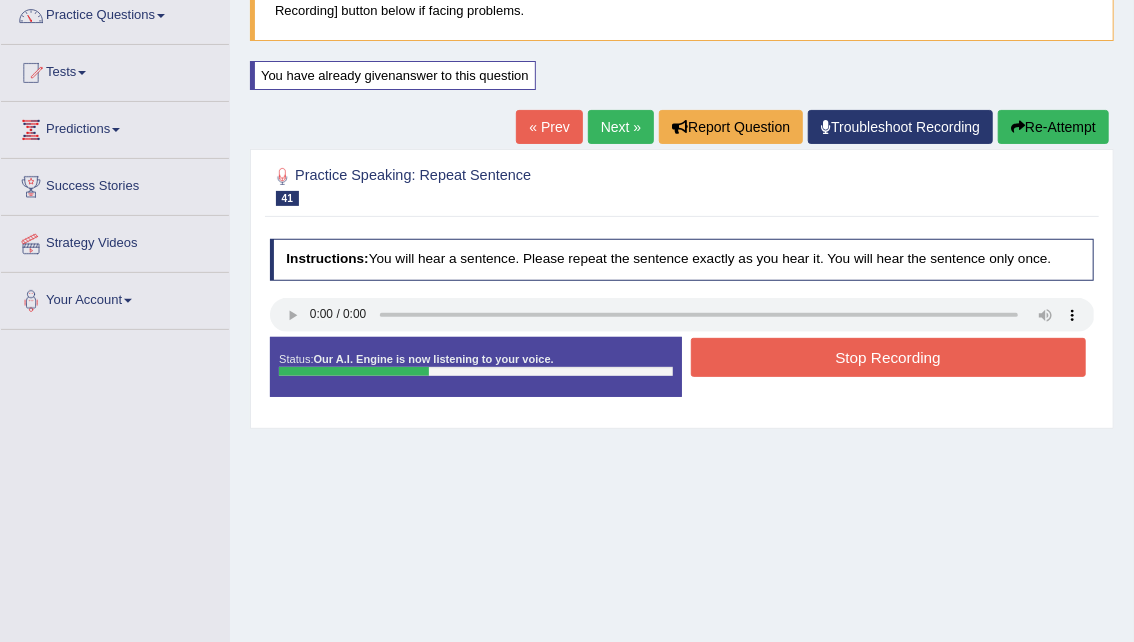 click on "Stop Recording" at bounding box center [888, 357] 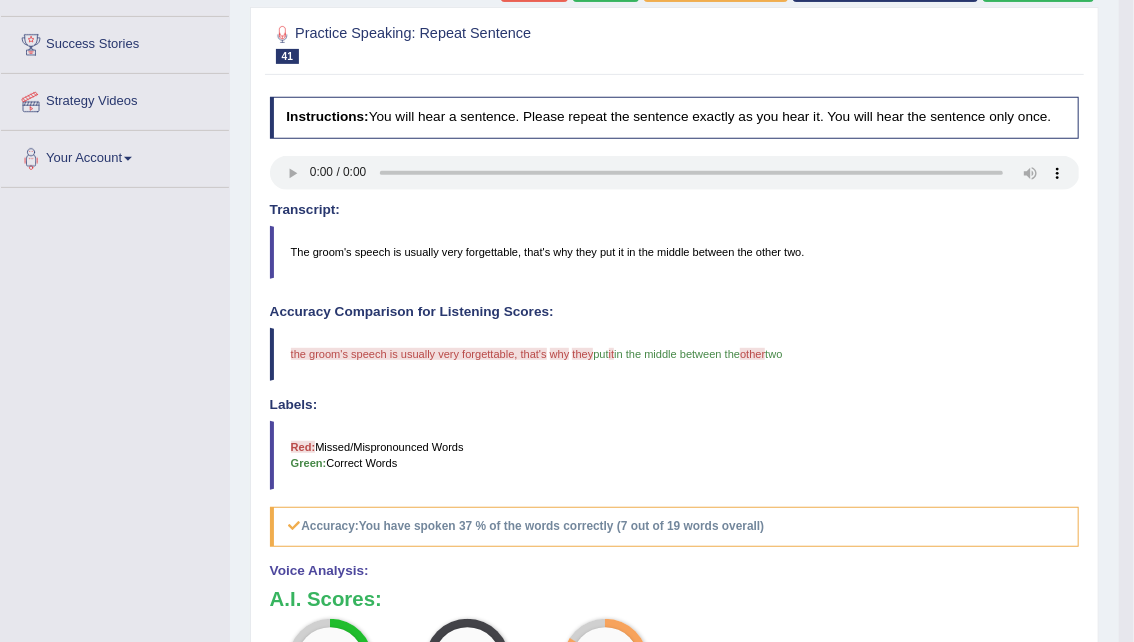 scroll, scrollTop: 279, scrollLeft: 0, axis: vertical 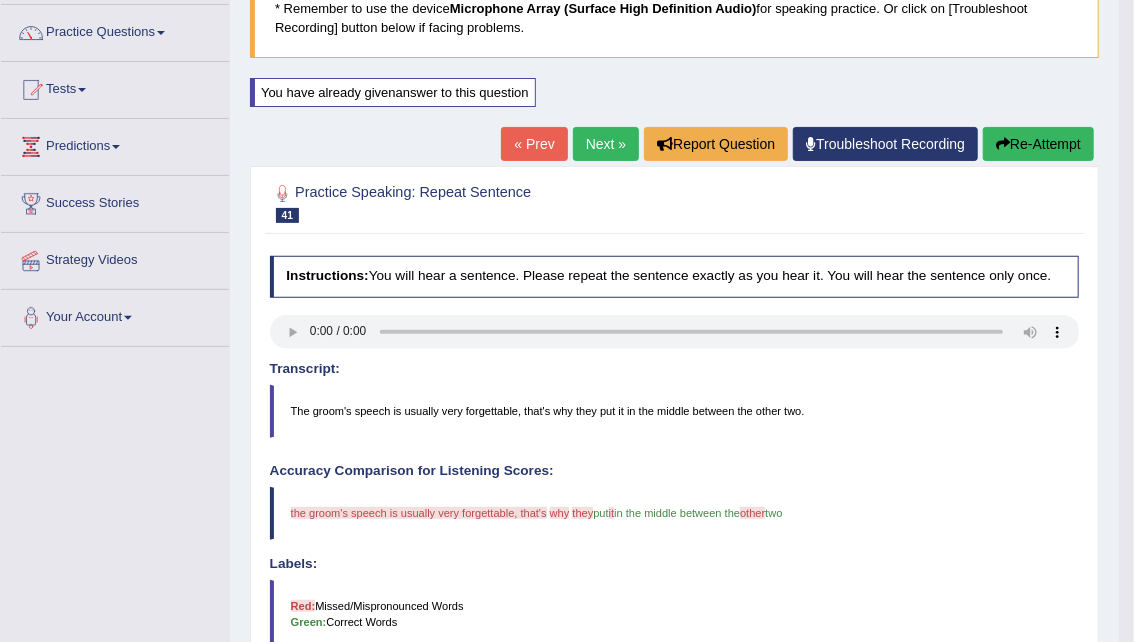 click on "Re-Attempt" at bounding box center (1038, 144) 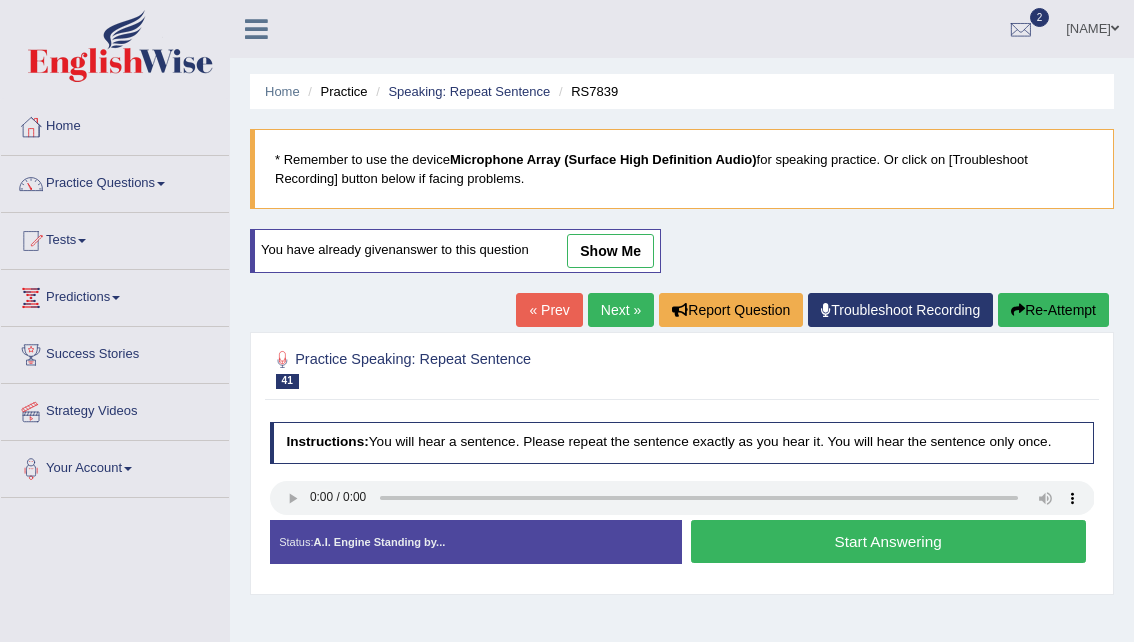 scroll, scrollTop: 166, scrollLeft: 0, axis: vertical 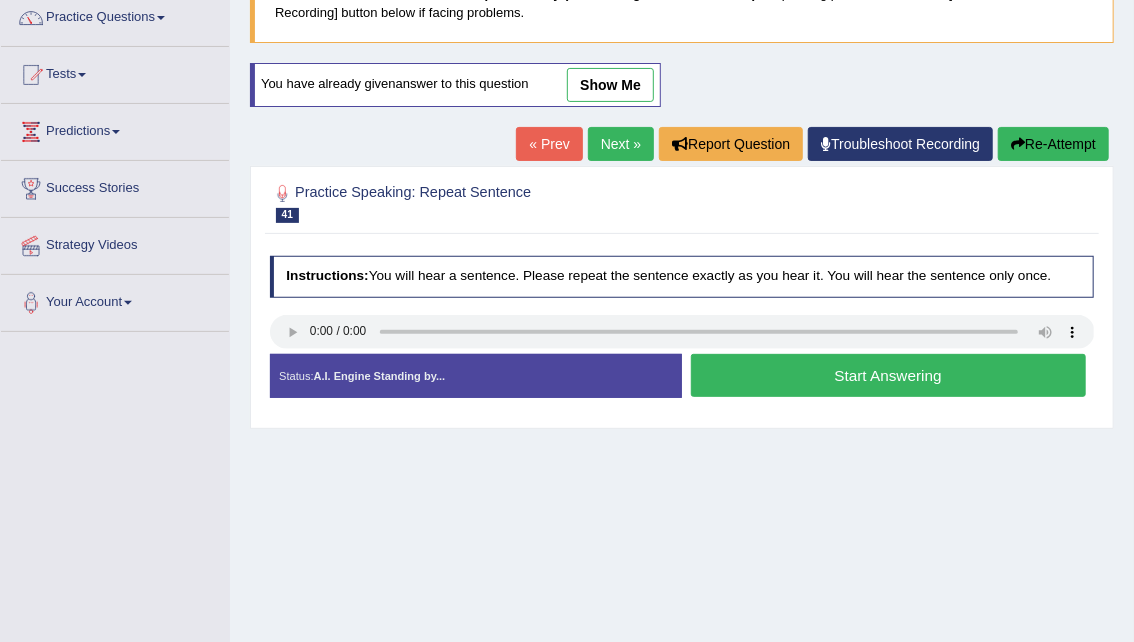 click on "Start Answering" at bounding box center (888, 375) 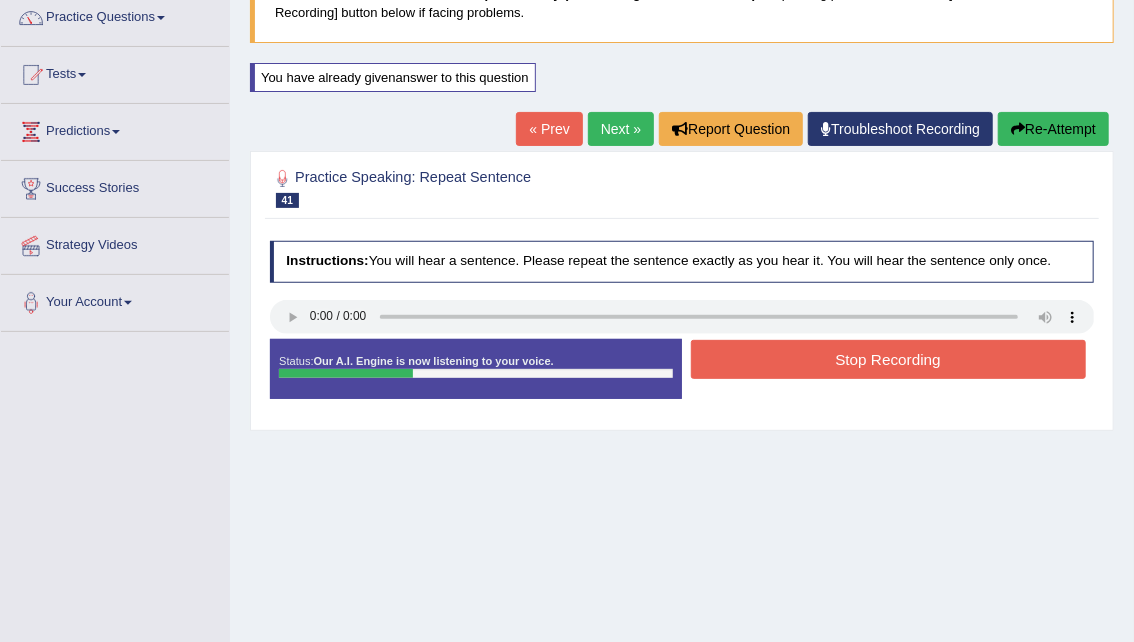 click on "Stop Recording" at bounding box center [888, 359] 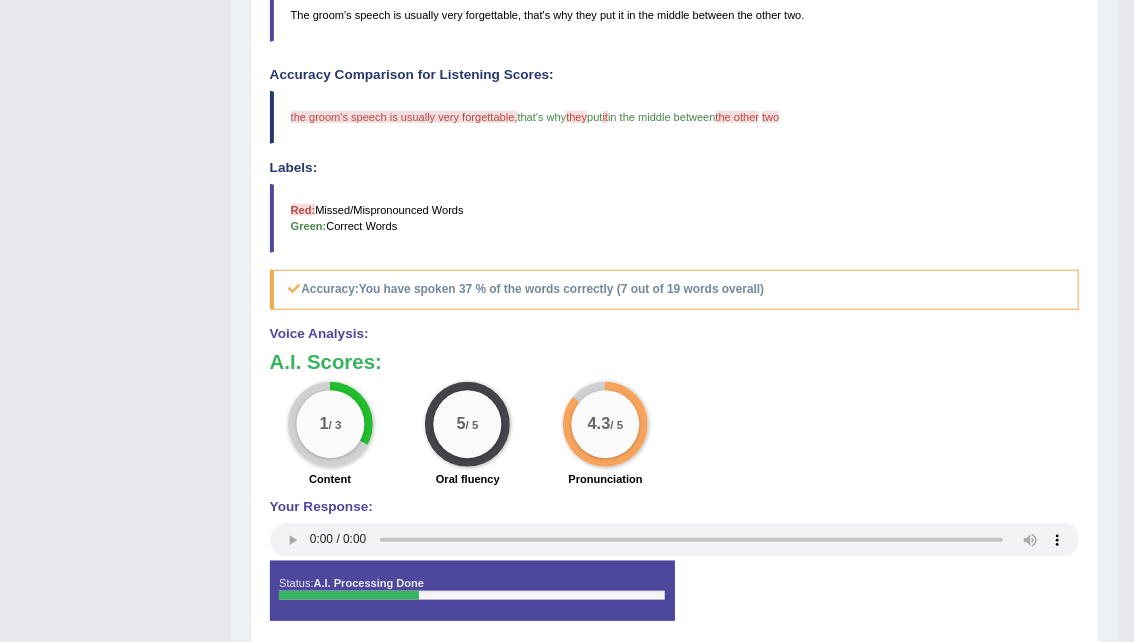 scroll, scrollTop: 550, scrollLeft: 0, axis: vertical 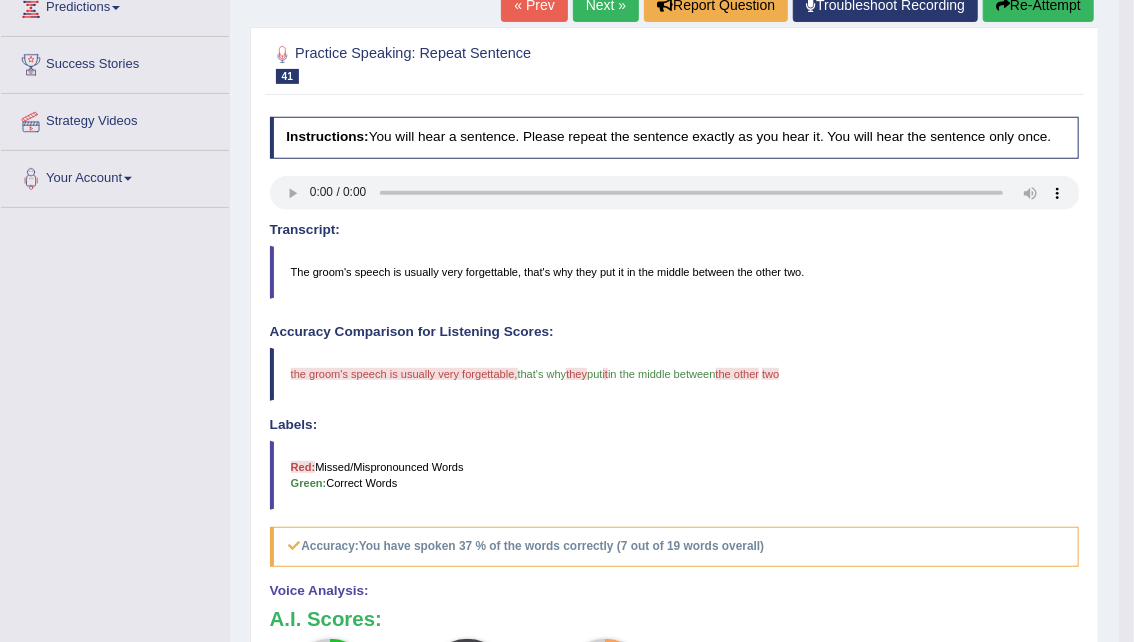 drag, startPoint x: 290, startPoint y: 264, endPoint x: 627, endPoint y: 300, distance: 338.9174 